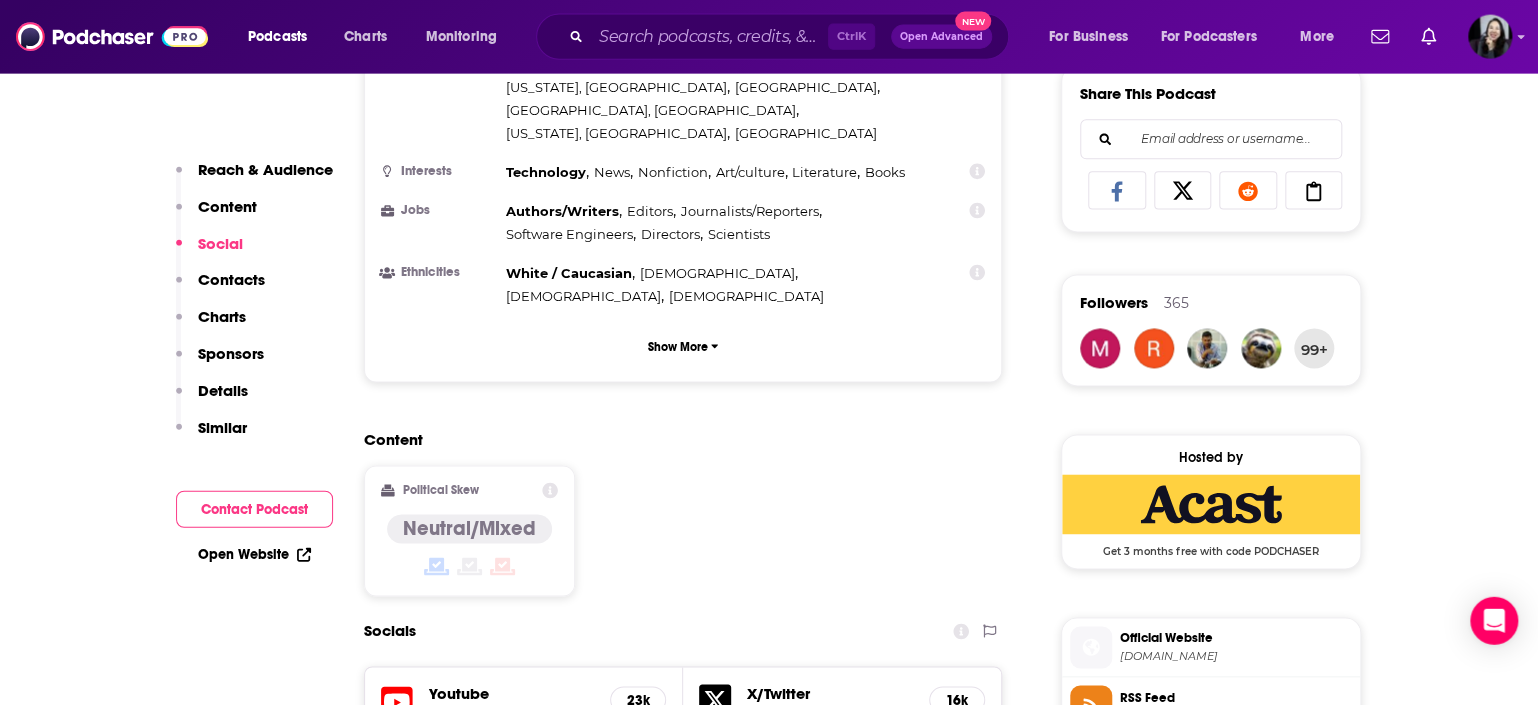 scroll, scrollTop: 1616, scrollLeft: 0, axis: vertical 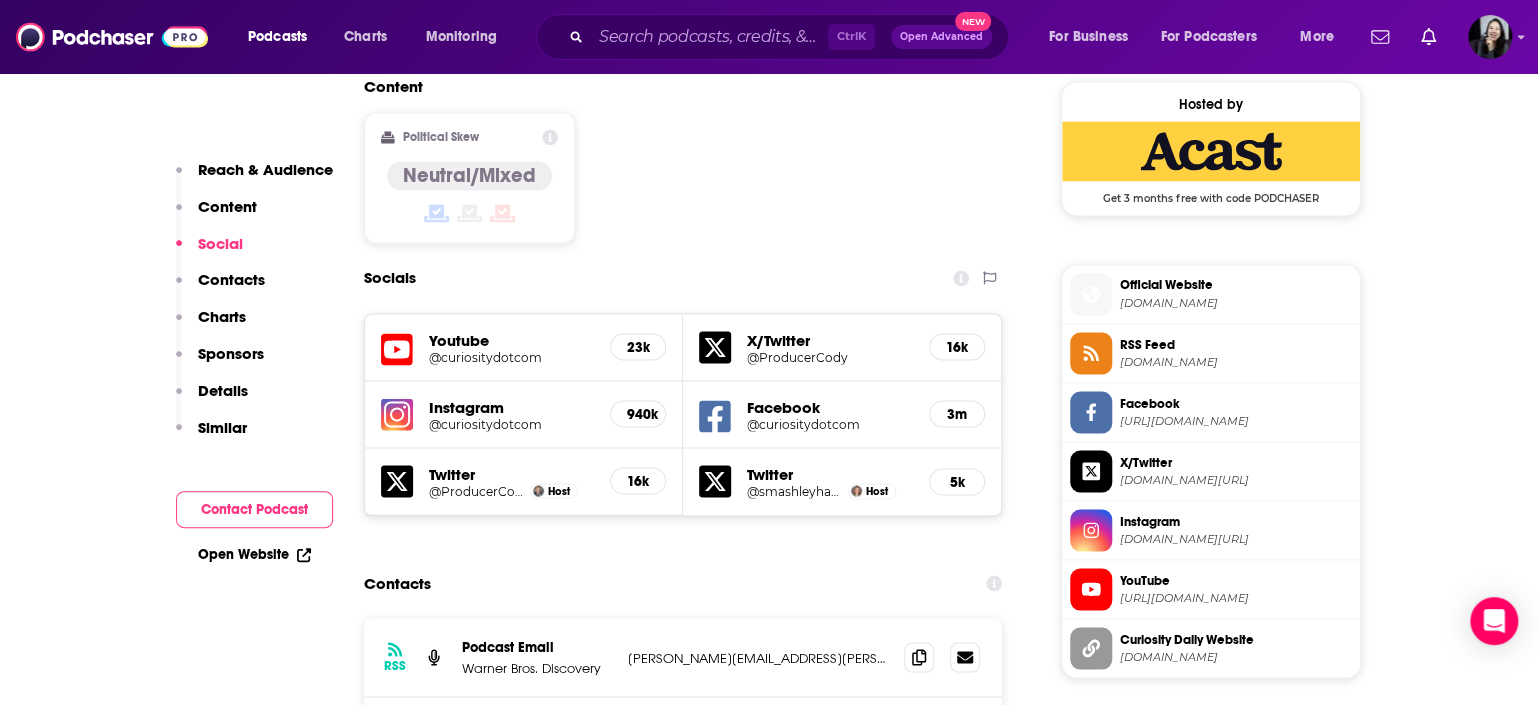 click on "Instagram" at bounding box center [511, 406] 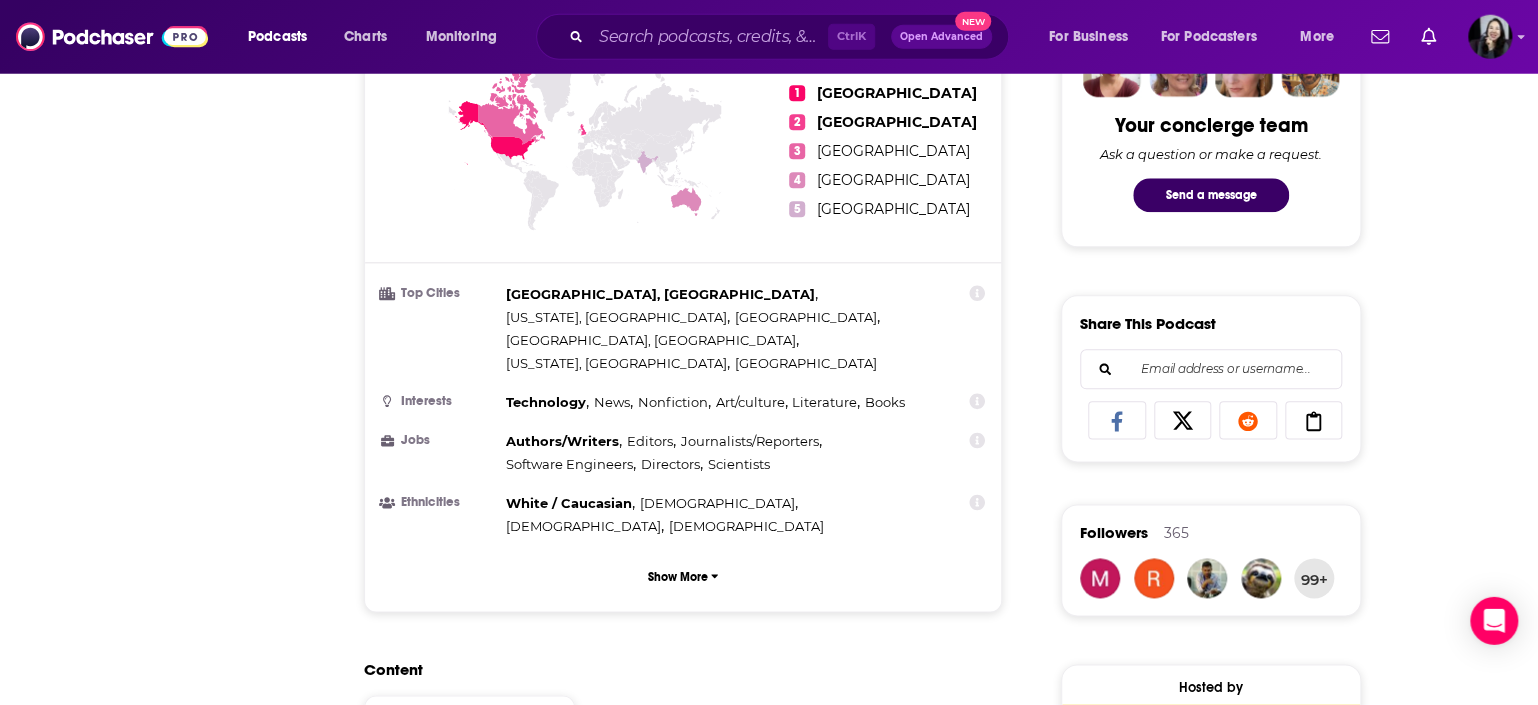 scroll, scrollTop: 0, scrollLeft: 0, axis: both 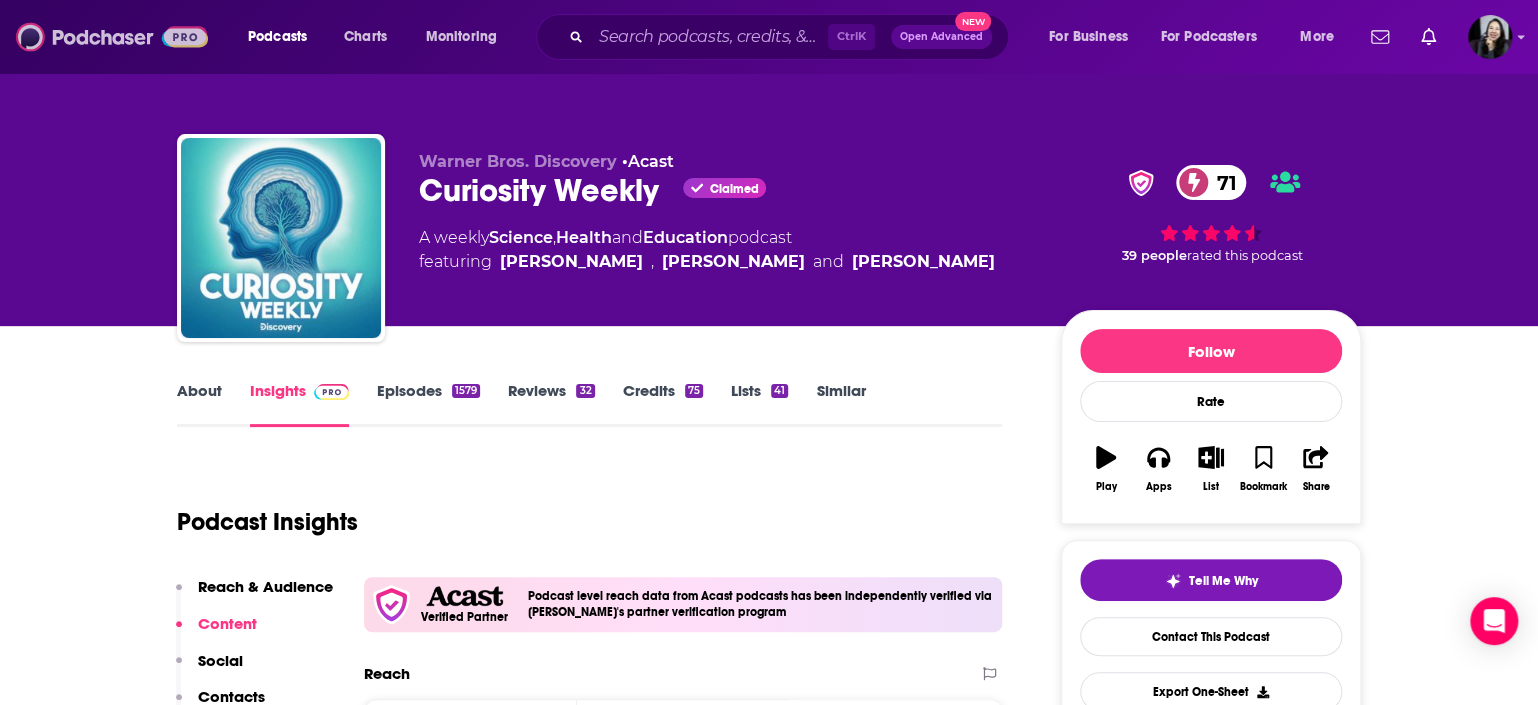 click at bounding box center (112, 37) 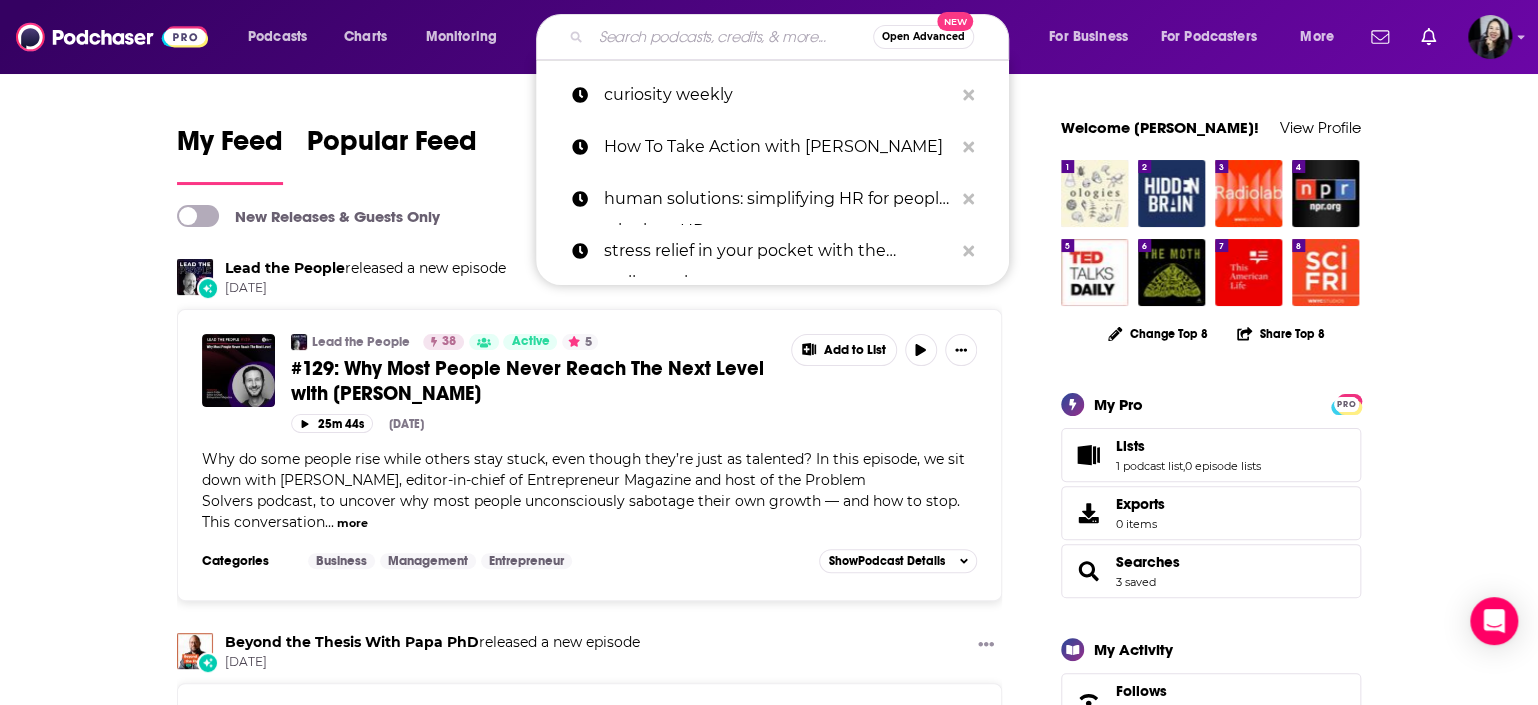 click at bounding box center (732, 37) 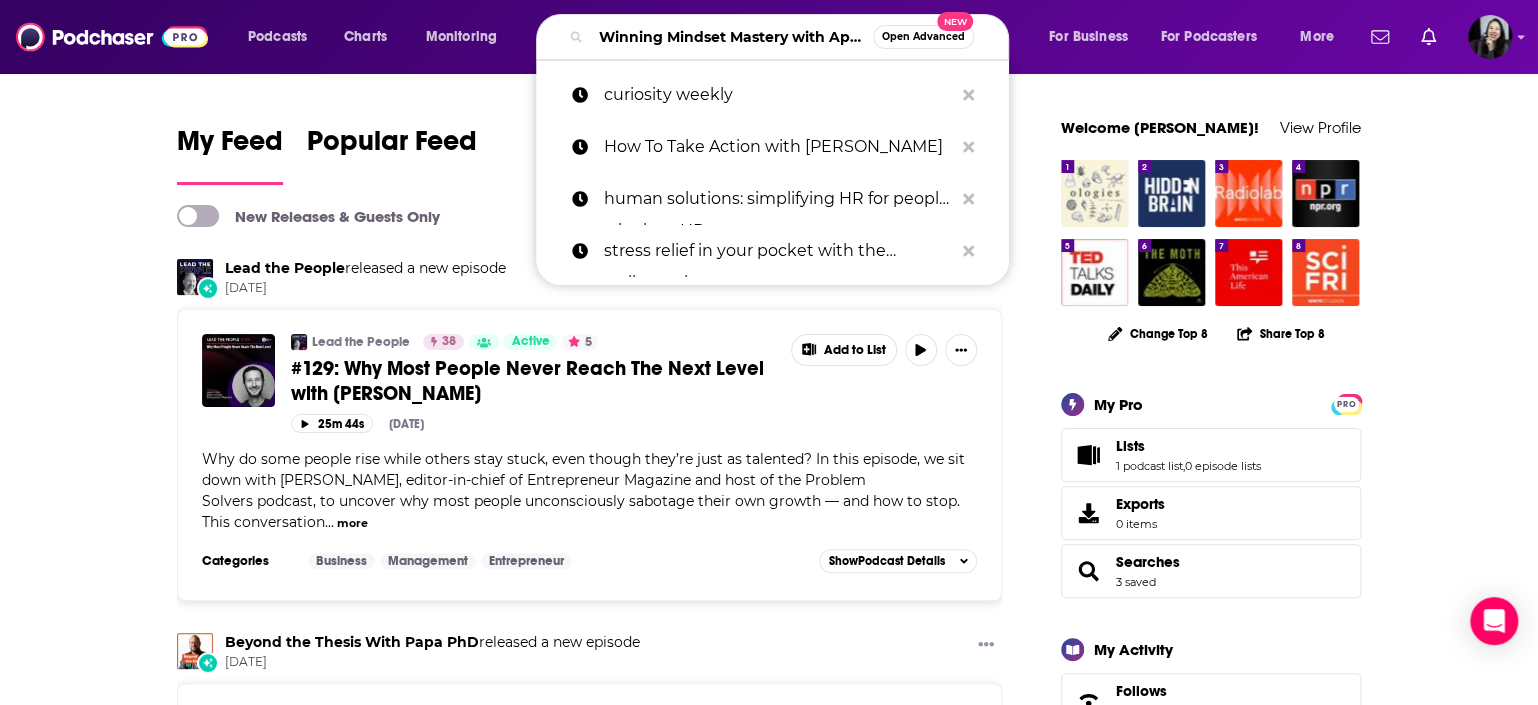 scroll, scrollTop: 0, scrollLeft: 111, axis: horizontal 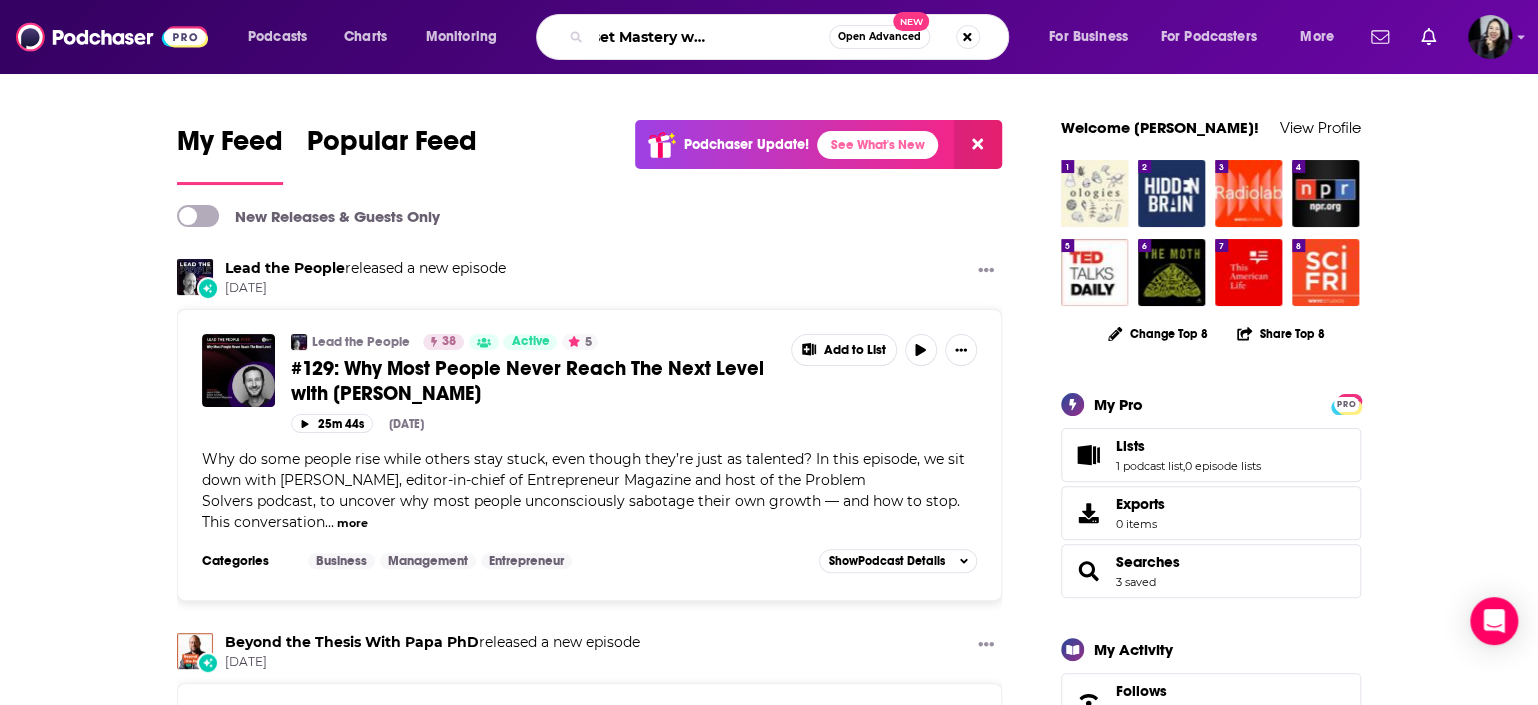 type on "Winning Mindset Mastery with April Shprintz" 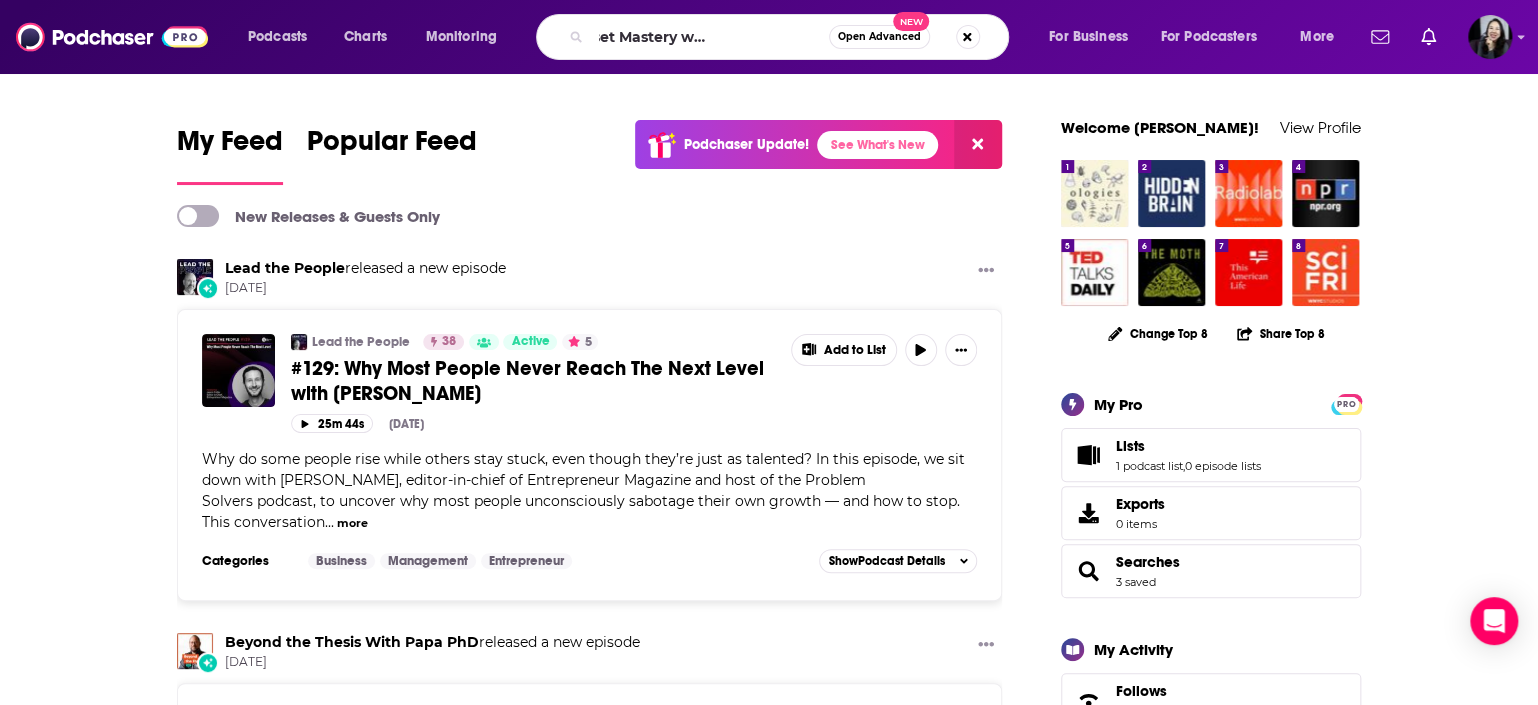 scroll, scrollTop: 0, scrollLeft: 93, axis: horizontal 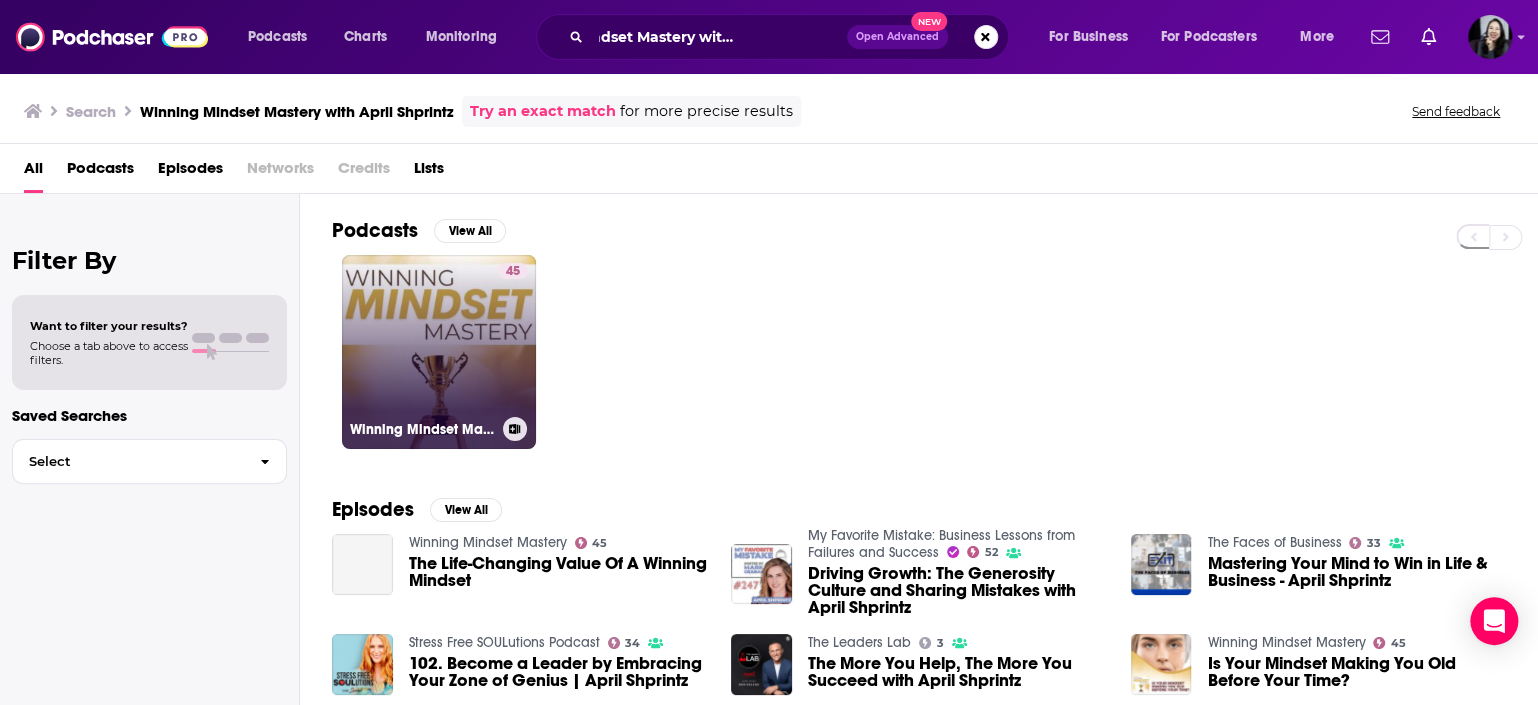 click on "45 Winning Mindset Mastery" at bounding box center (439, 352) 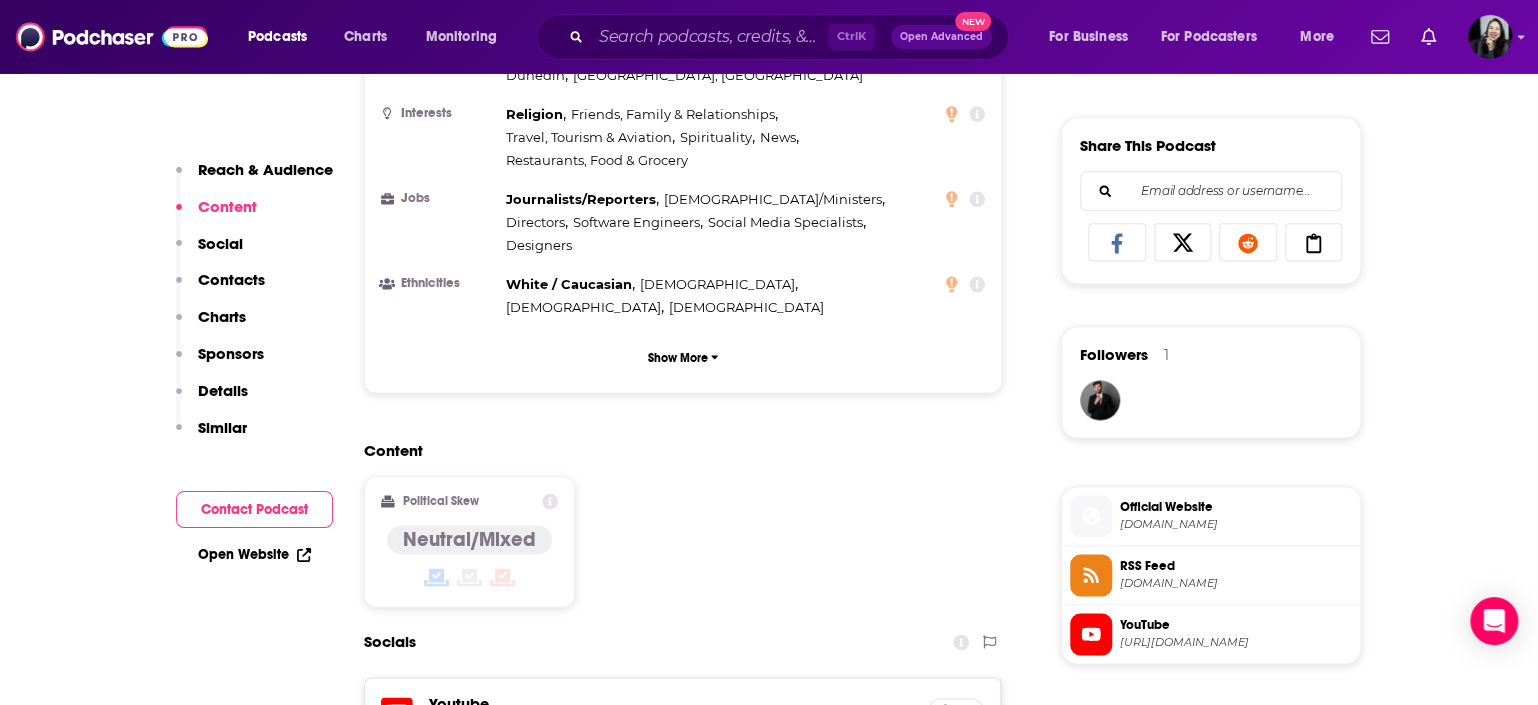 scroll, scrollTop: 1227, scrollLeft: 0, axis: vertical 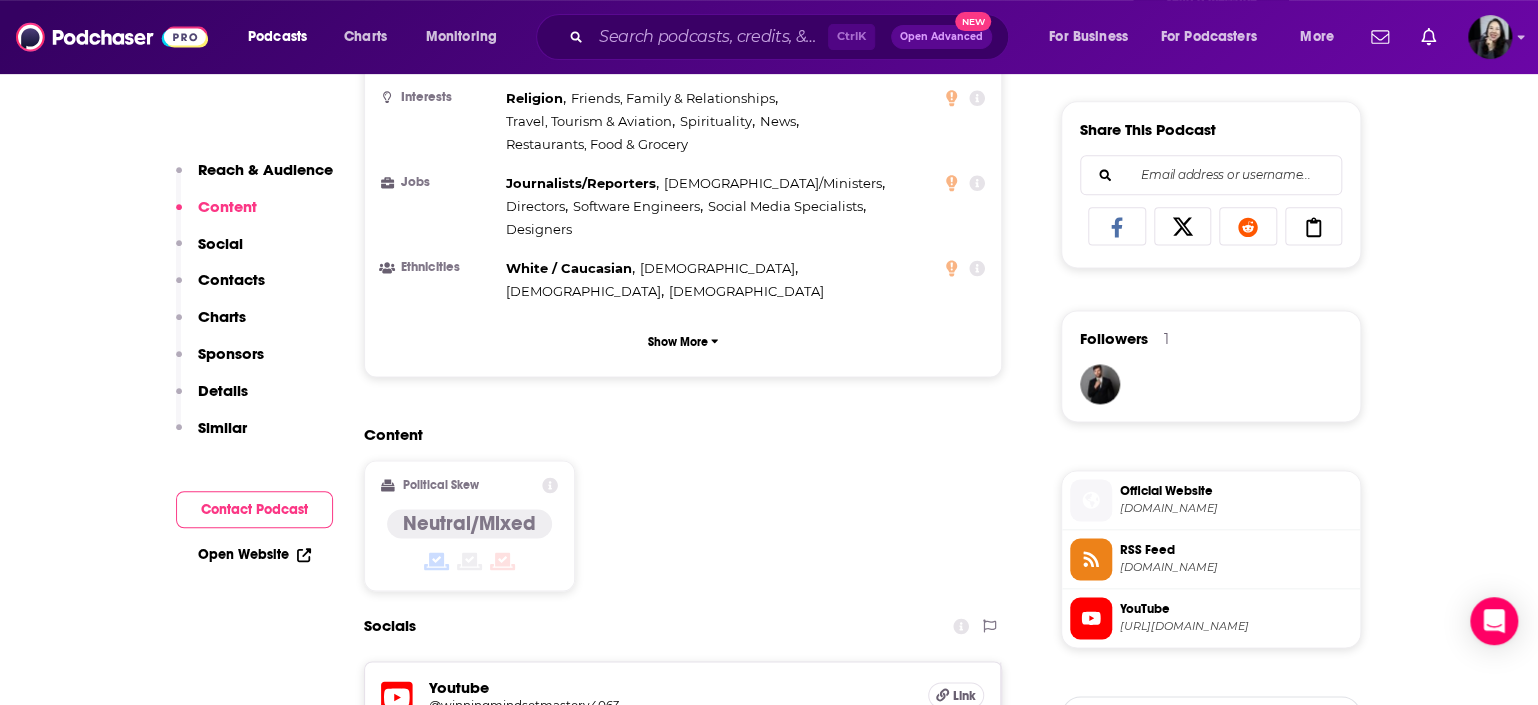 click on "Content" at bounding box center [216, 215] 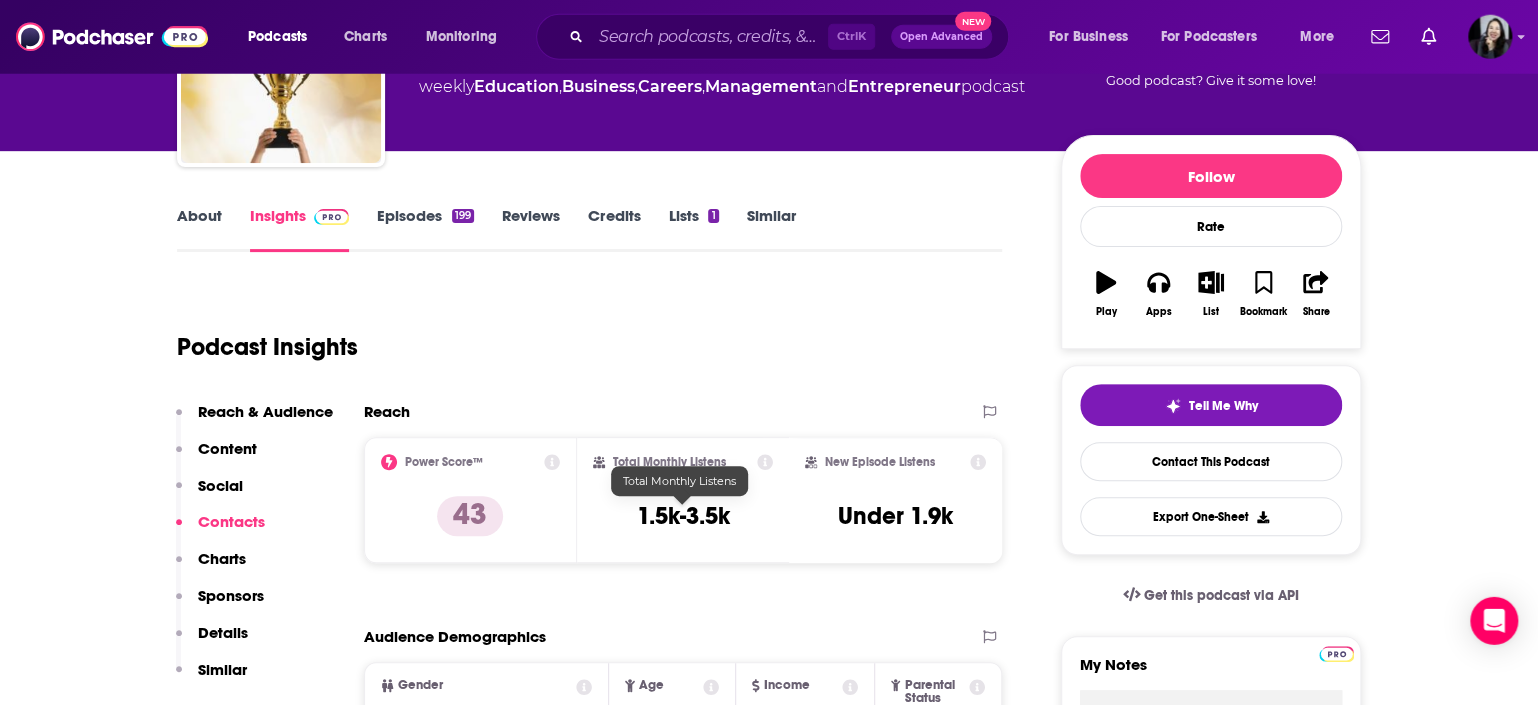 scroll, scrollTop: 0, scrollLeft: 0, axis: both 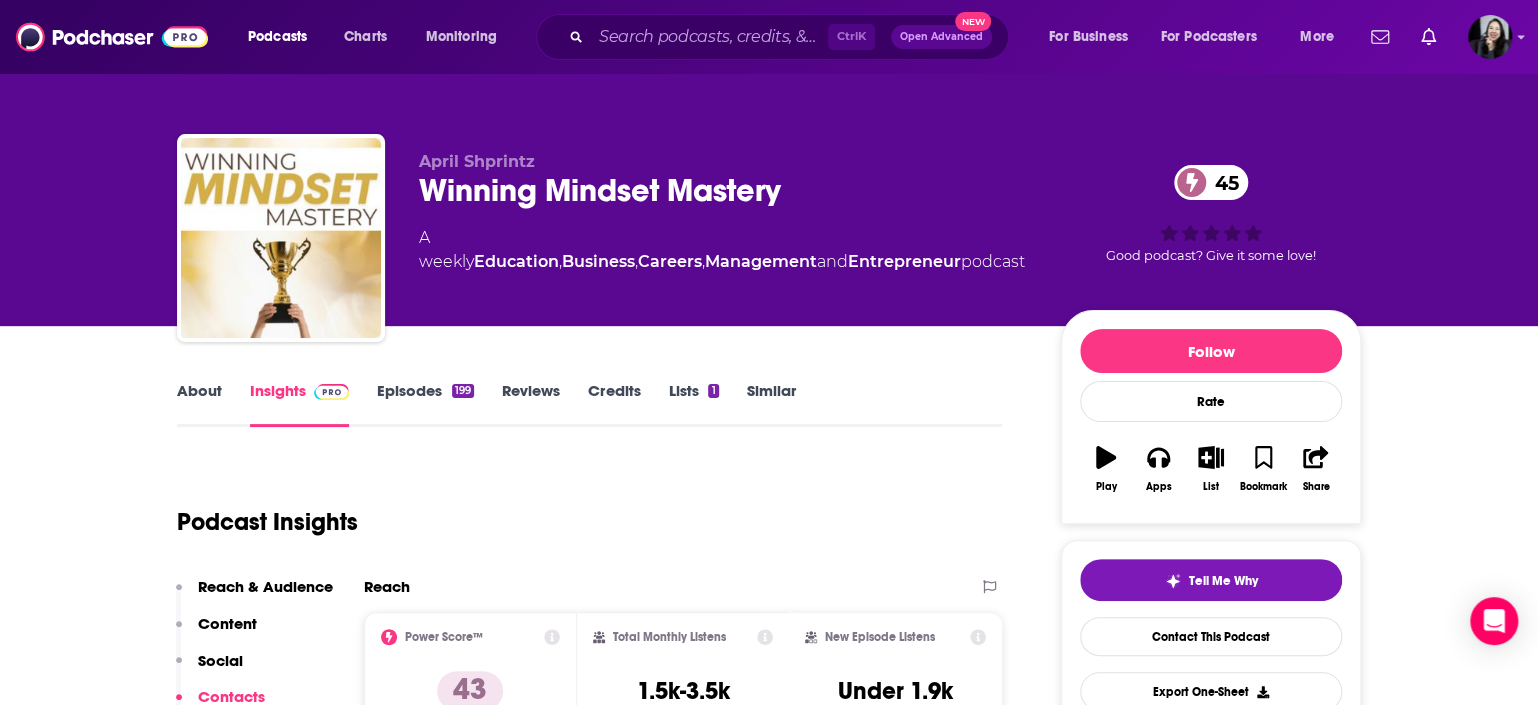click on "Episodes 199" at bounding box center (425, 404) 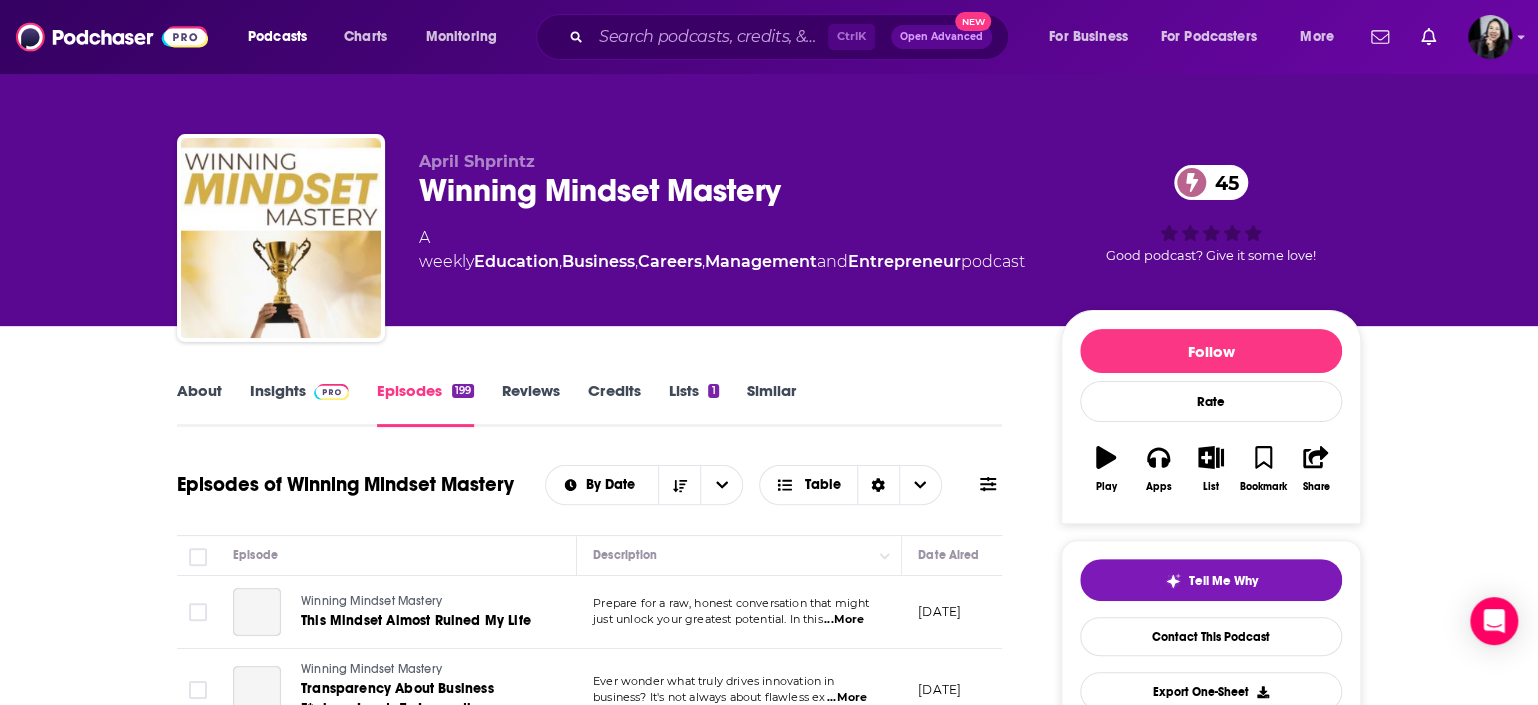 scroll, scrollTop: 276, scrollLeft: 0, axis: vertical 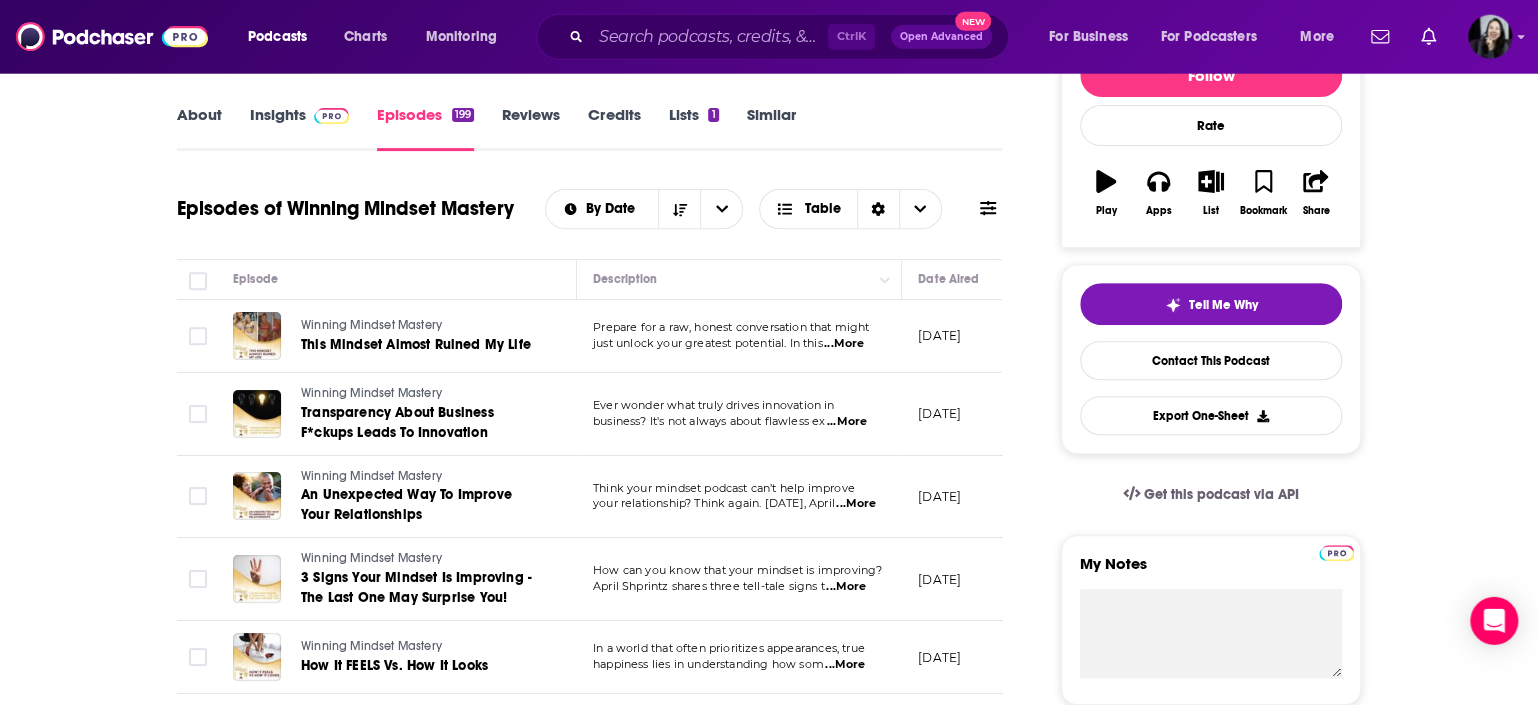 click on "...More" at bounding box center [844, 344] 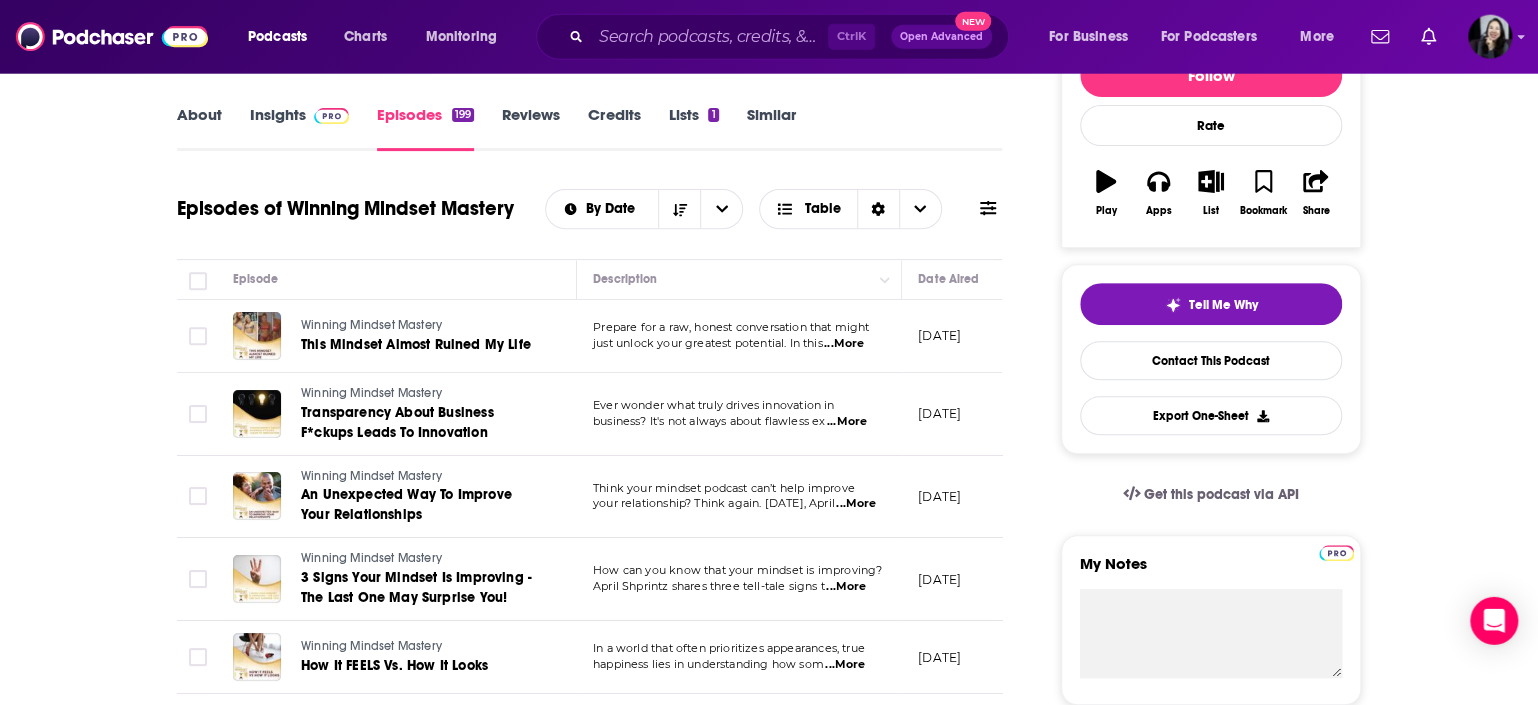 click on "...More" at bounding box center (844, 344) 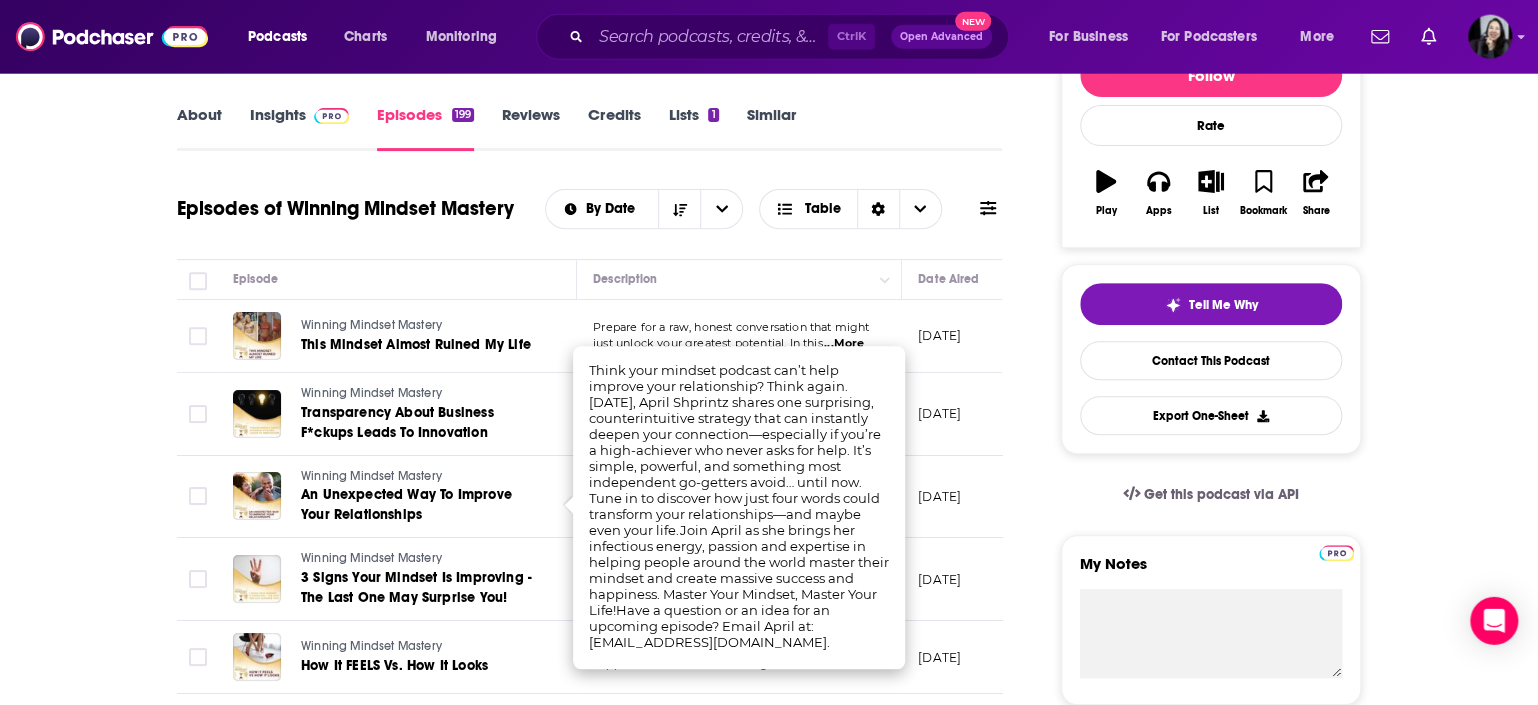 click on "About Insights Episodes 199 Reviews Credits Lists 1 Similar Episodes of Winning Mindset Mastery By Date Table Episode Description Date Aired Reach Episode Guests Length Winning Mindset Mastery This Mindset Almost Ruined My Life Prepare for a raw, honest conversation that might just unlock your greatest potential. In this   ...More [DATE]  Pending -- 5:35 s Winning Mindset Mastery Transparency About Business F*ckups Leads To Innovation Ever wonder what truly drives innovation in business? It's not always about flawless ex  ...More [DATE] Under 2.8k -- 5:22 s Winning Mindset Mastery An Unexpected Way To Improve Your Relationships Think your mindset podcast can’t help improve your relationship? Think again. [DATE], April  ...More [DATE] Under 2.3k -- 4:51 s Winning Mindset Mastery 3 Signs Your Mindset Is Improving - The Last One May Surprise You! How can you know that your mindset is improving? April Shprintz shares three tell-tale signs t  ...More [DATE] Under 2.2k -- 4:51 s  ...More" at bounding box center (769, 1388) 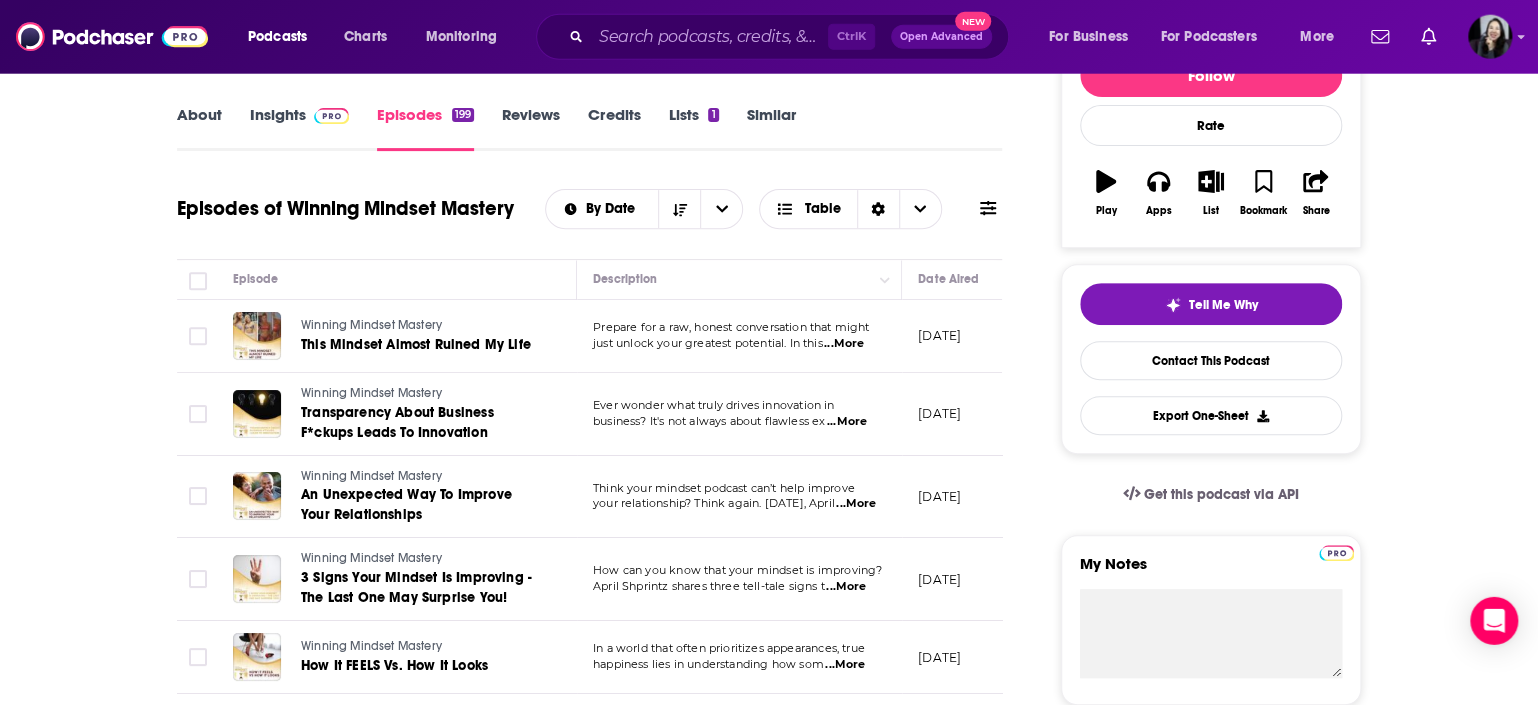 click on "...More" at bounding box center (844, 344) 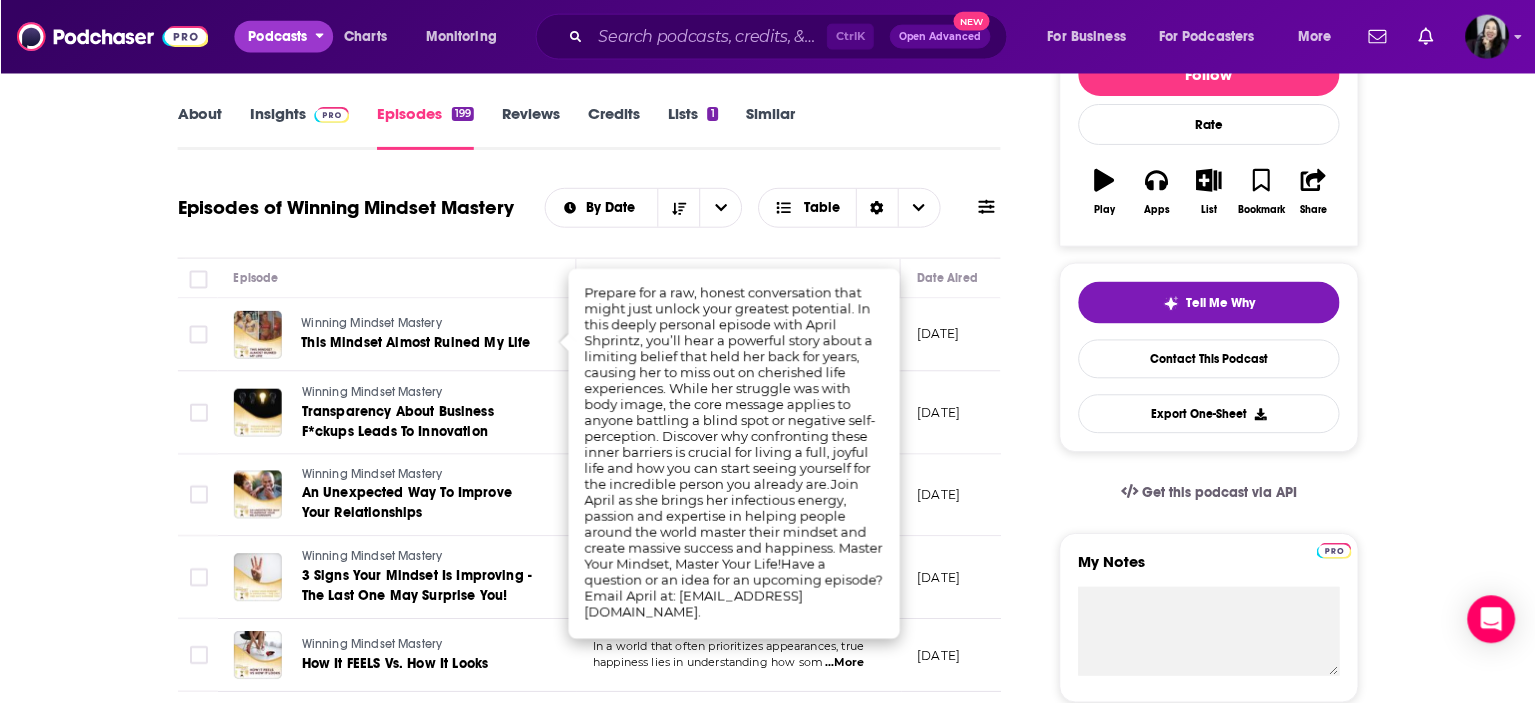 scroll, scrollTop: 276, scrollLeft: 0, axis: vertical 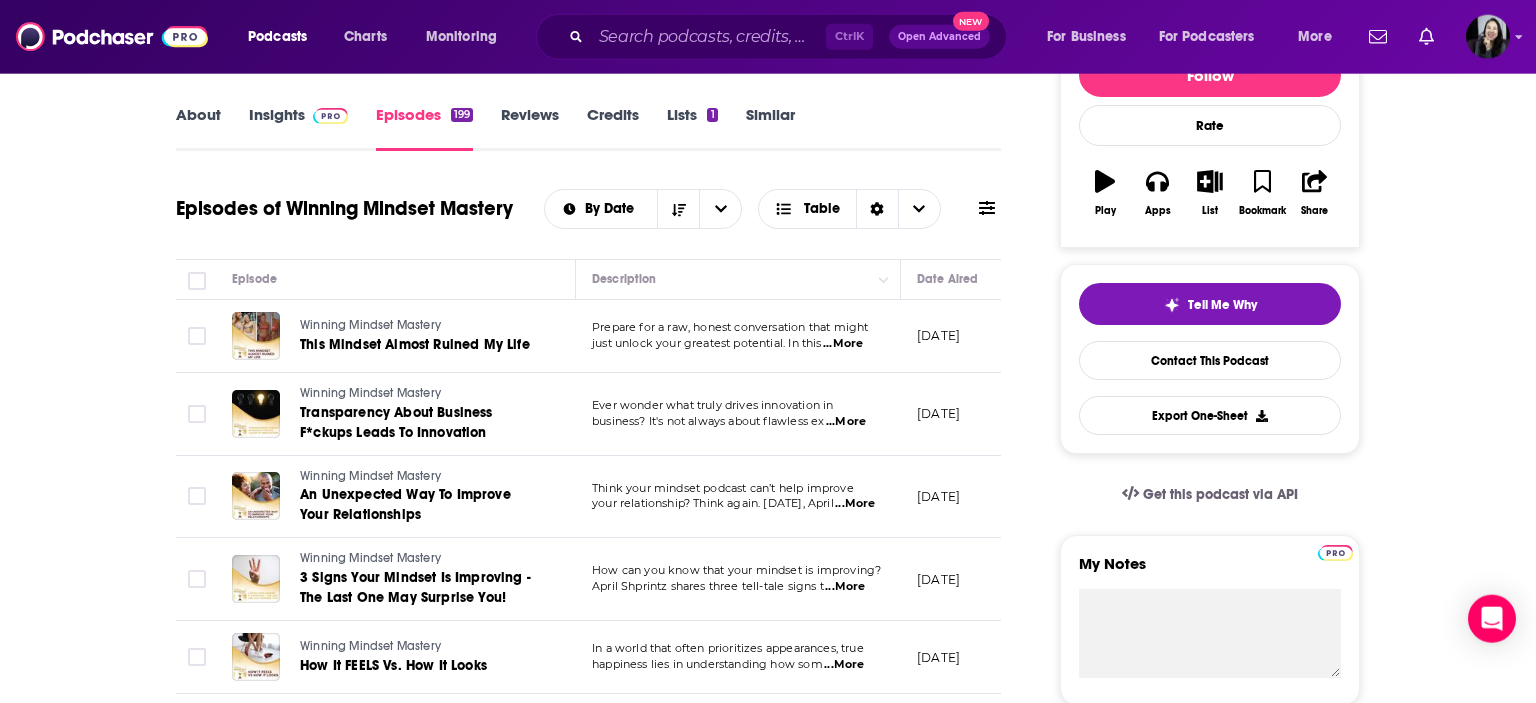 click on "Insights" at bounding box center [298, 128] 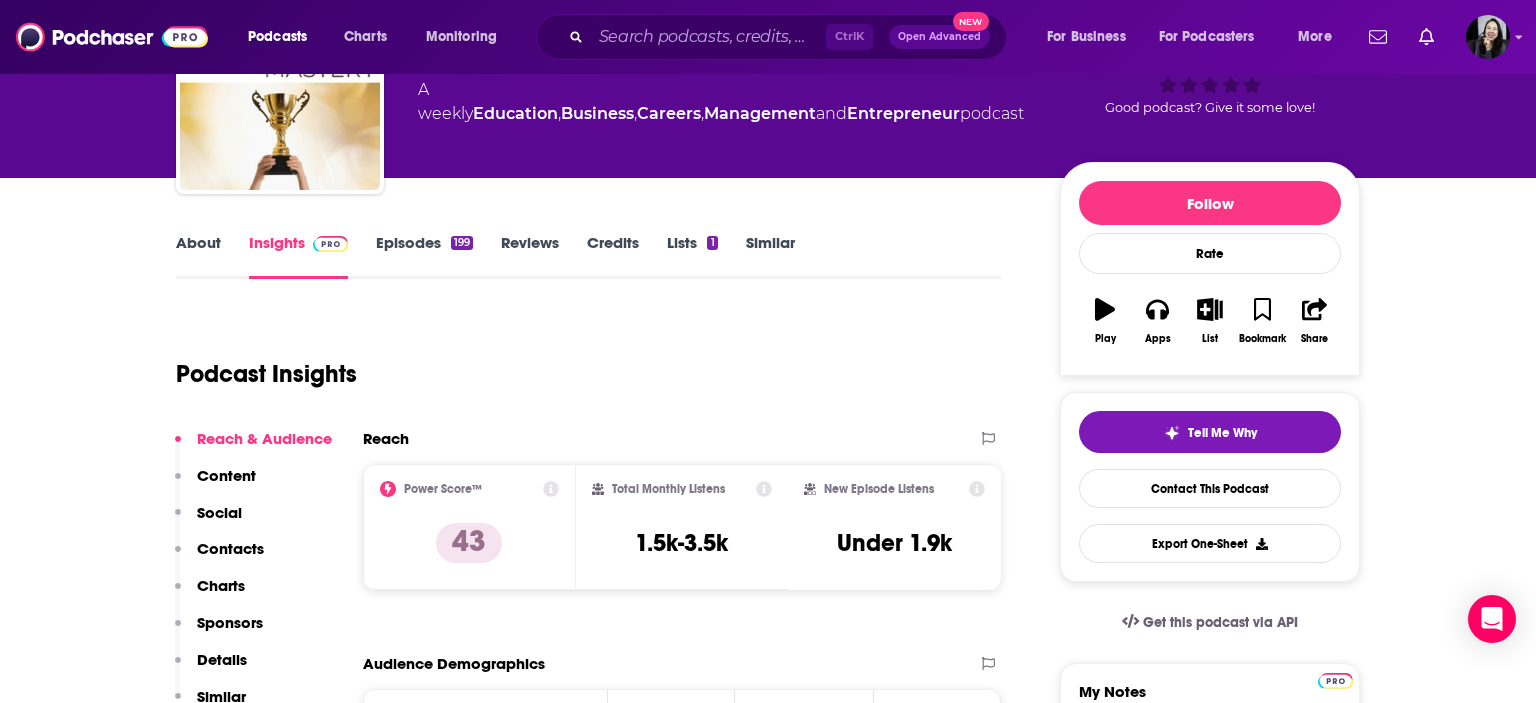 scroll, scrollTop: 0, scrollLeft: 0, axis: both 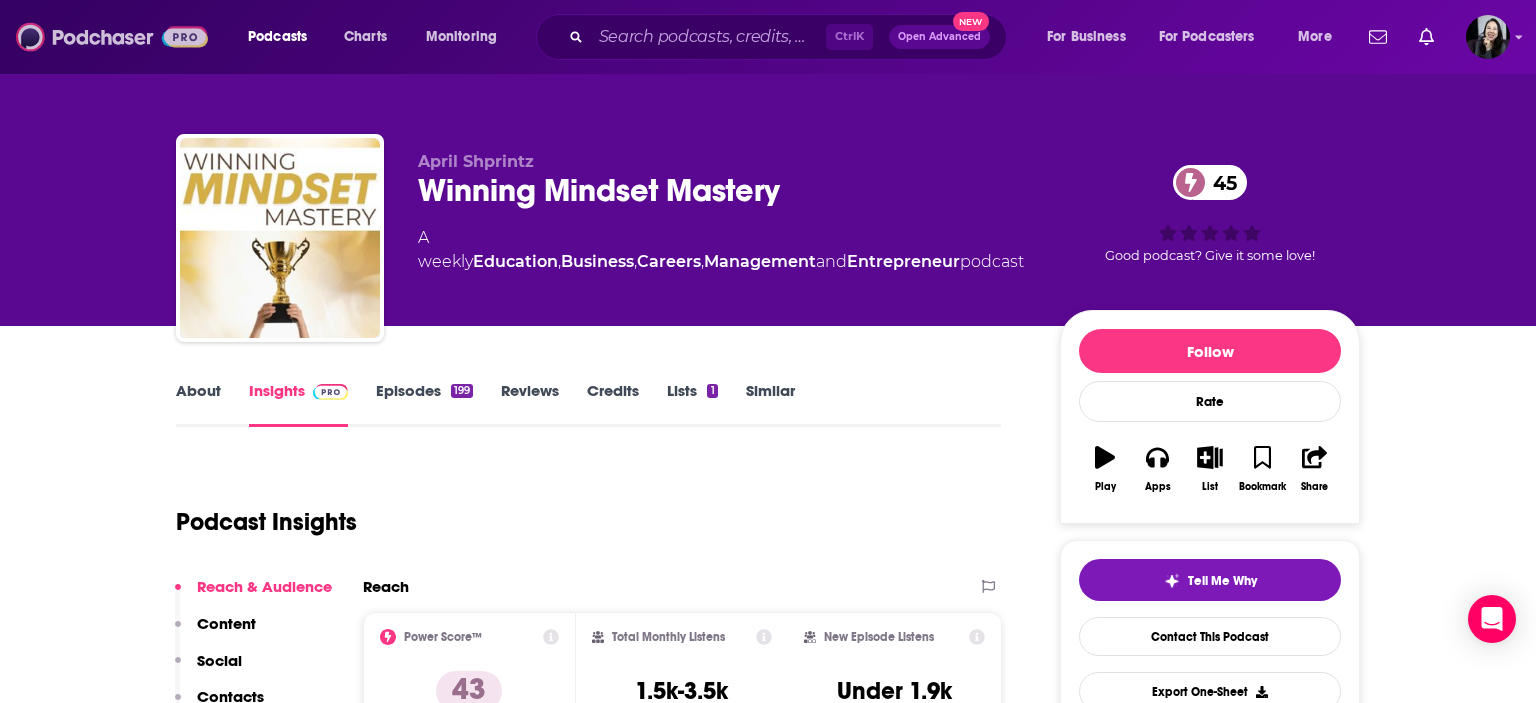 click at bounding box center (112, 37) 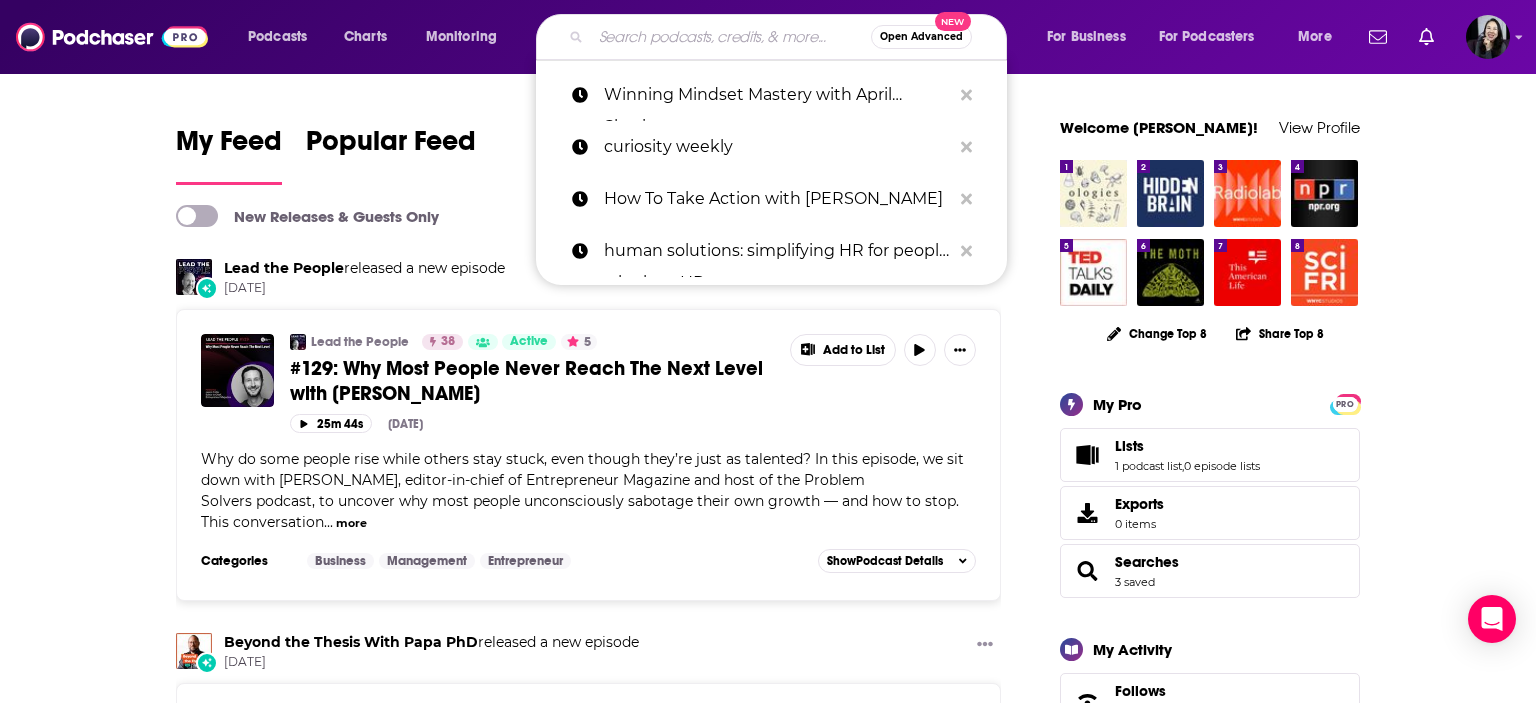 click at bounding box center [731, 37] 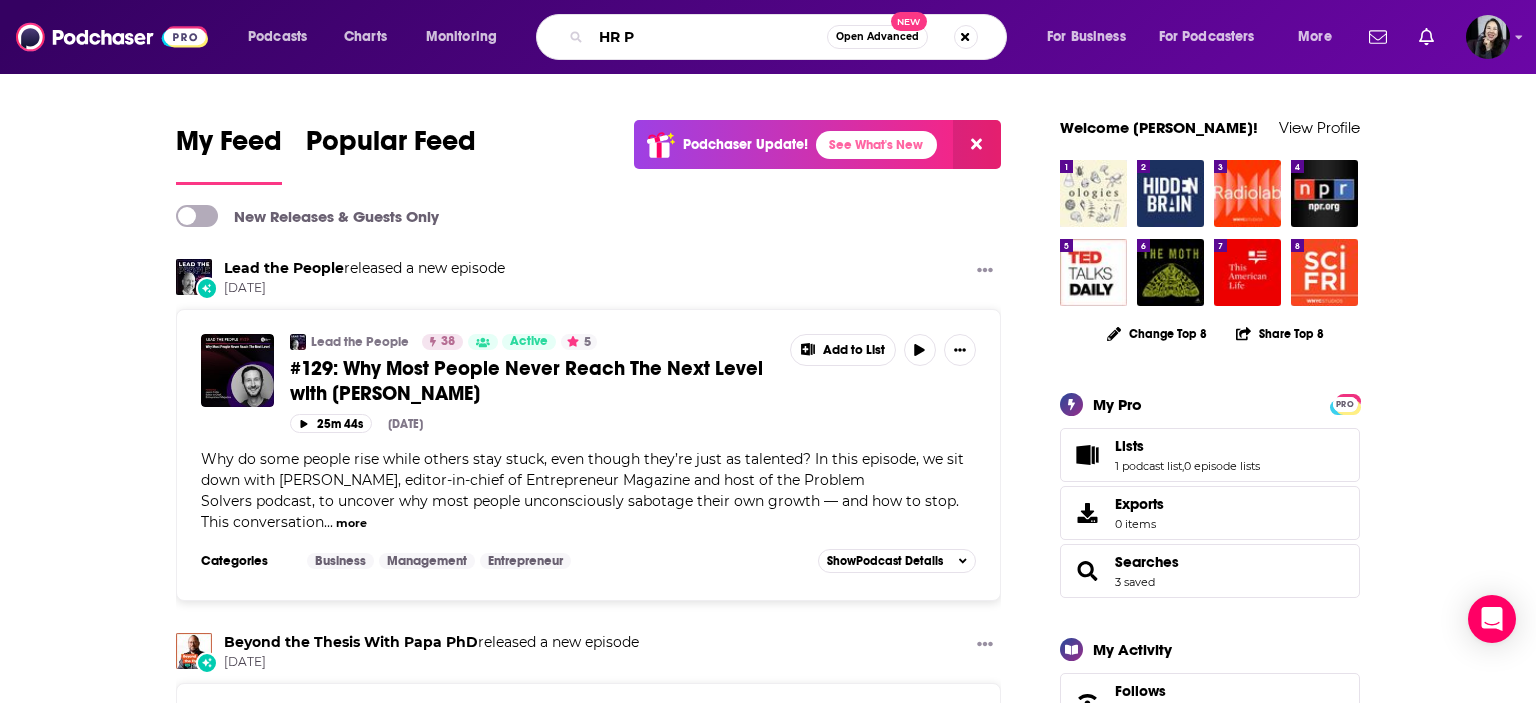 click on "HR P" at bounding box center (709, 37) 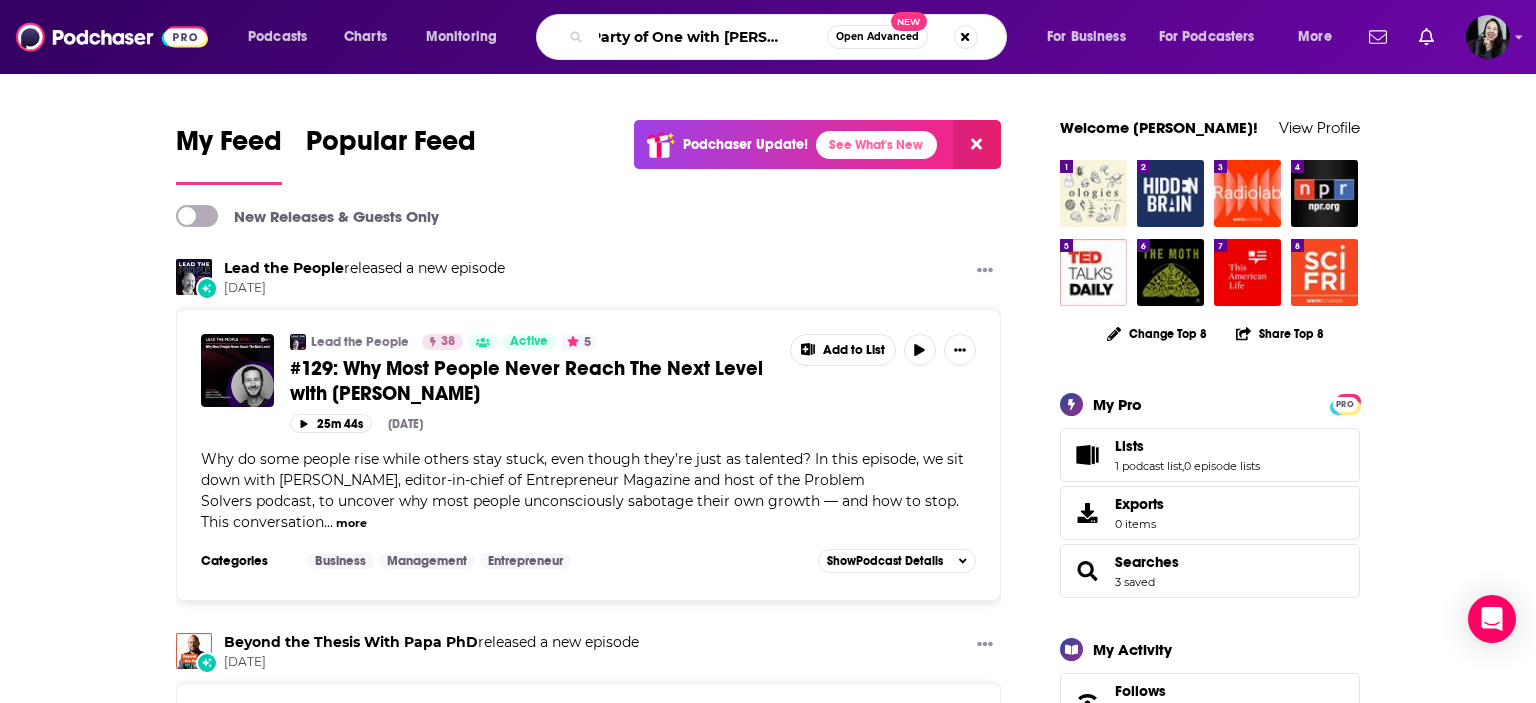 scroll, scrollTop: 0, scrollLeft: 37, axis: horizontal 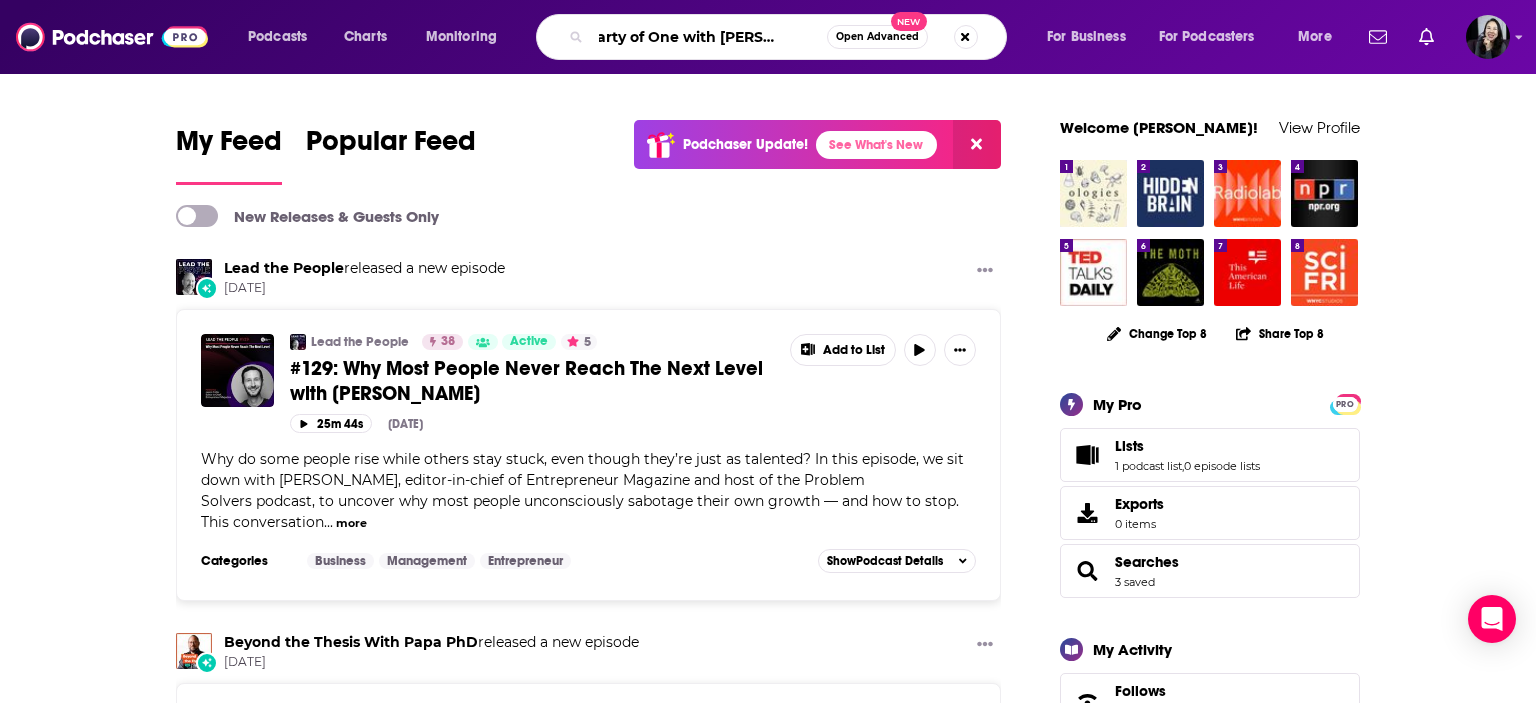 type on "HR Party of One with [PERSON_NAME]" 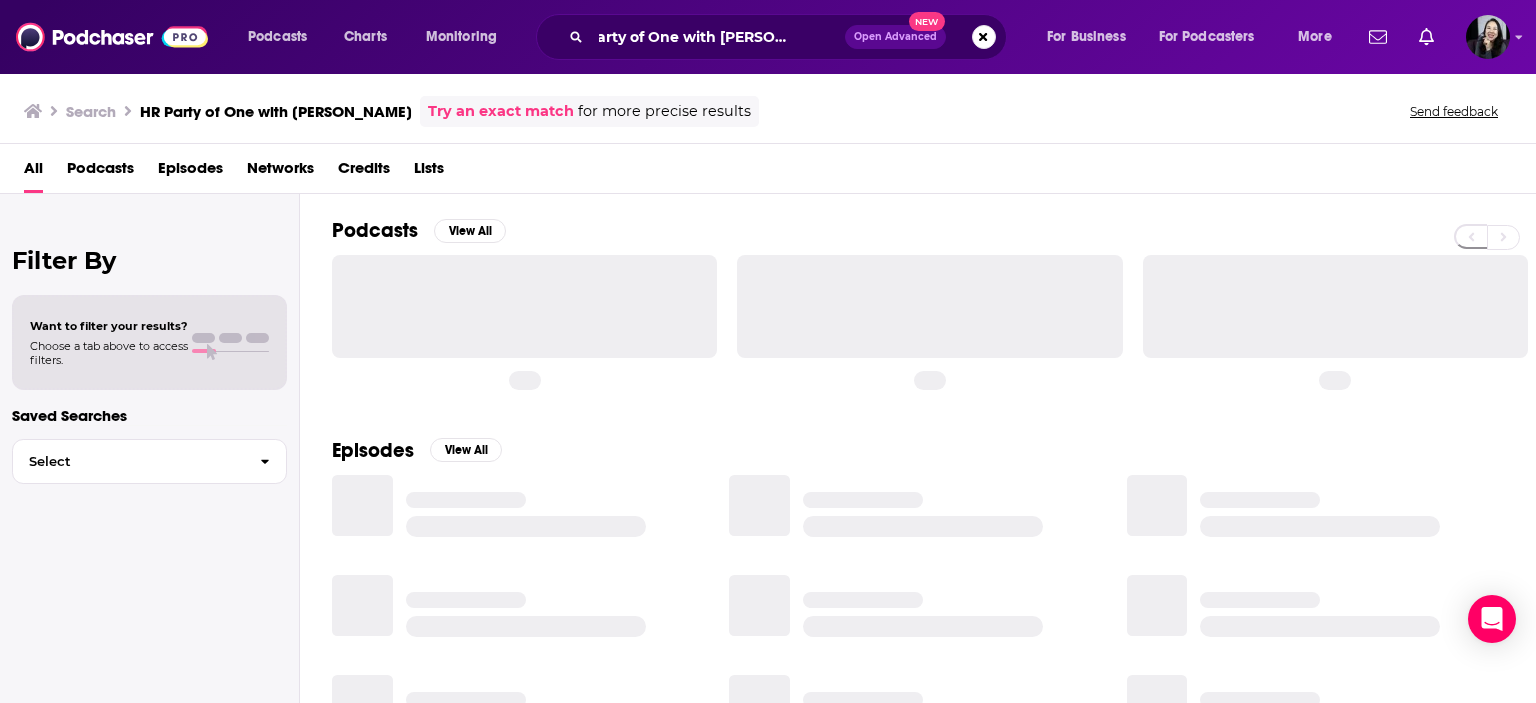 scroll, scrollTop: 0, scrollLeft: 18, axis: horizontal 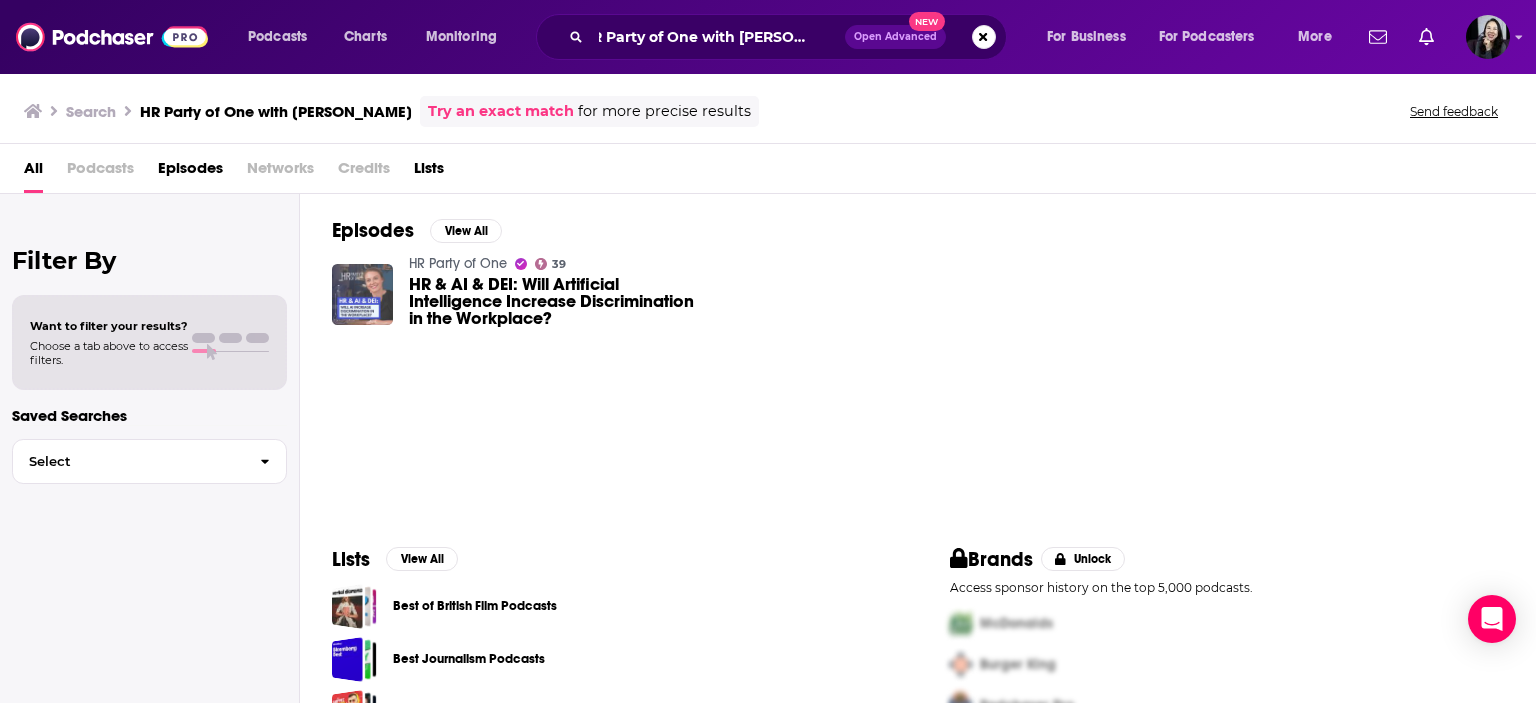 click at bounding box center [362, 294] 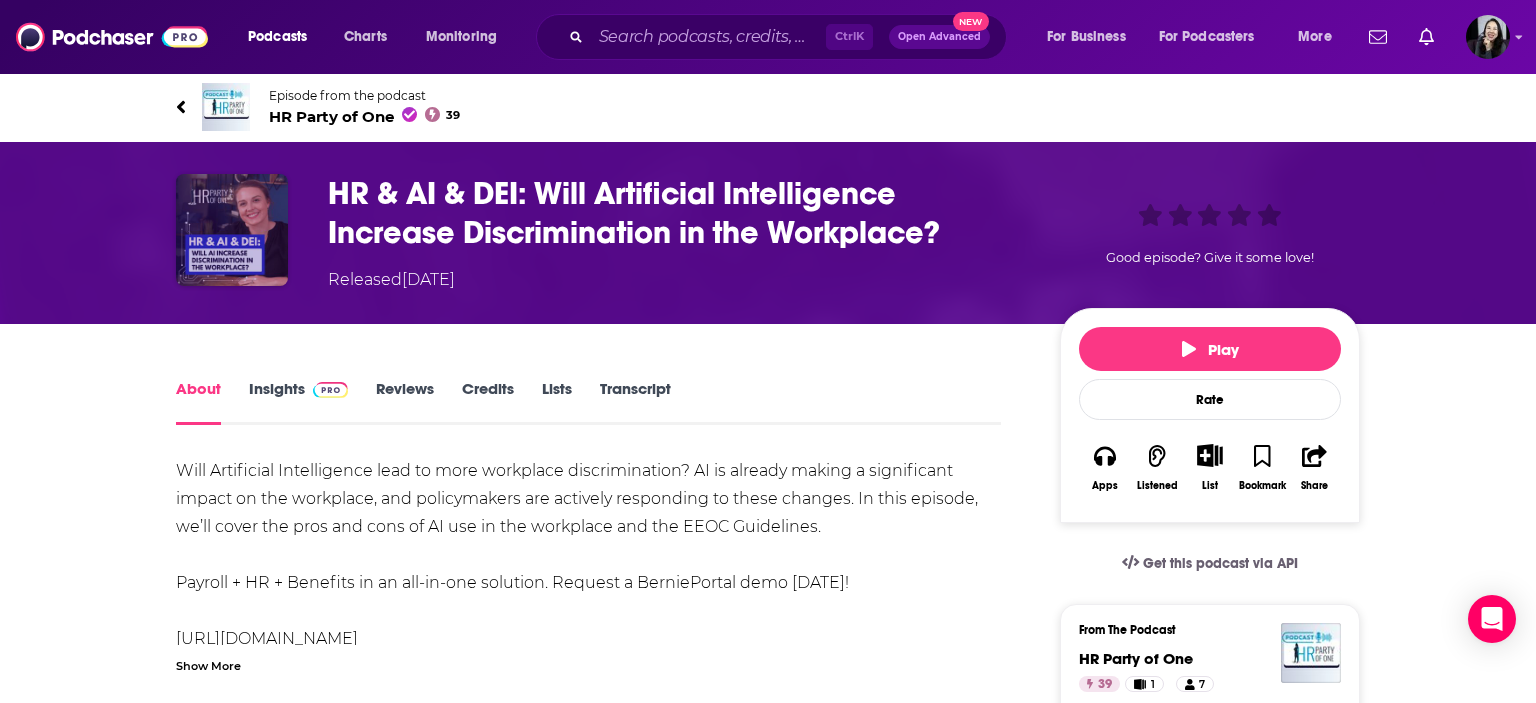 click at bounding box center (232, 230) 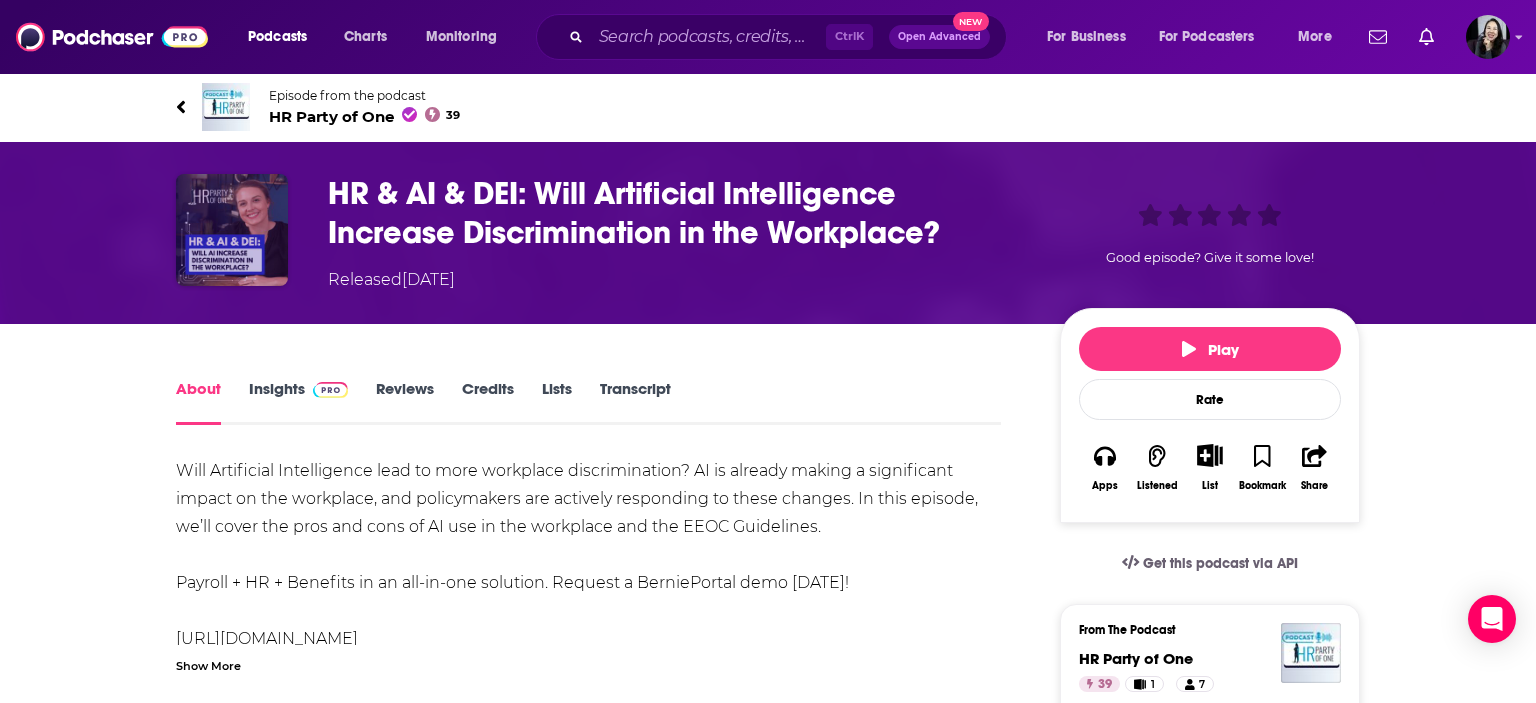 click at bounding box center [232, 230] 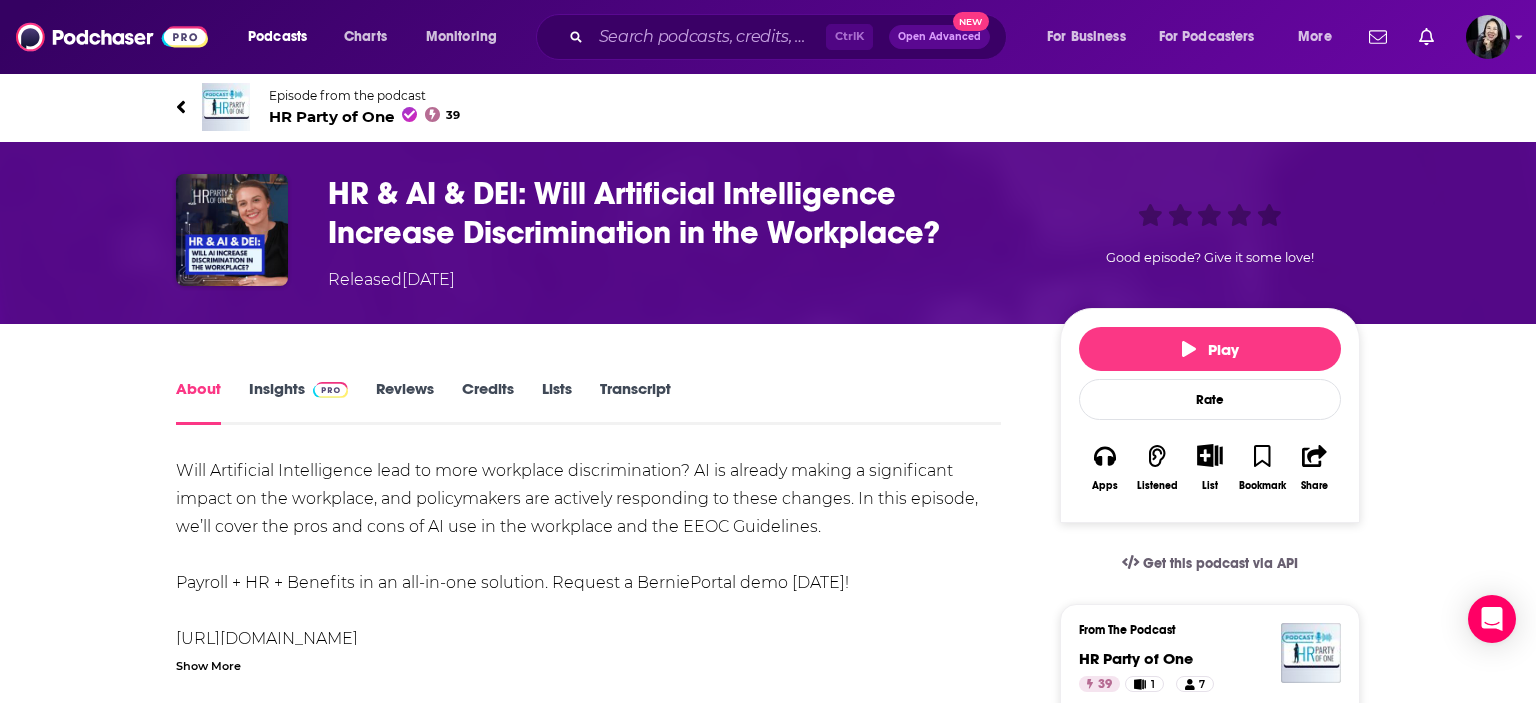 click at bounding box center [226, 107] 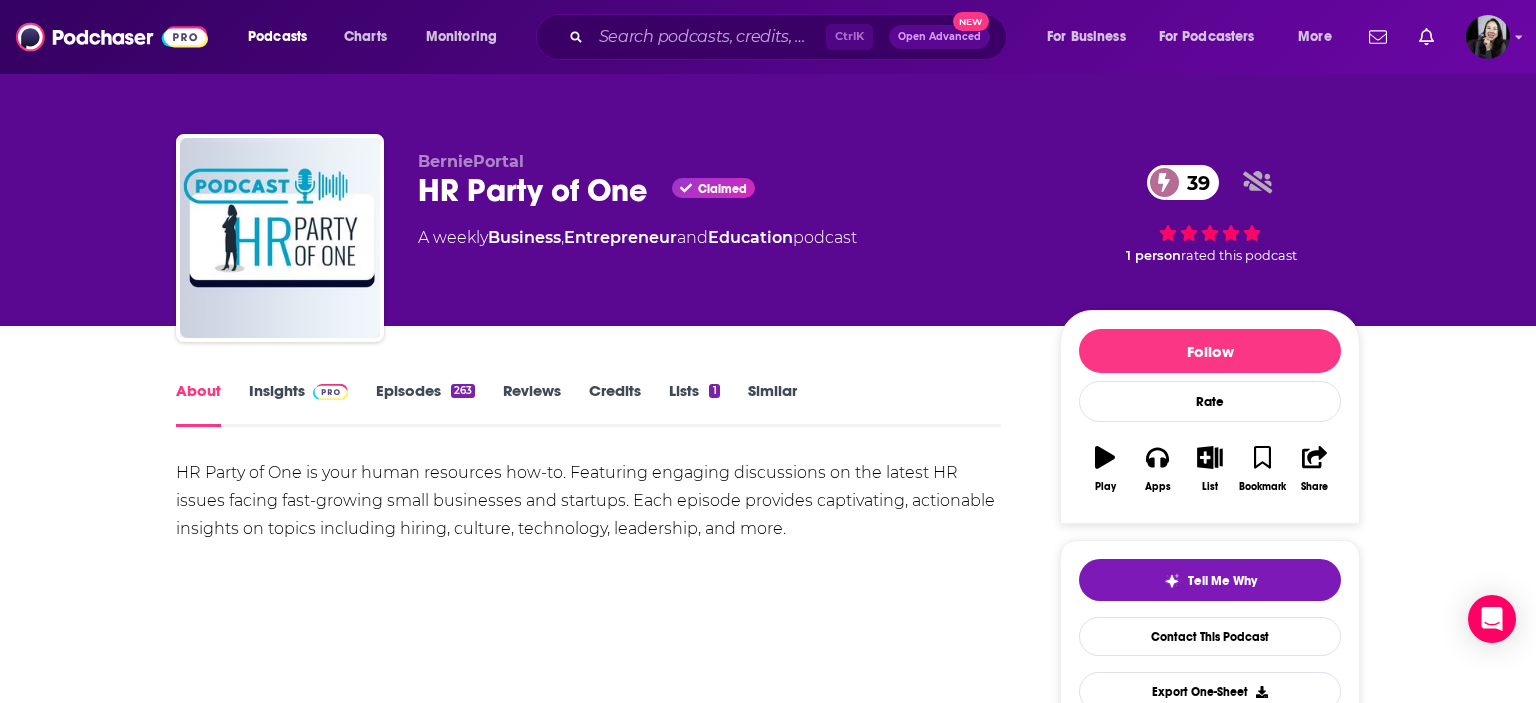 click on "Episodes 263" at bounding box center [425, 404] 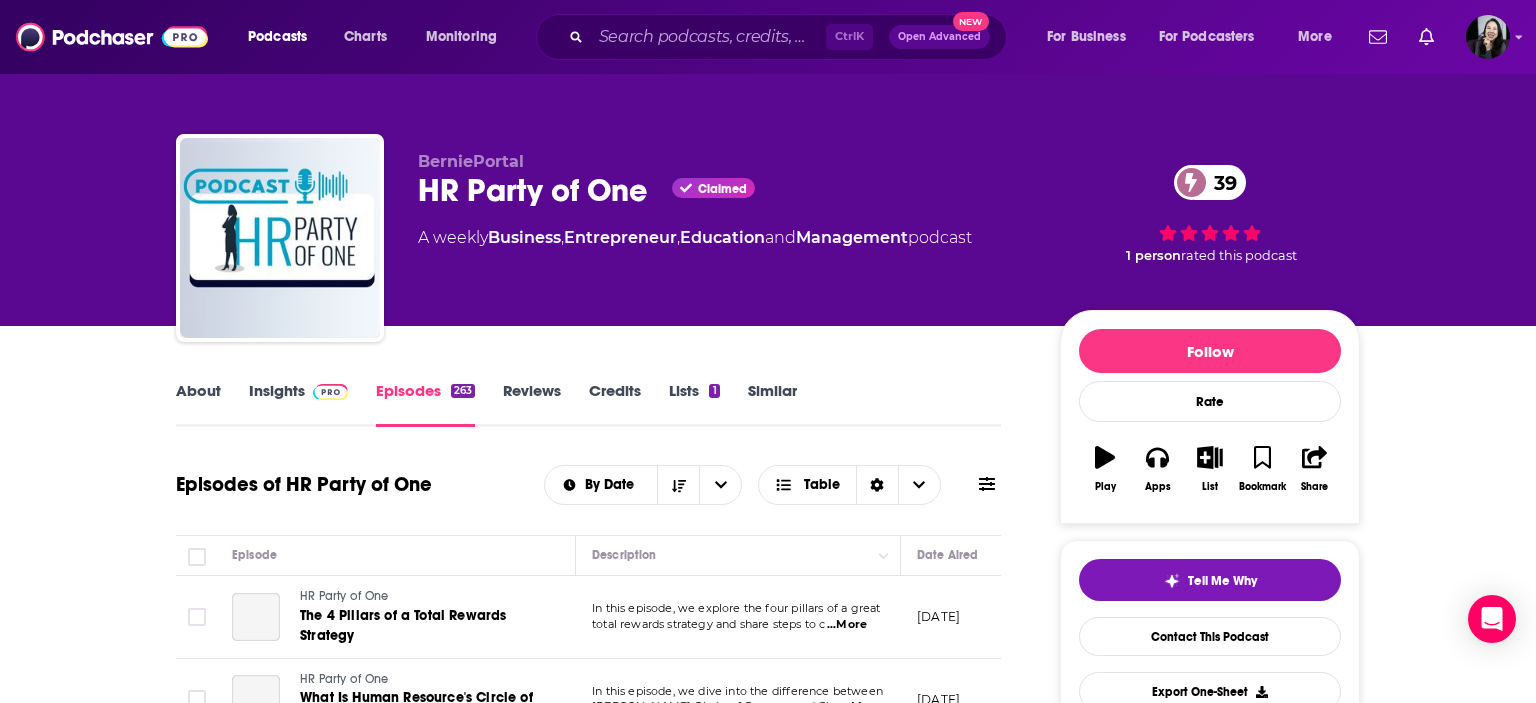 scroll, scrollTop: 207, scrollLeft: 0, axis: vertical 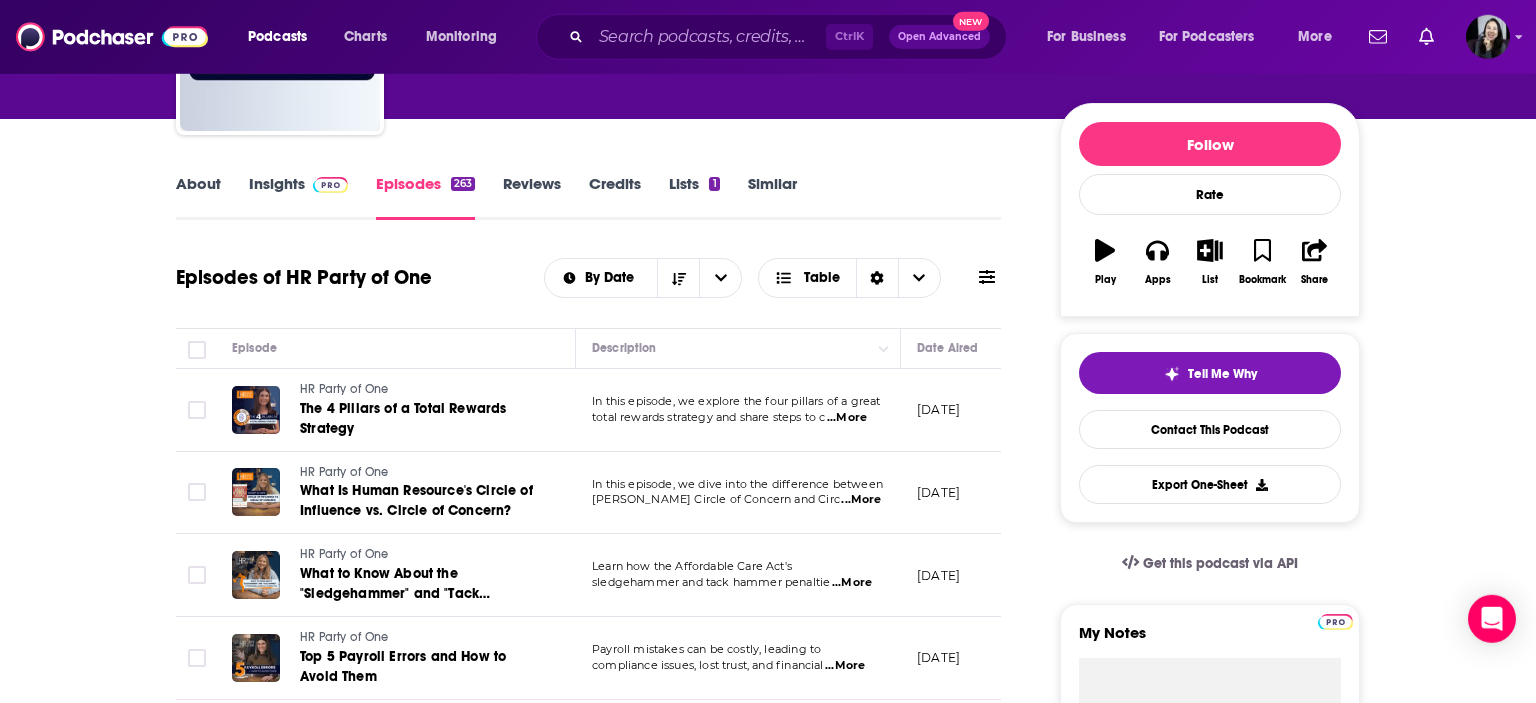 click on "...More" at bounding box center (847, 418) 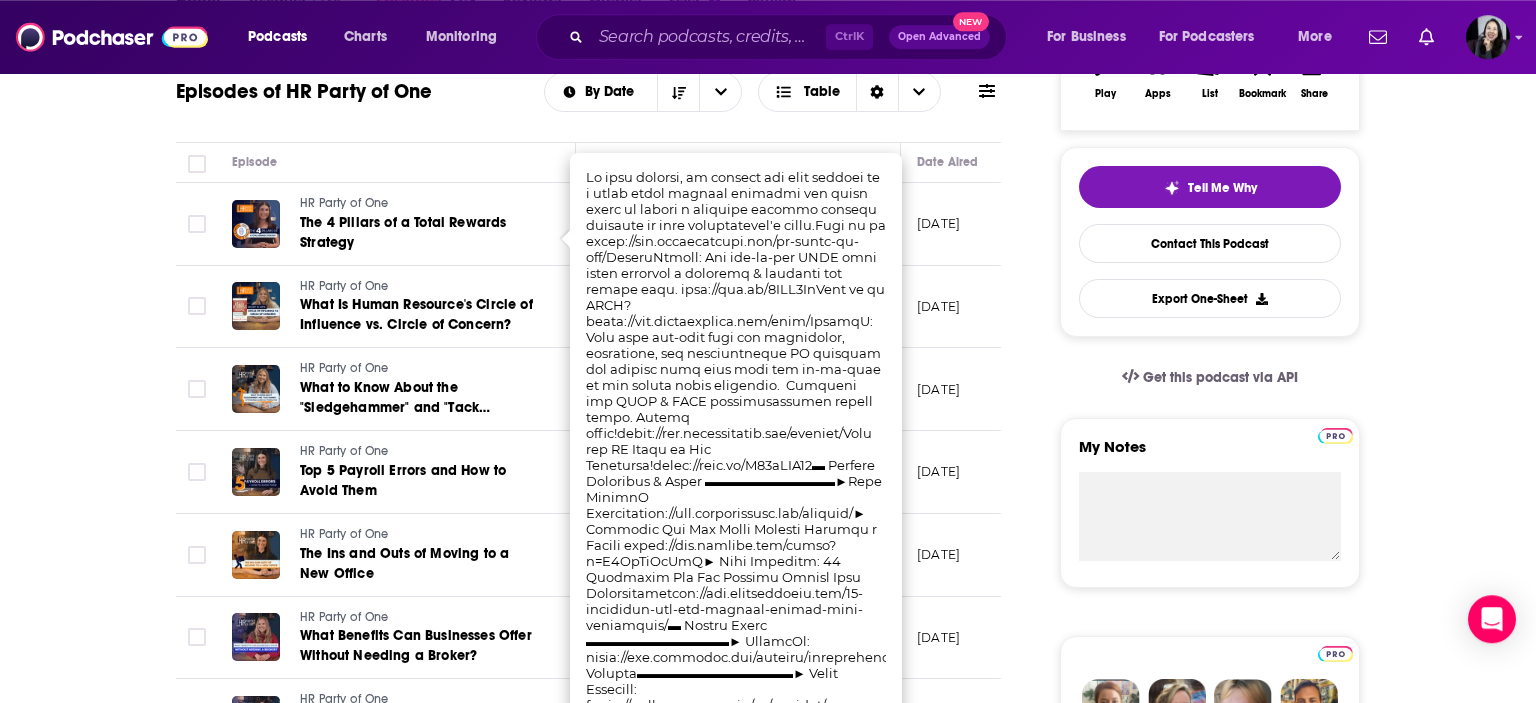 scroll, scrollTop: 371, scrollLeft: 0, axis: vertical 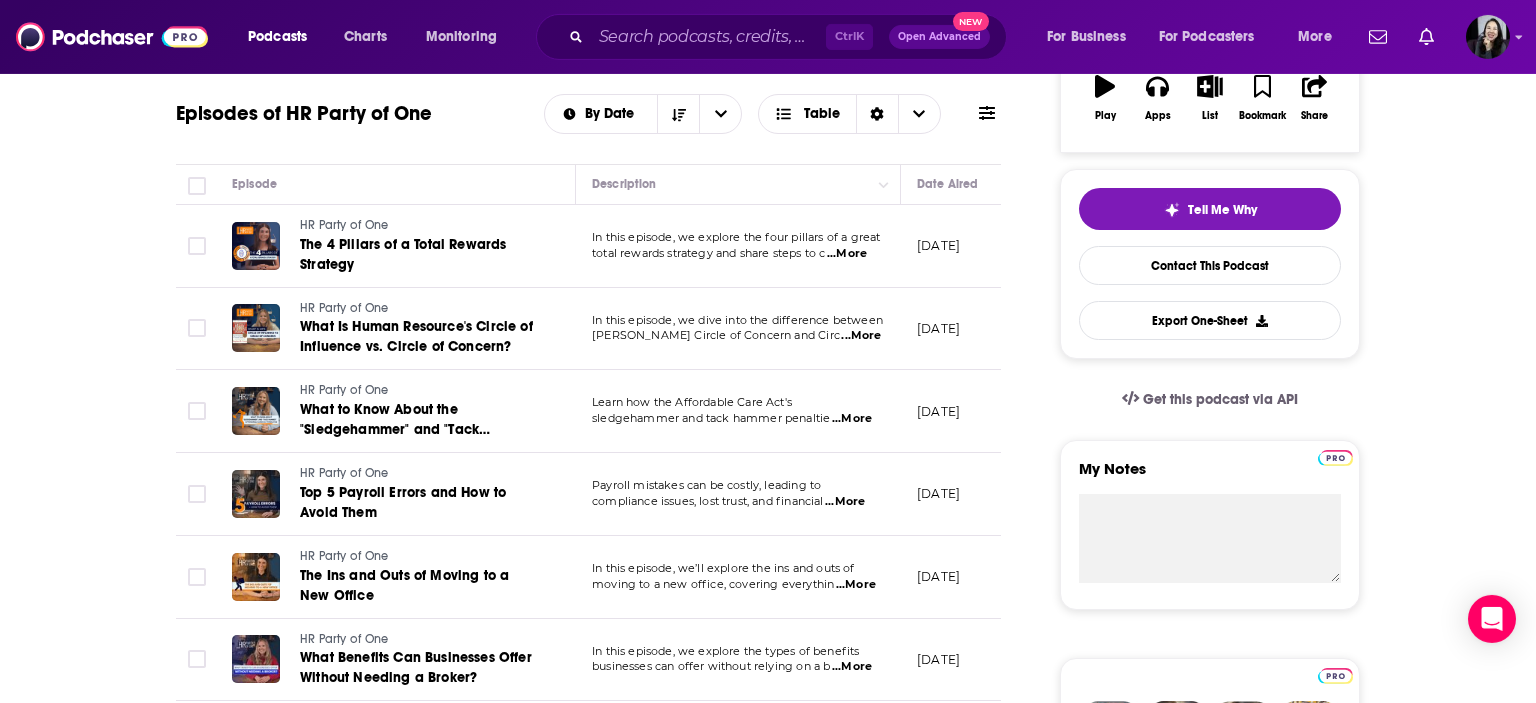 click on "About Insights Episodes 263 Reviews Credits Lists 1 Similar Episodes of HR Party of One By Date Table Episode Description Date Aired Reach Episode Guests Length HR Party of One The 4 Pillars of a Total Rewards Strategy In this episode, we explore the four pillars of a great total rewards strategy and share steps to c  ...More [DATE] Under 1k -- 7:15 s HR Party of One What Is Human Resource's Circle of Influence vs. Circle of Concern? In this episode, we dive into the difference between [PERSON_NAME] Circle of Concern and Circ  ...More [DATE] Under 1.1k -- 5:58 s HR Party of One What to Know About the "Sledgehammer" and "Tack Hammer" ACA Penalties Learn how the Affordable Care Act's sledgehammer and tack hammer penaltie  ...More [DATE] Under 1.2k -- 6:47 s HR Party of One Top 5 Payroll Errors and How to Avoid Them Payroll mistakes can be costly, leading to compliance issues, lost trust, and financial   ...More [DATE] Under 1k -- 8:32 s HR Party of One  ...More [DATE] Under 1k s" at bounding box center (768, 1293) 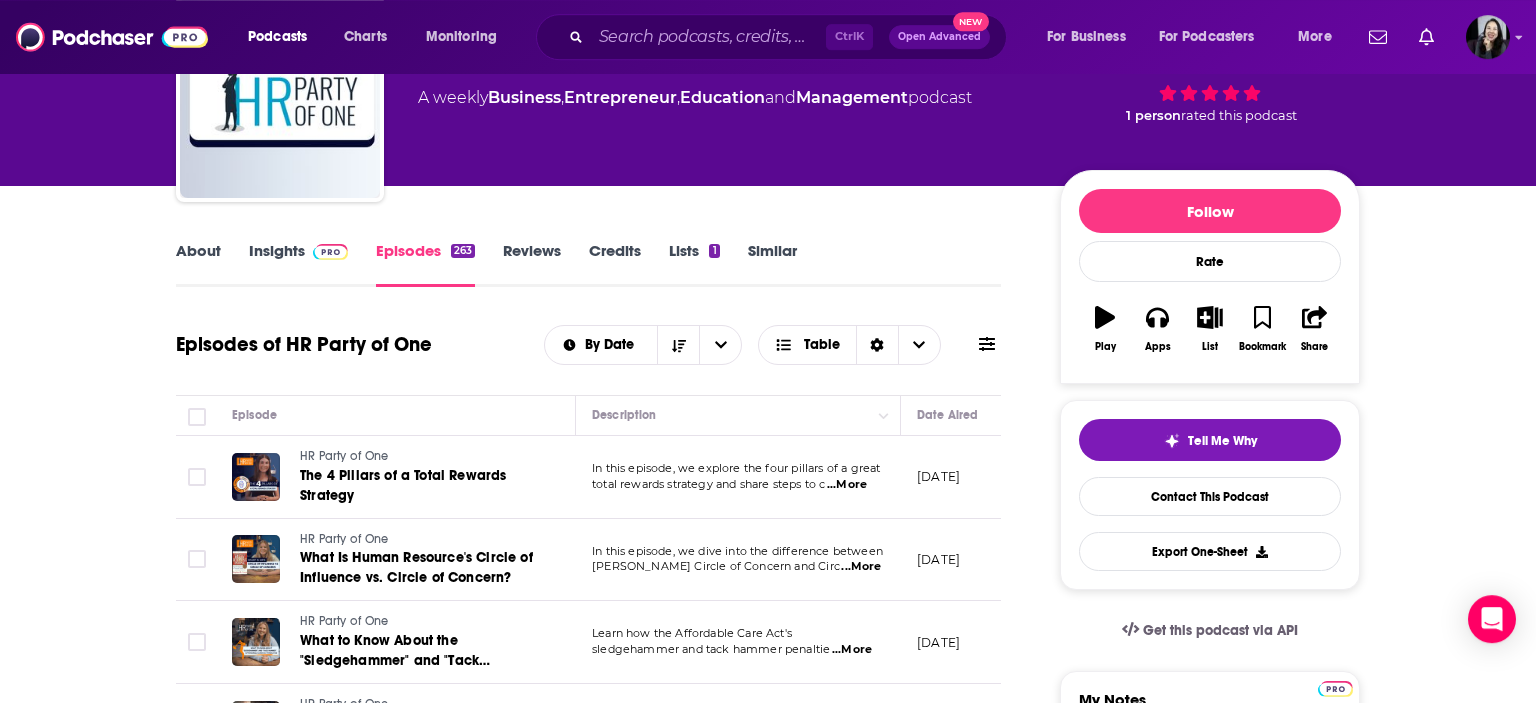 scroll, scrollTop: 119, scrollLeft: 0, axis: vertical 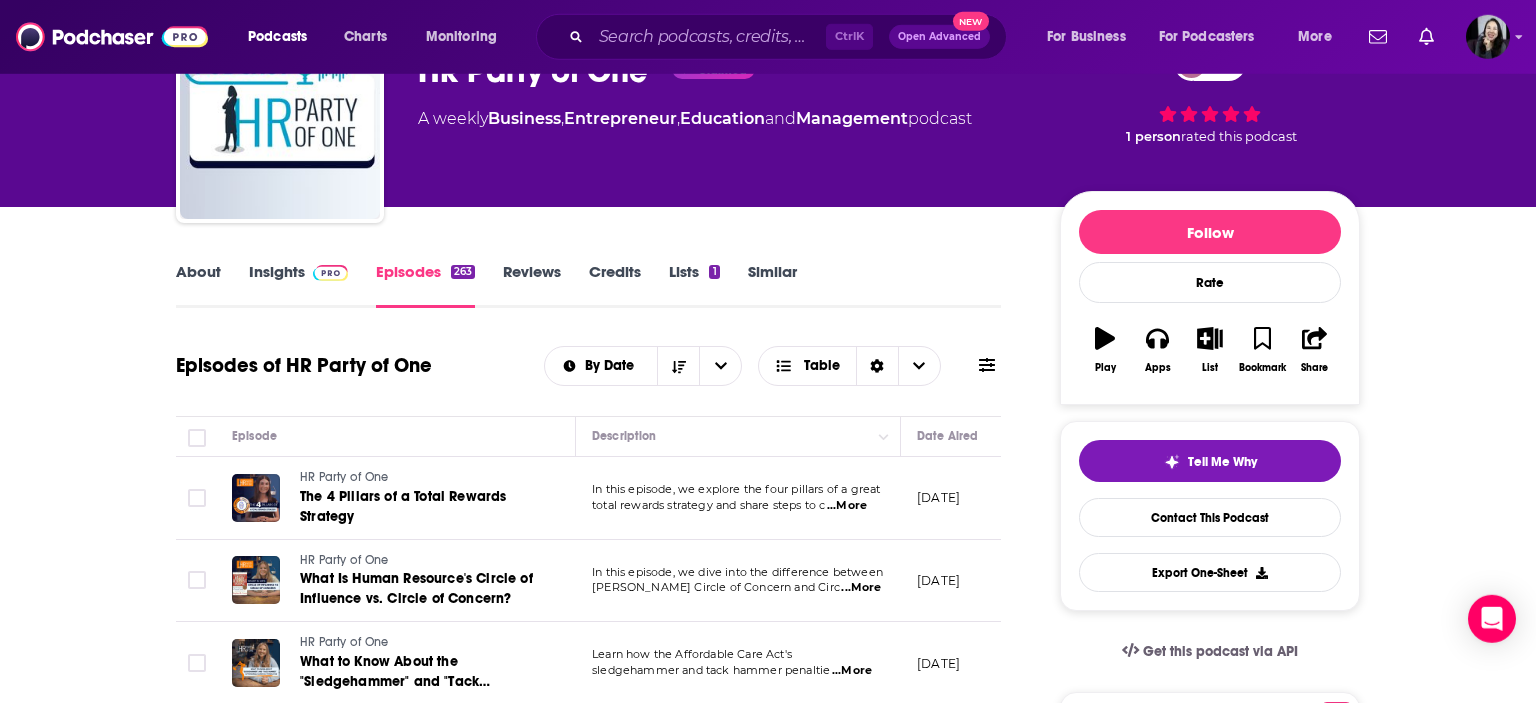 click on "Insights" at bounding box center (298, 285) 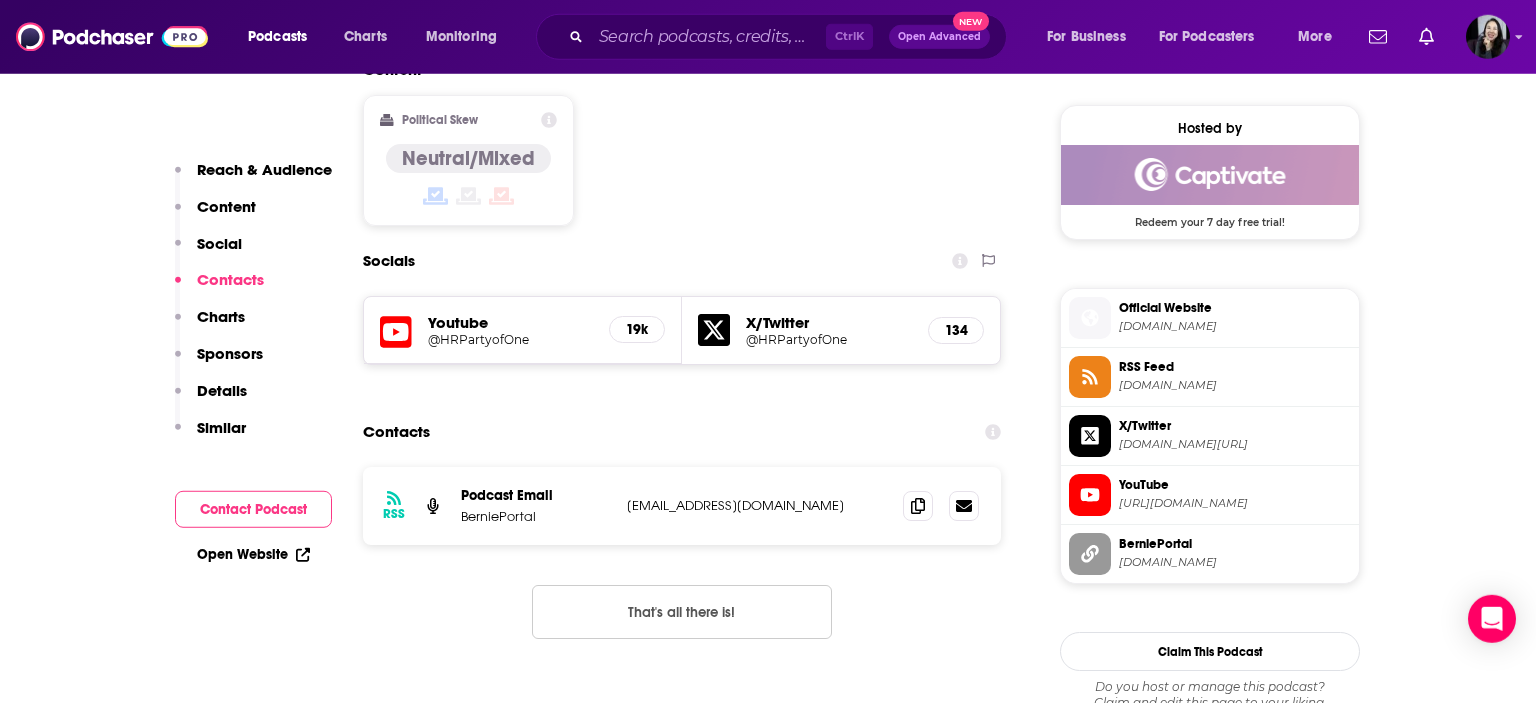 scroll, scrollTop: 1593, scrollLeft: 0, axis: vertical 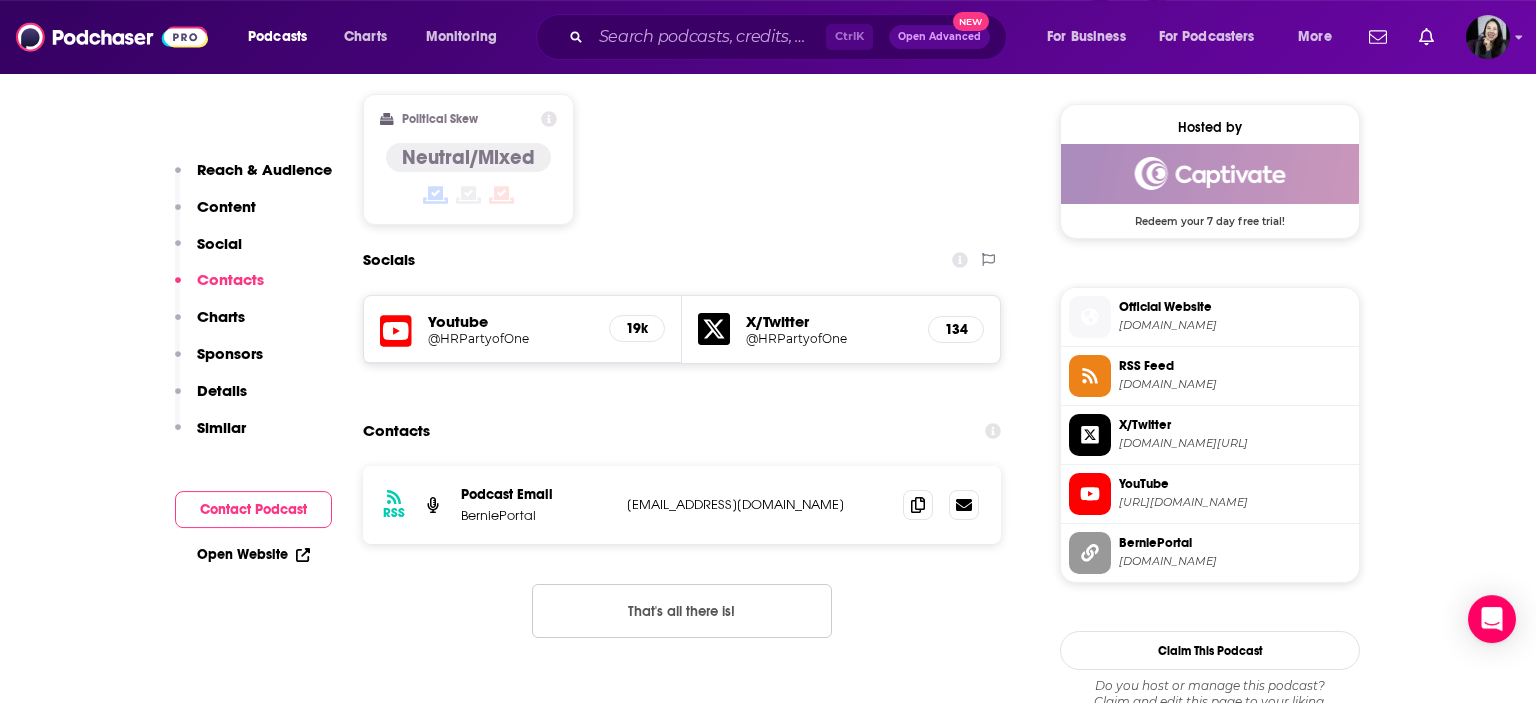 click on "RSS   Podcast Email BerniePortal [EMAIL_ADDRESS][DOMAIN_NAME] [EMAIL_ADDRESS][DOMAIN_NAME] That's all there is!" at bounding box center (682, 568) 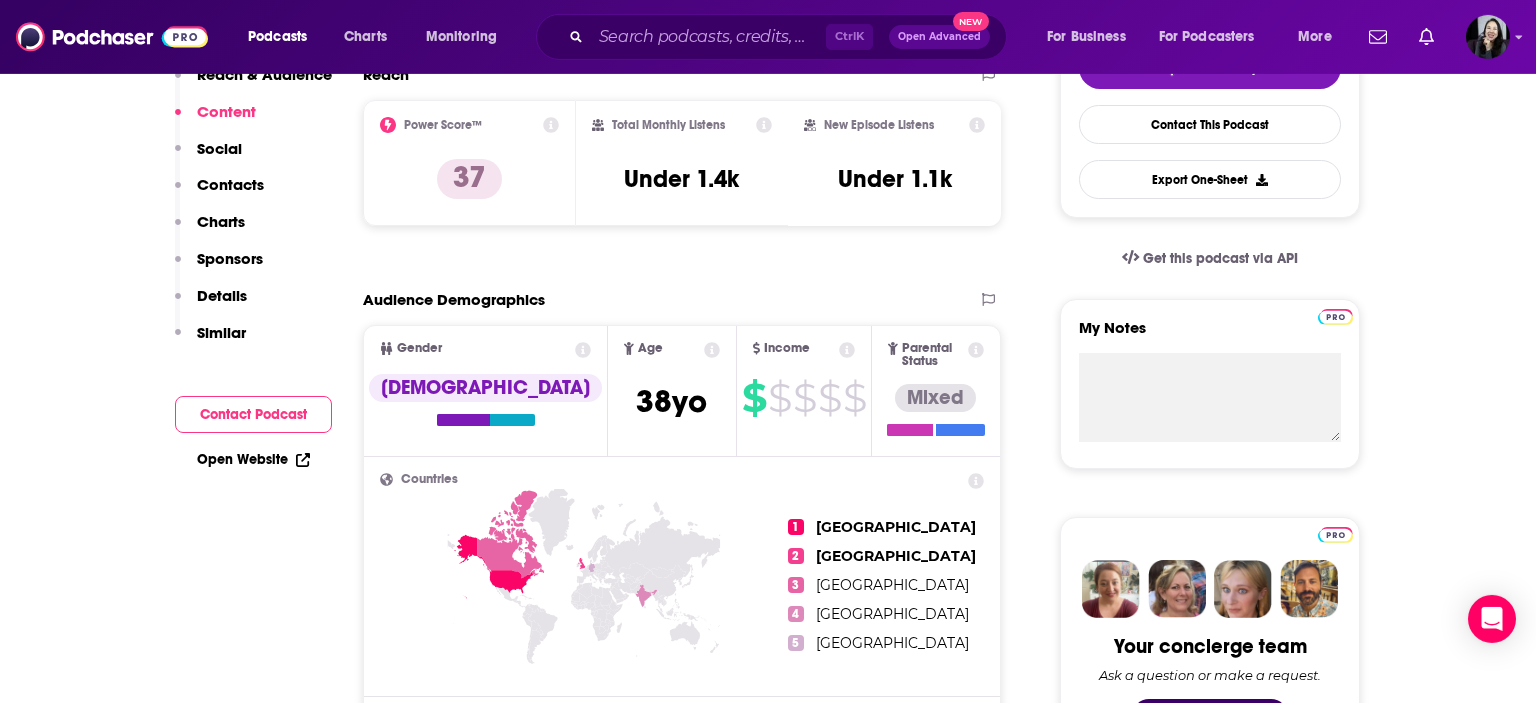 scroll, scrollTop: 0, scrollLeft: 0, axis: both 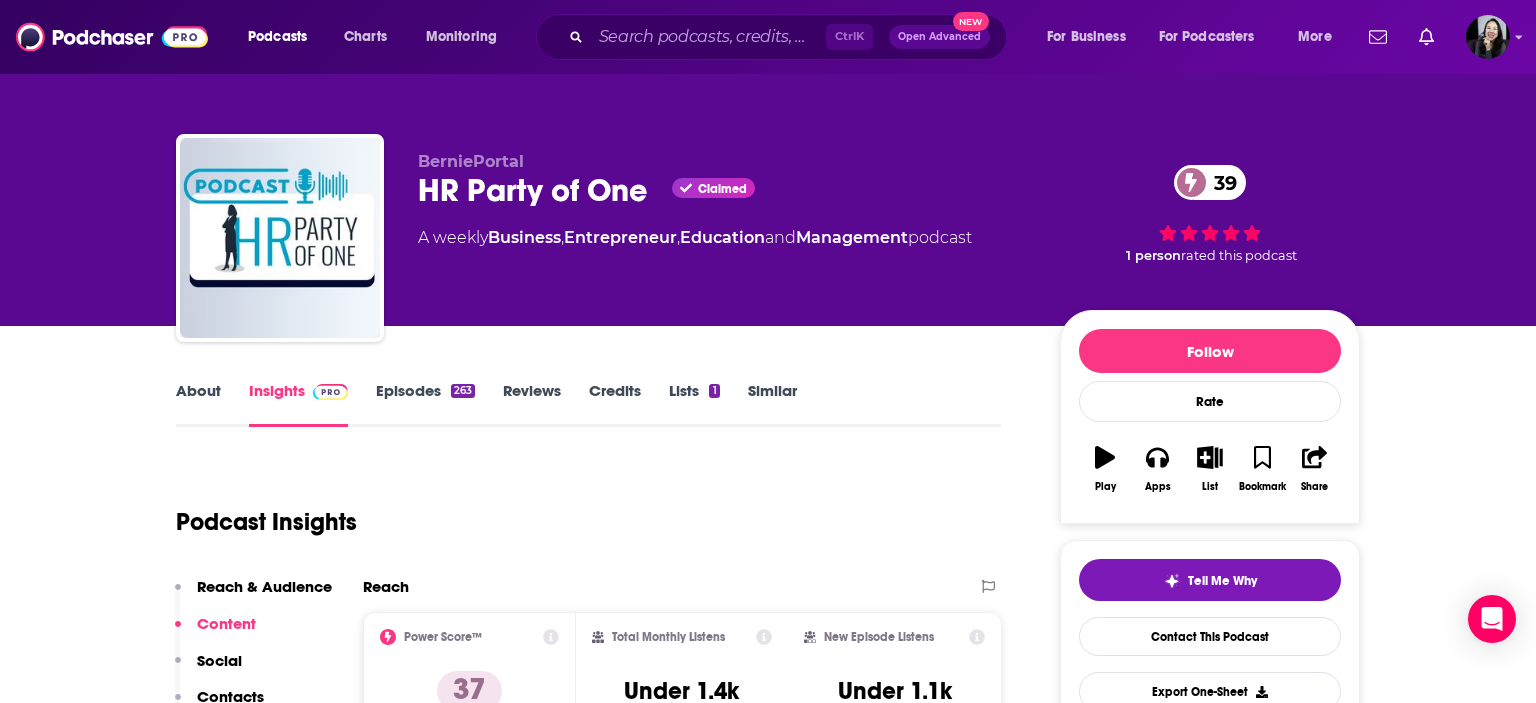 click on "Episodes 263" at bounding box center [425, 404] 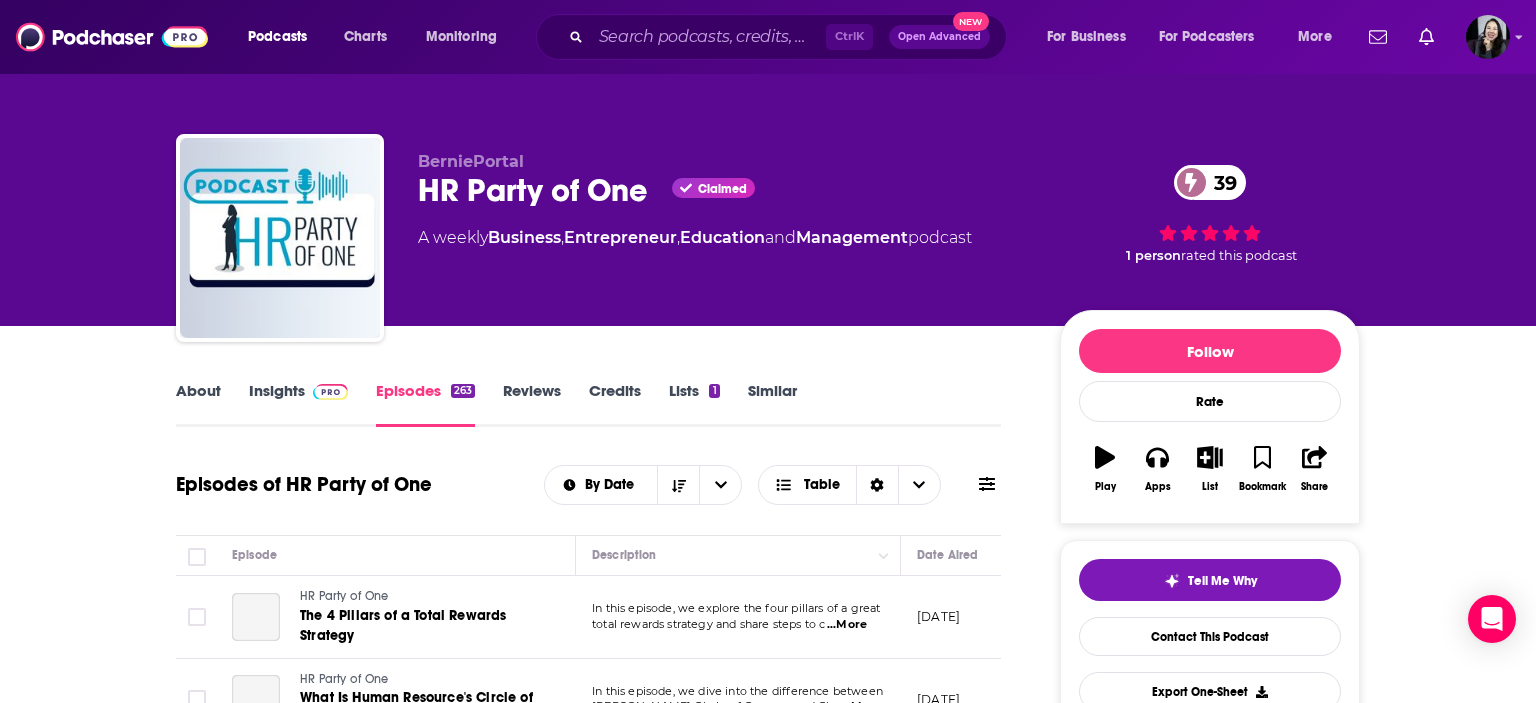 scroll, scrollTop: 276, scrollLeft: 0, axis: vertical 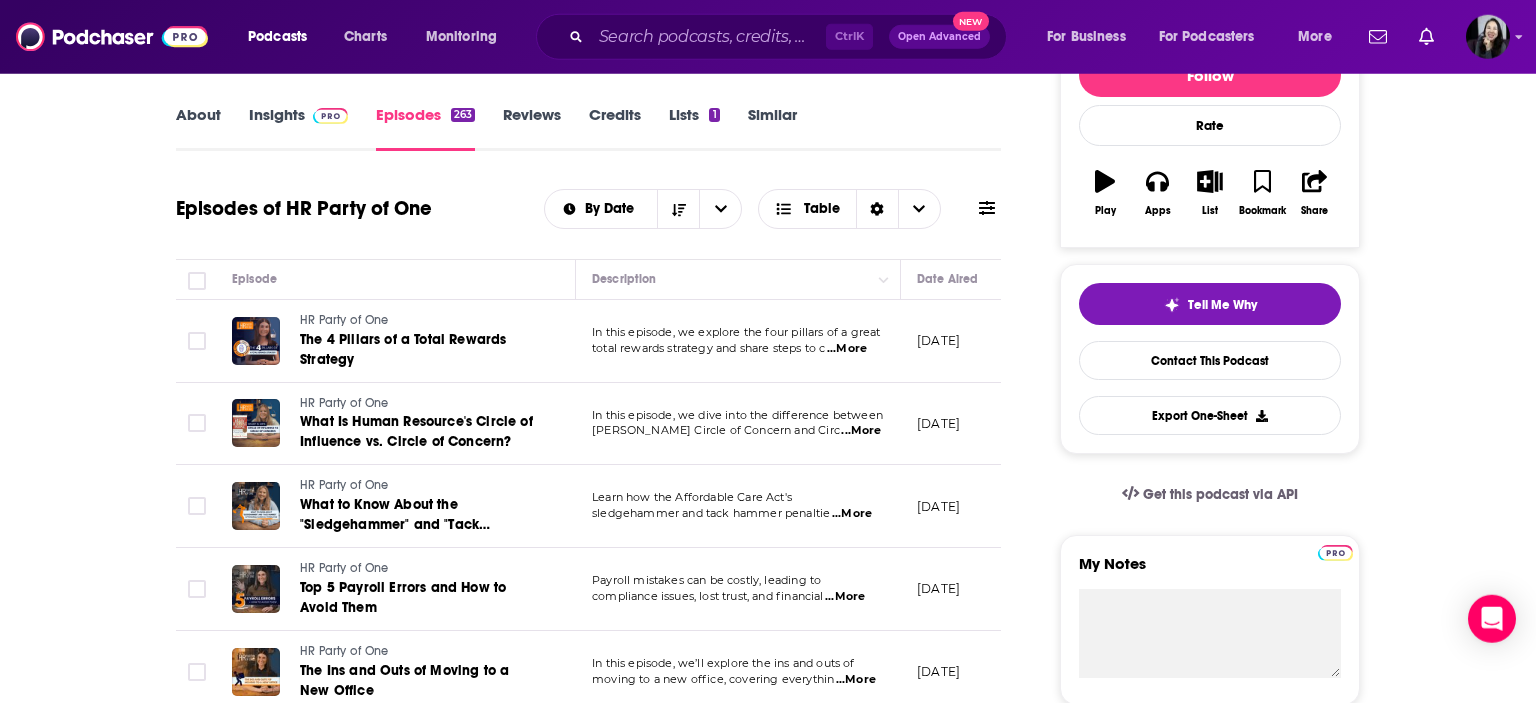 click on "...More" at bounding box center (847, 349) 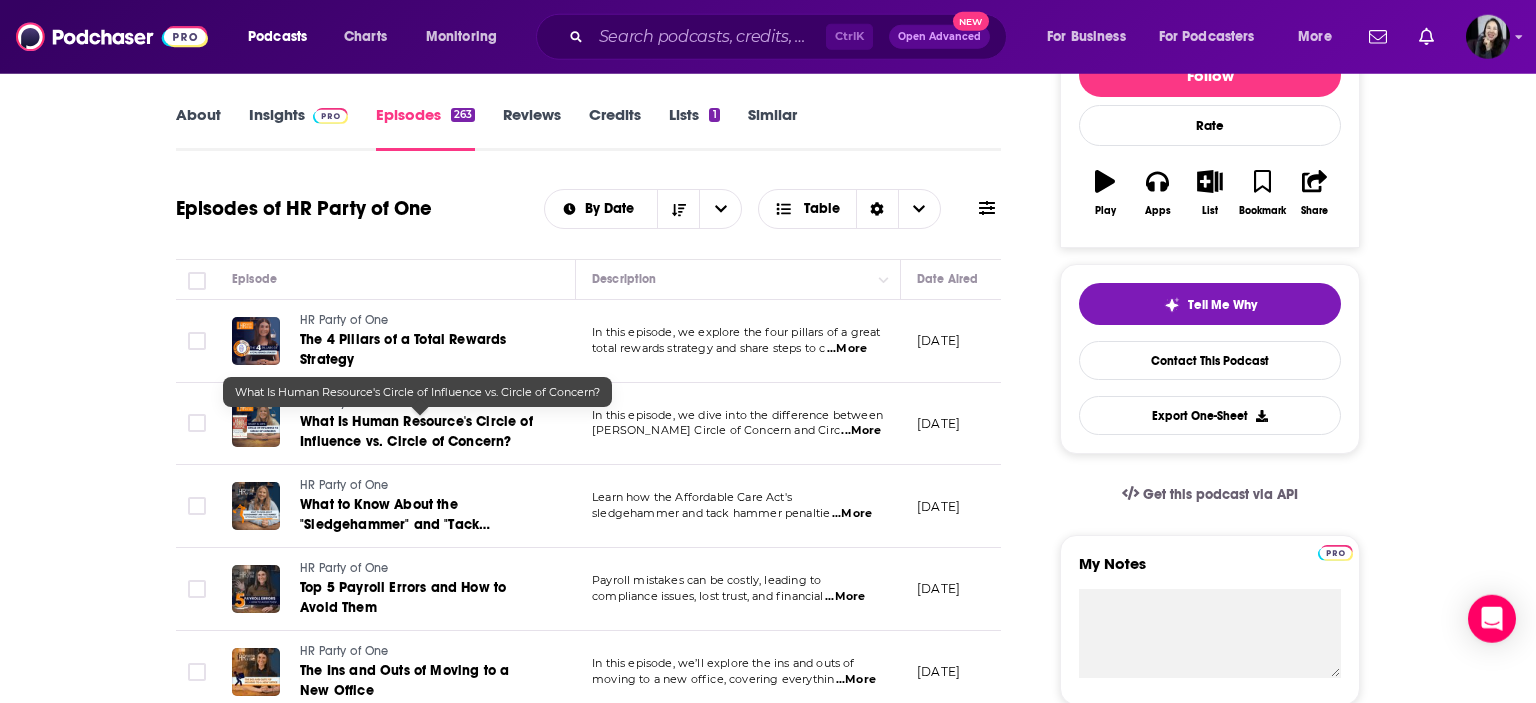 click on "What Is Human Resource's Circle of Influence vs. Circle of Concern?" at bounding box center (420, 432) 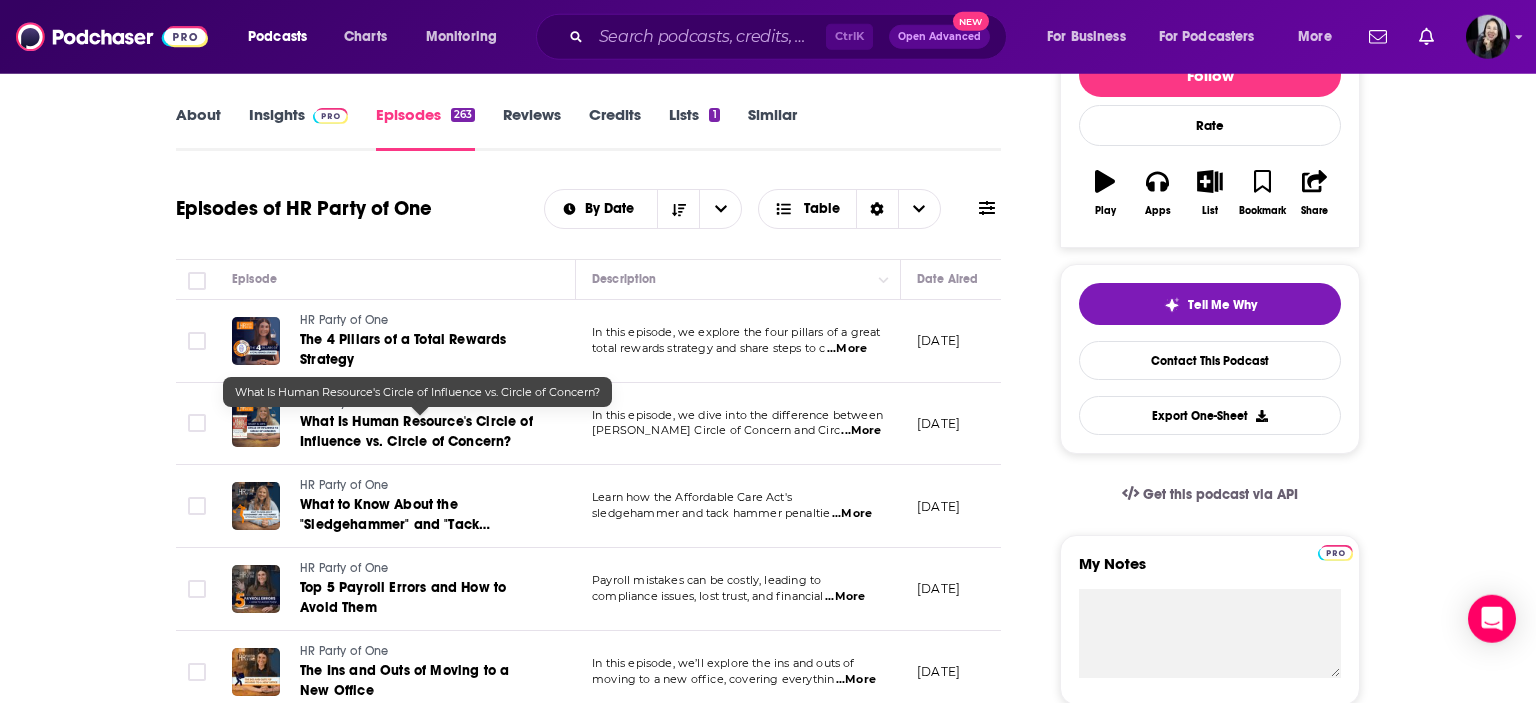 scroll, scrollTop: 0, scrollLeft: 0, axis: both 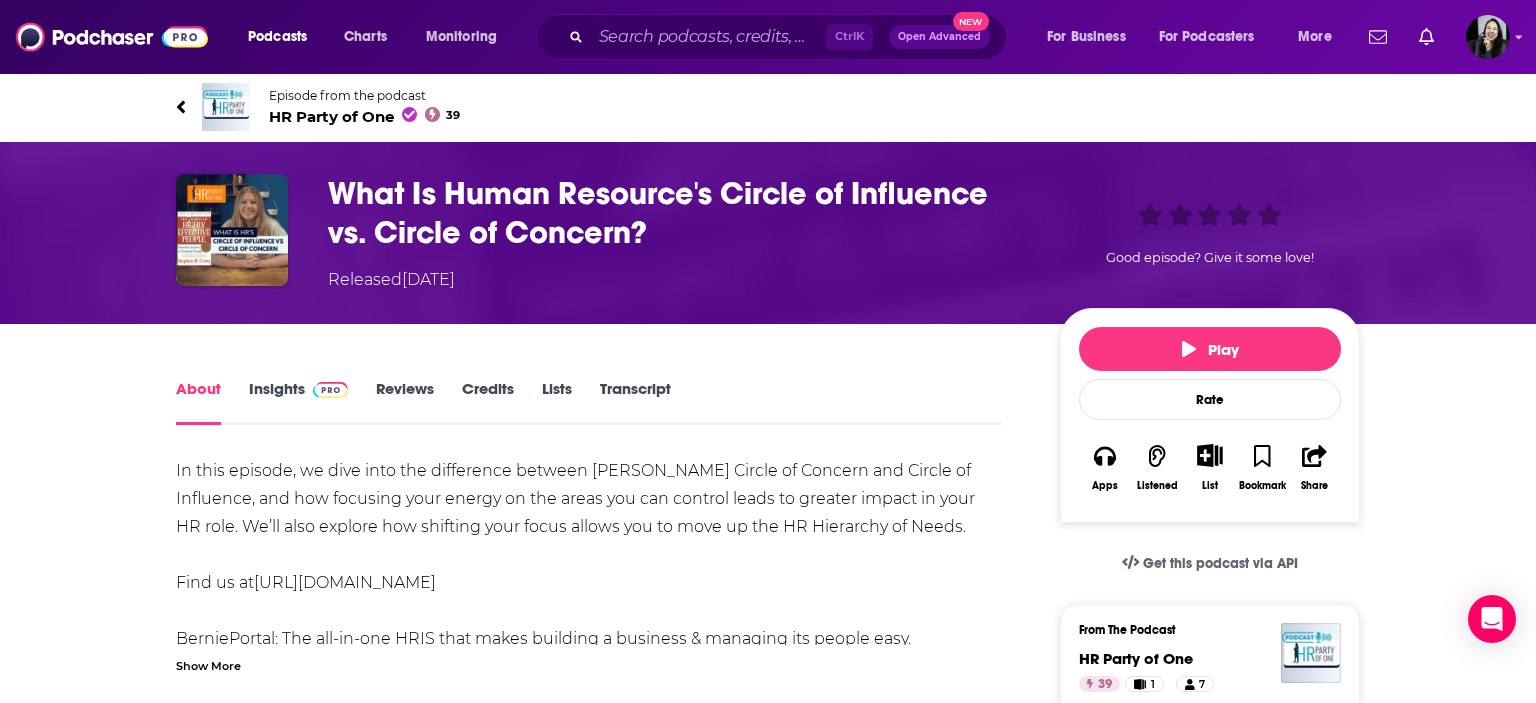 click at bounding box center [226, 107] 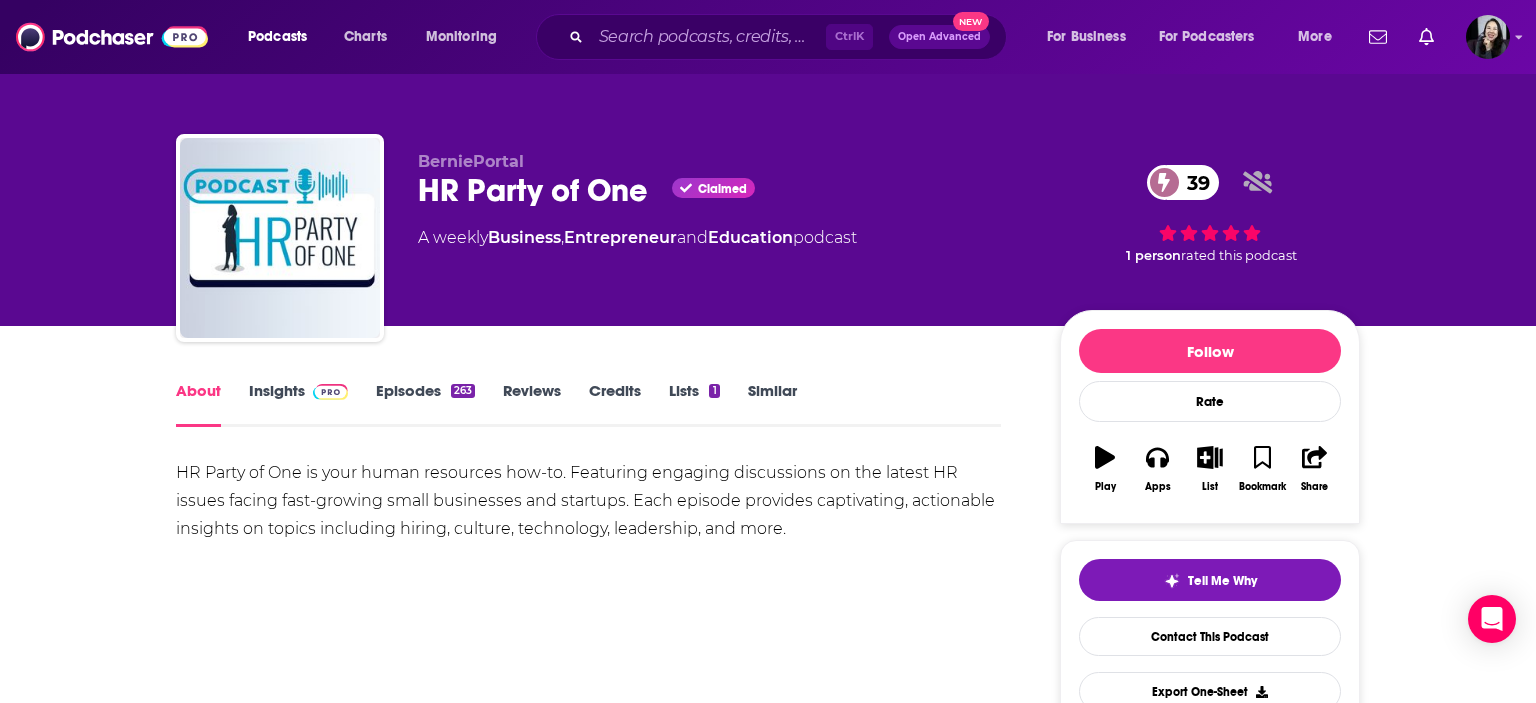 click on "Episodes 263" at bounding box center [425, 404] 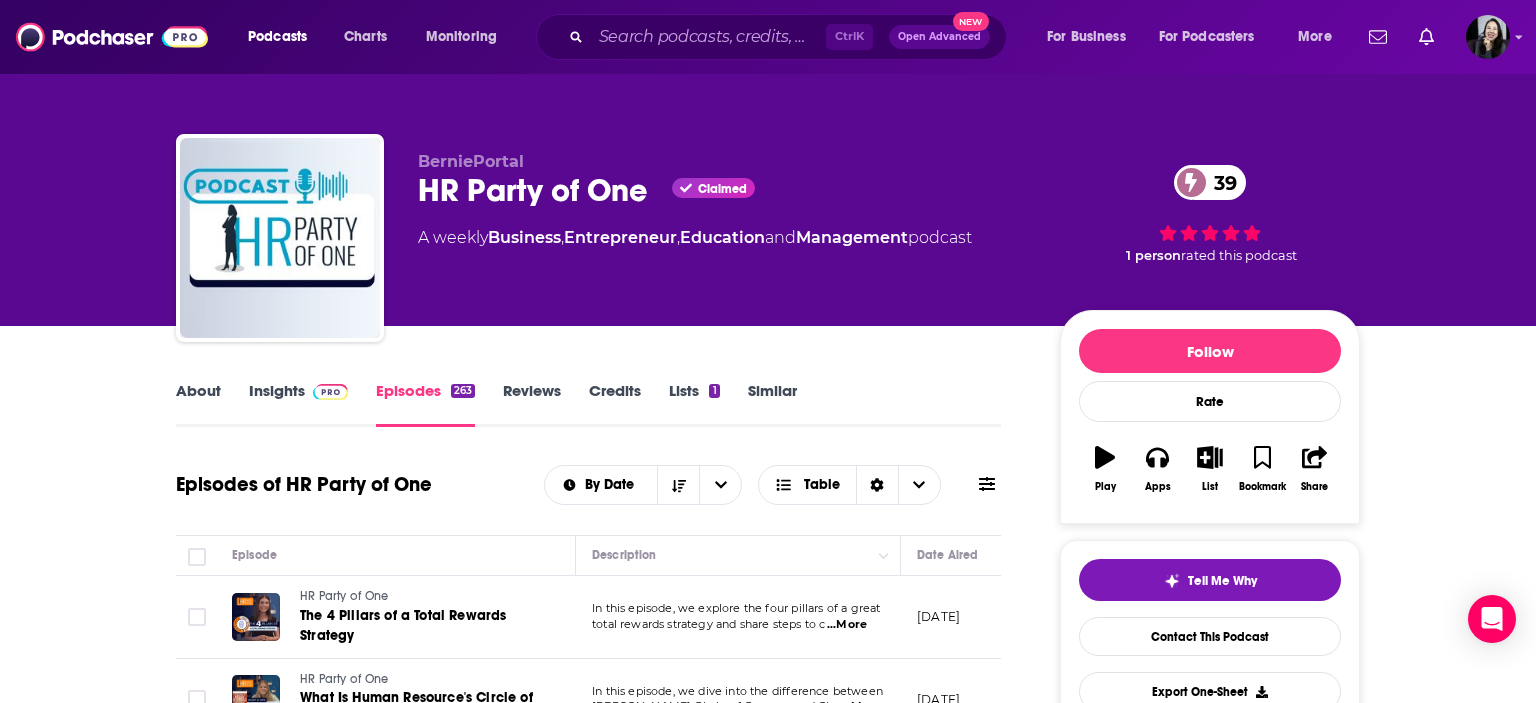 scroll, scrollTop: 423, scrollLeft: 0, axis: vertical 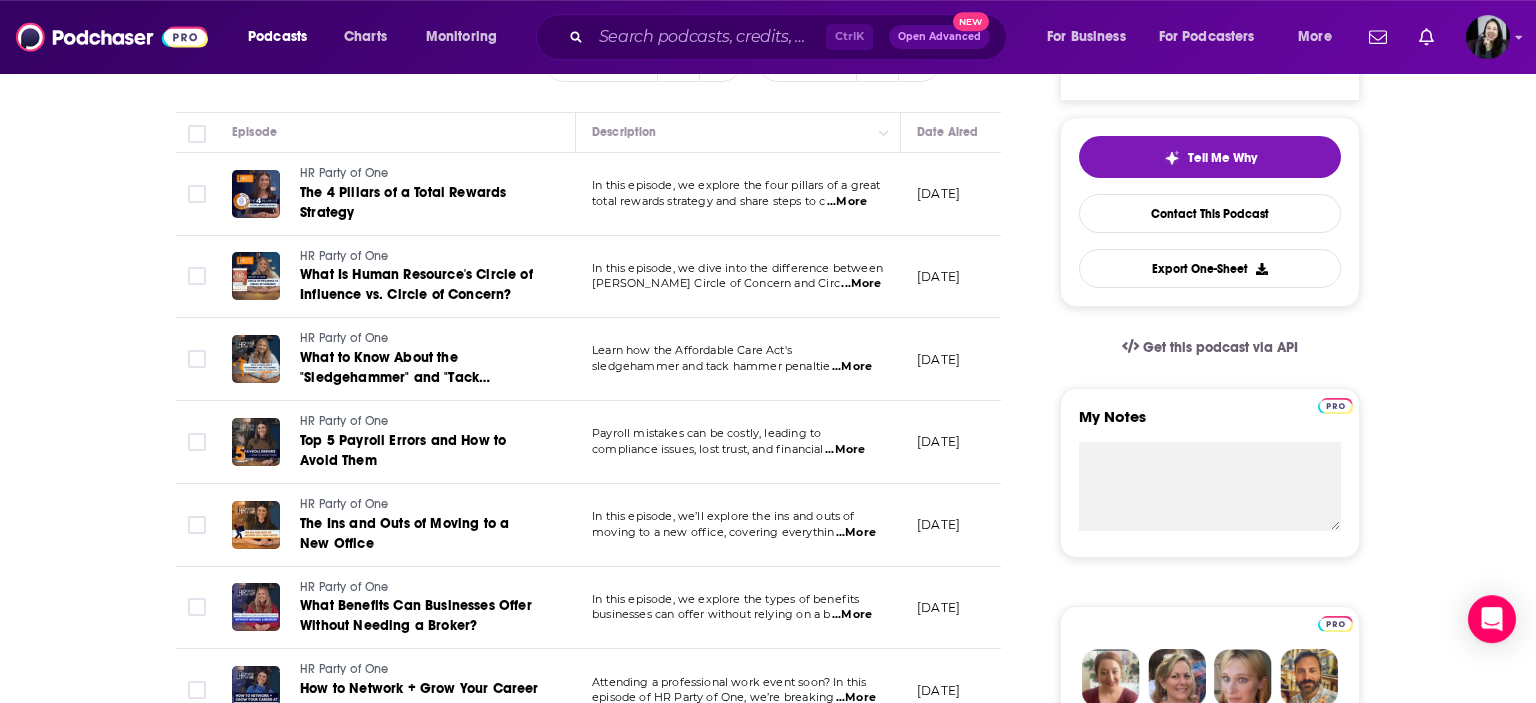 click on "...More" at bounding box center (852, 367) 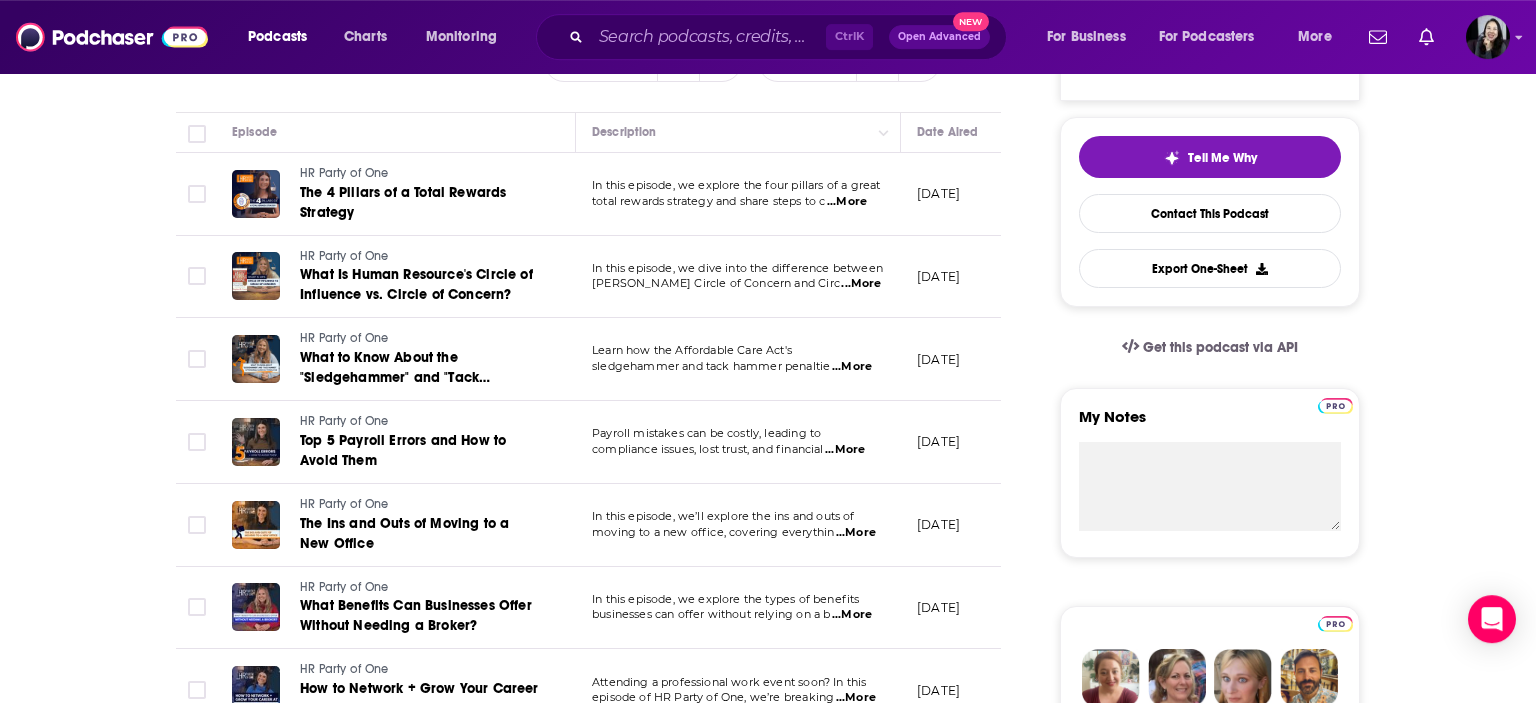 scroll, scrollTop: 0, scrollLeft: 0, axis: both 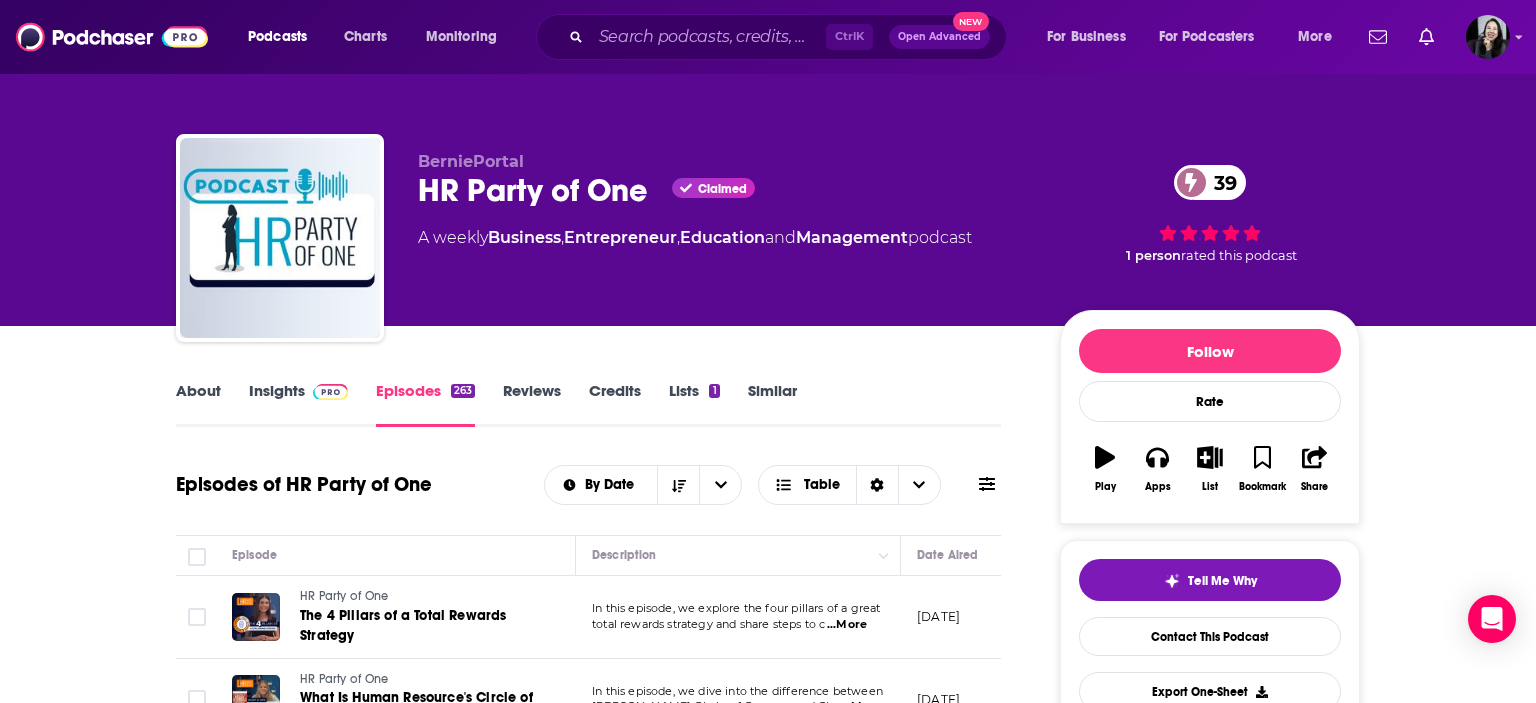 click at bounding box center [330, 392] 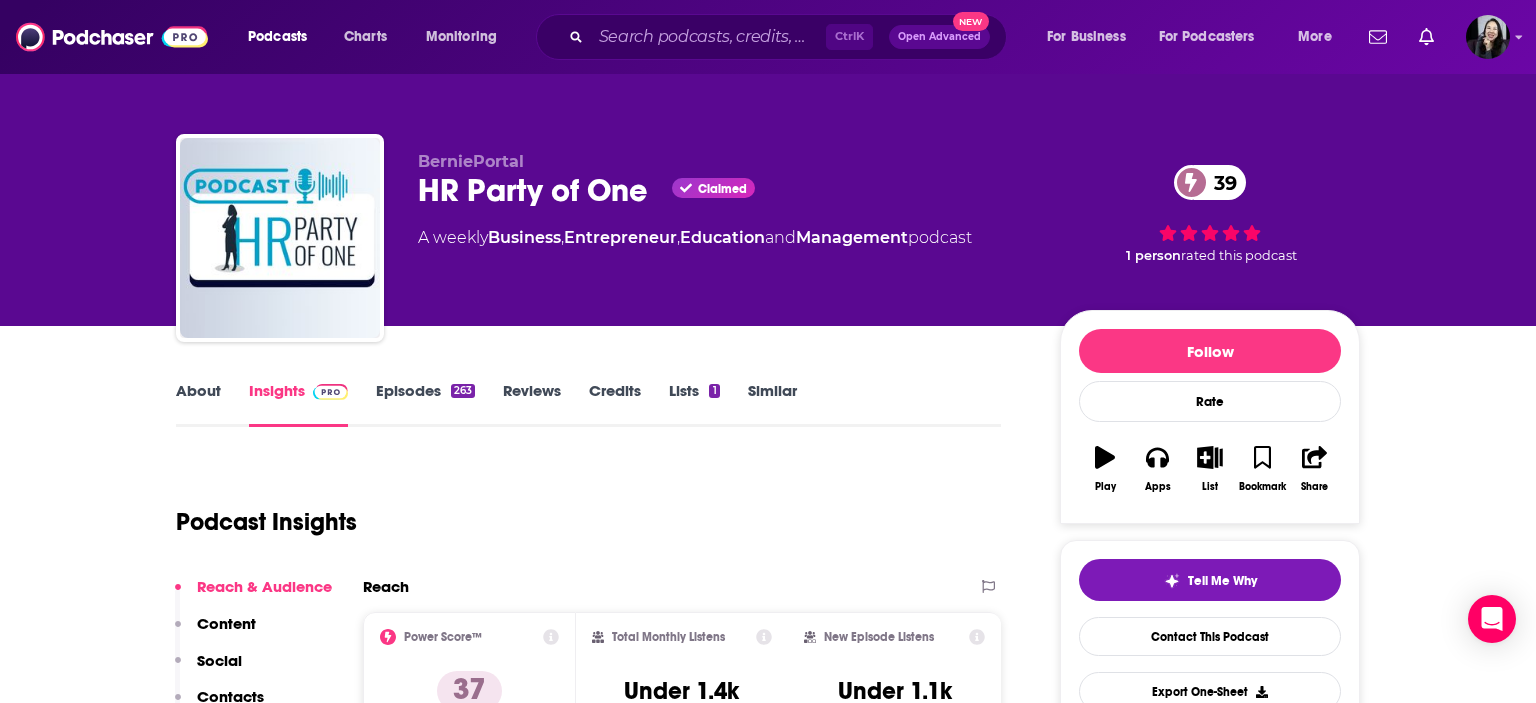 click on "Insights" at bounding box center (298, 404) 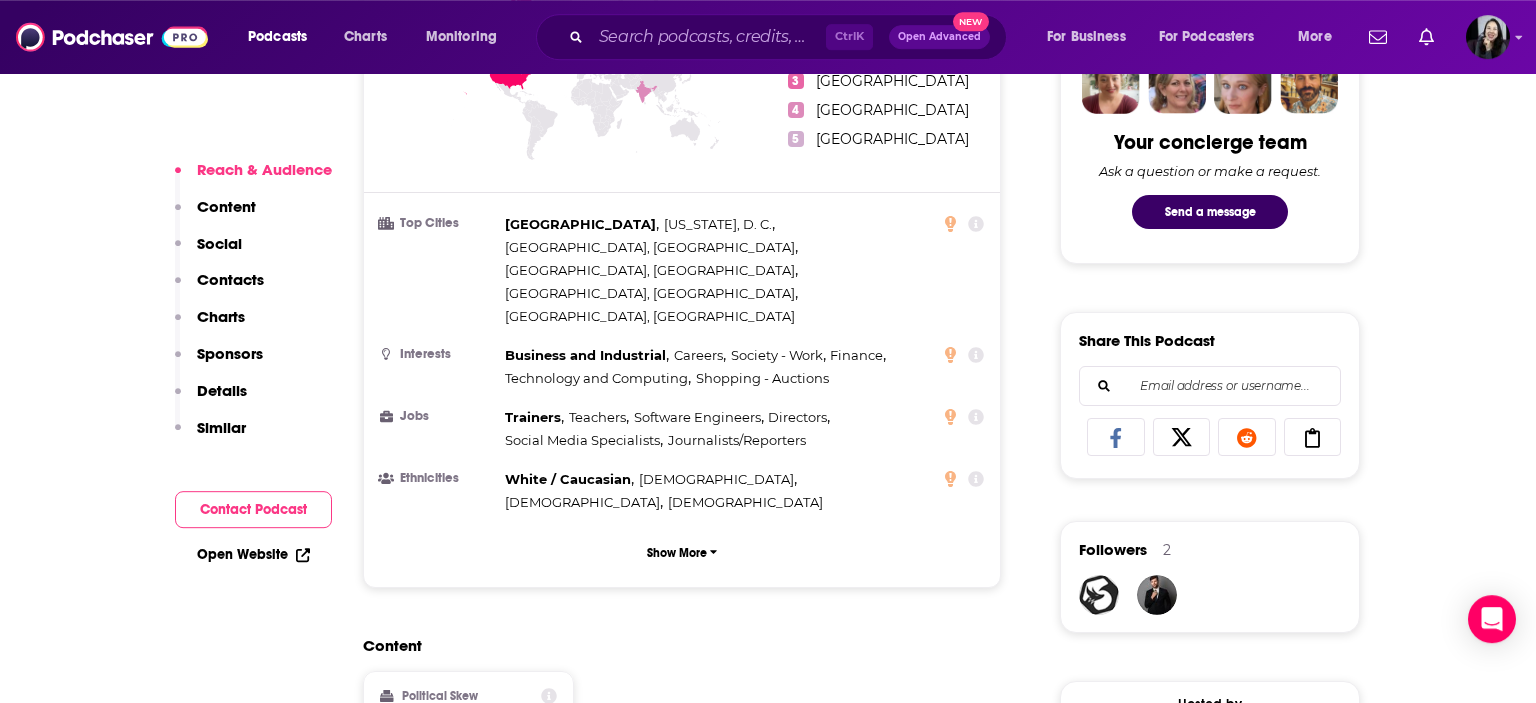 scroll, scrollTop: 1528, scrollLeft: 0, axis: vertical 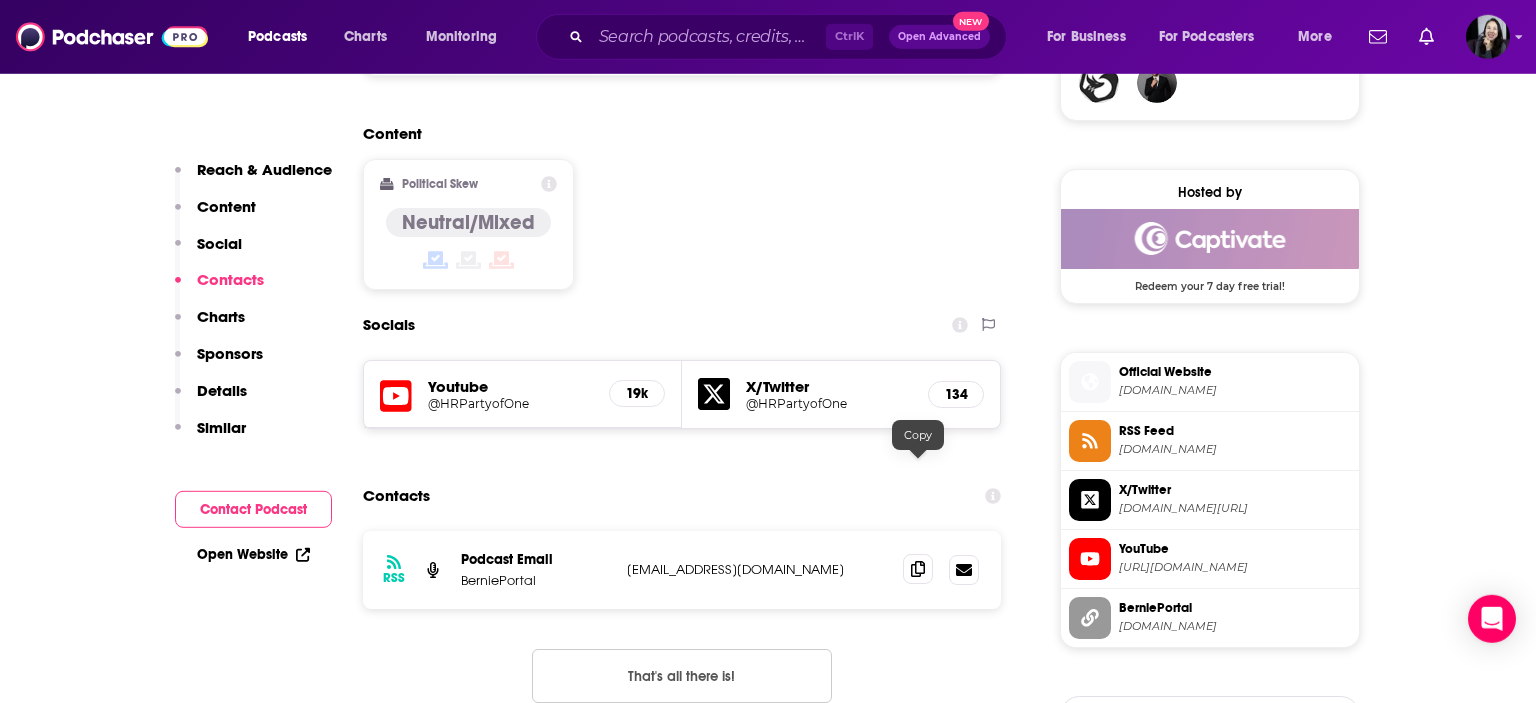 click 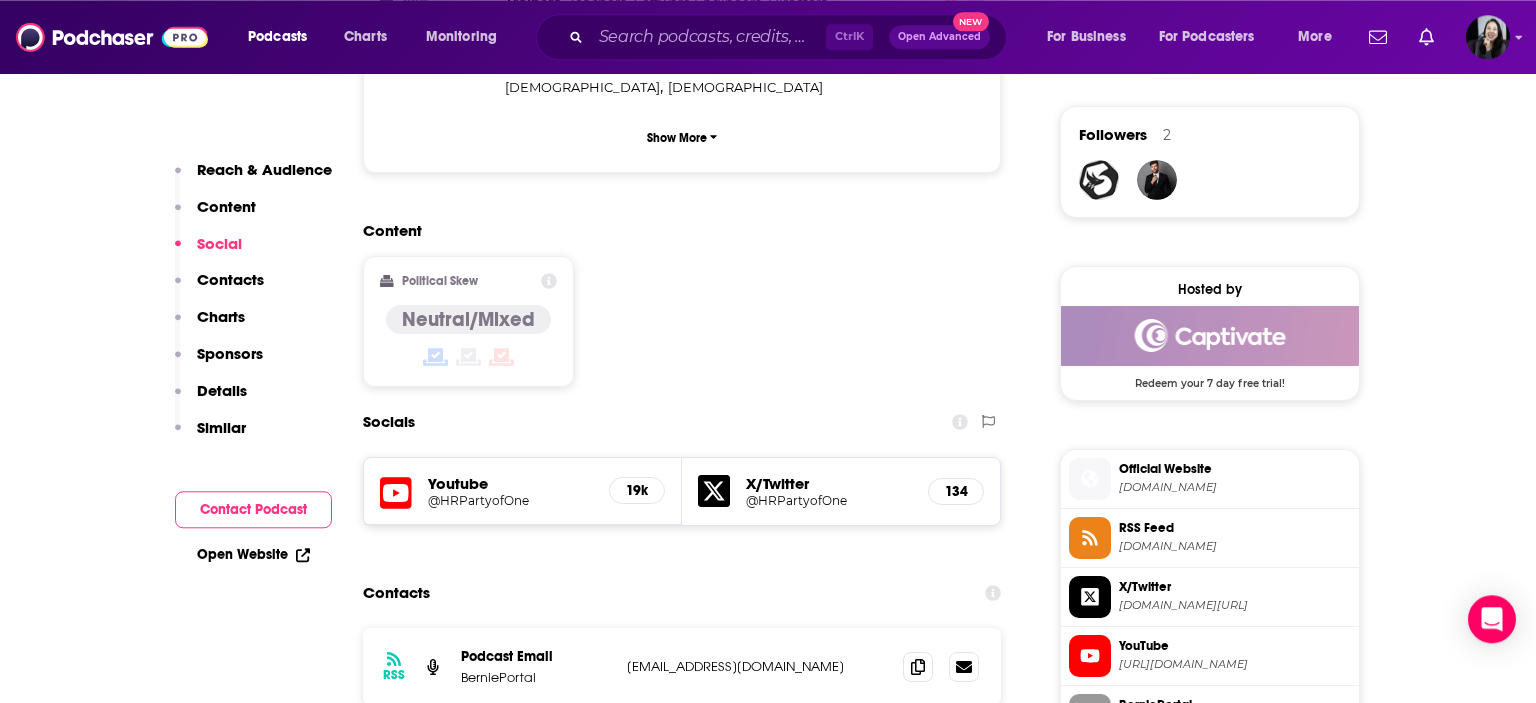 scroll, scrollTop: 1438, scrollLeft: 0, axis: vertical 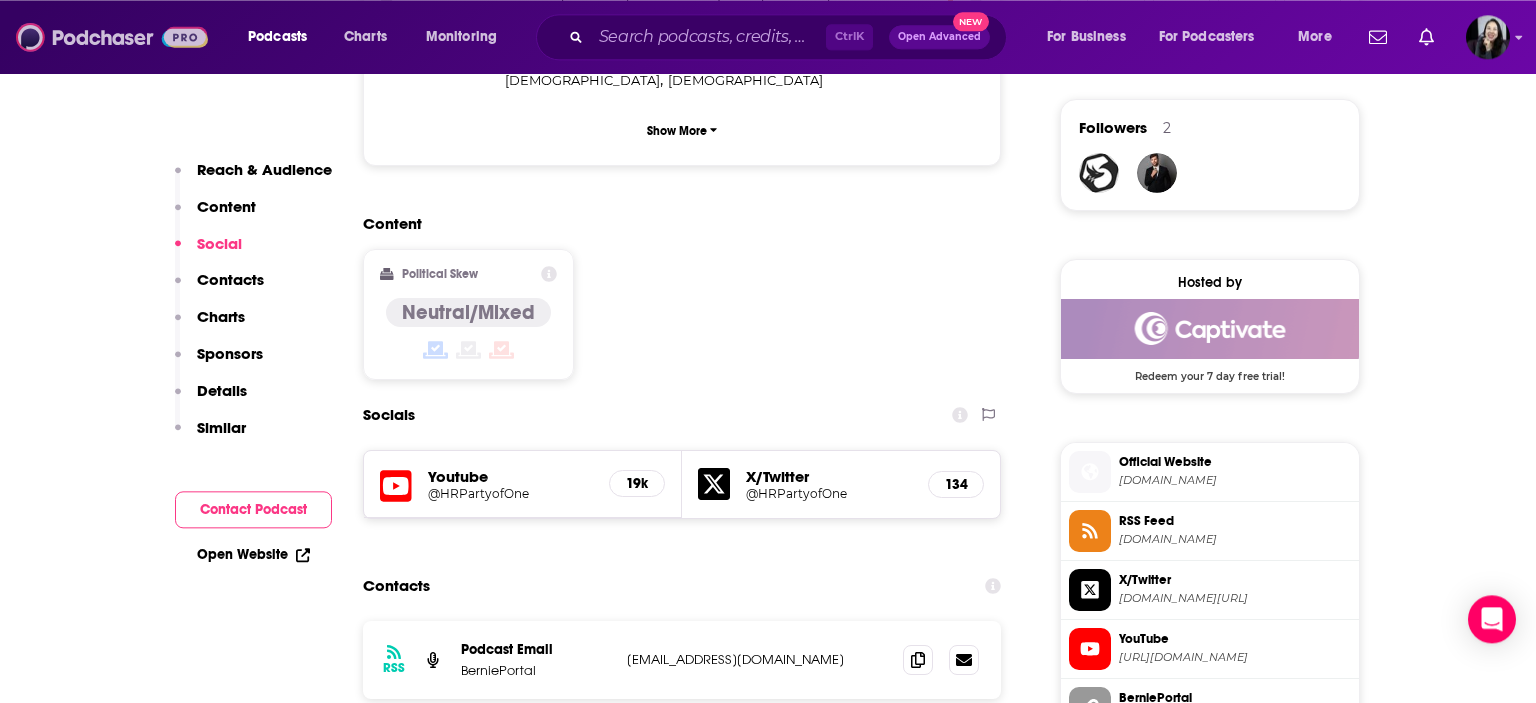 click at bounding box center [112, 37] 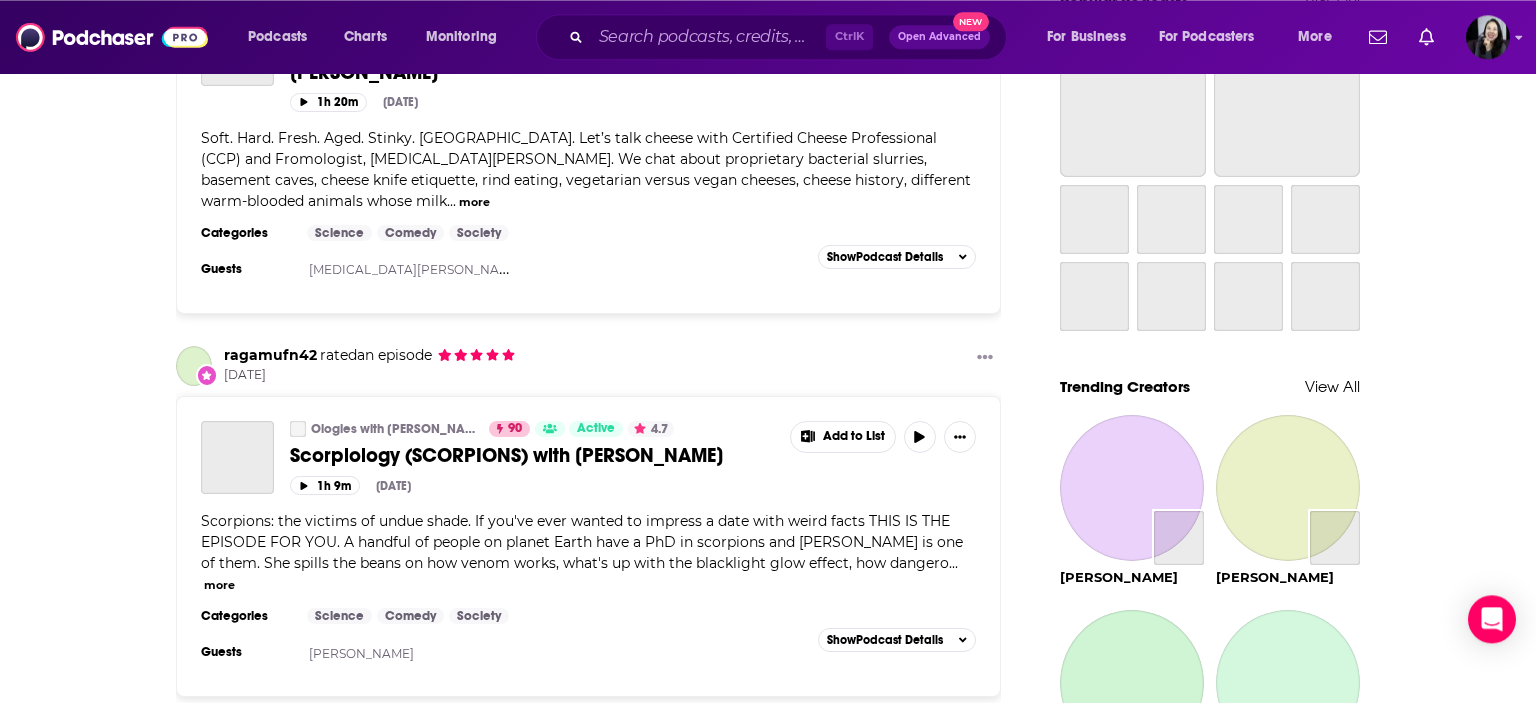 scroll, scrollTop: 0, scrollLeft: 0, axis: both 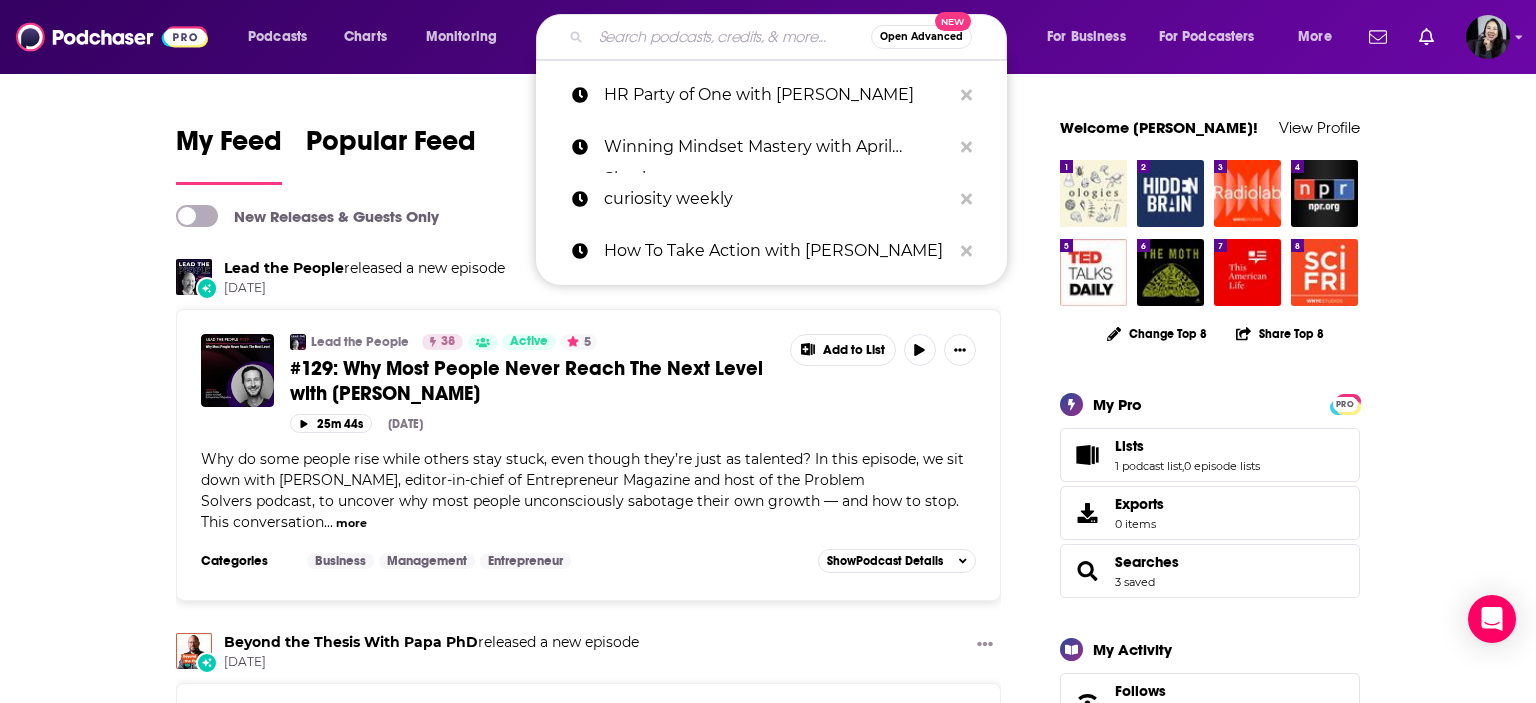 click at bounding box center [731, 37] 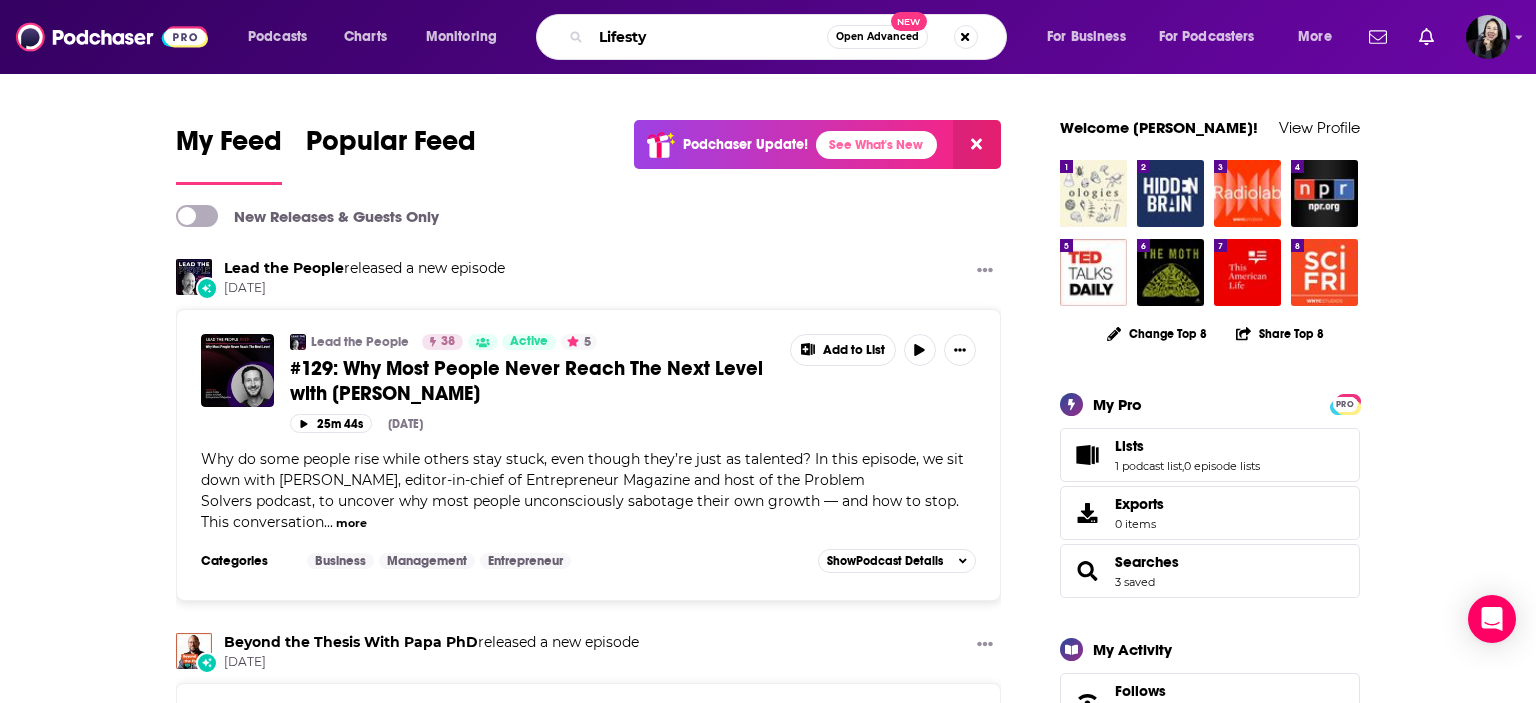 click on "Lifesty" at bounding box center [709, 37] 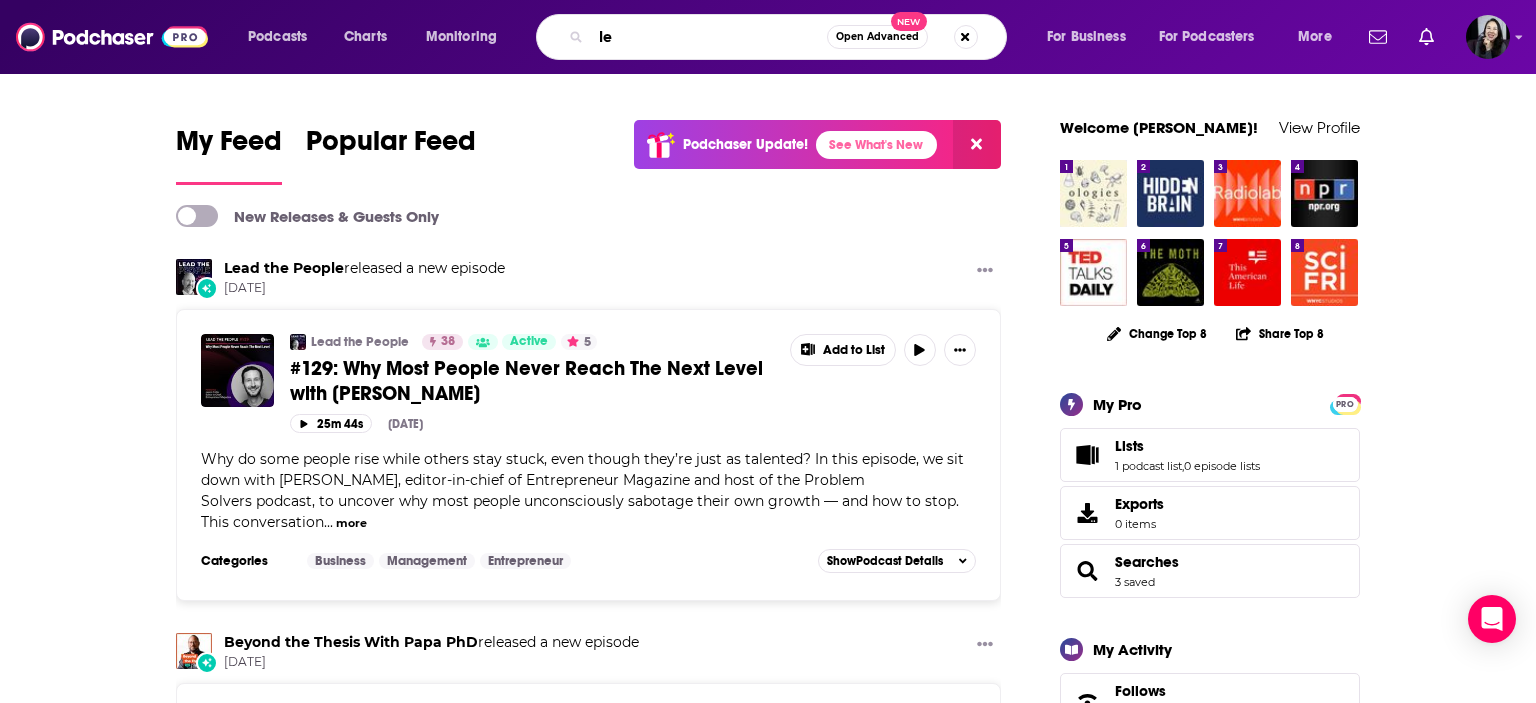 type on "l" 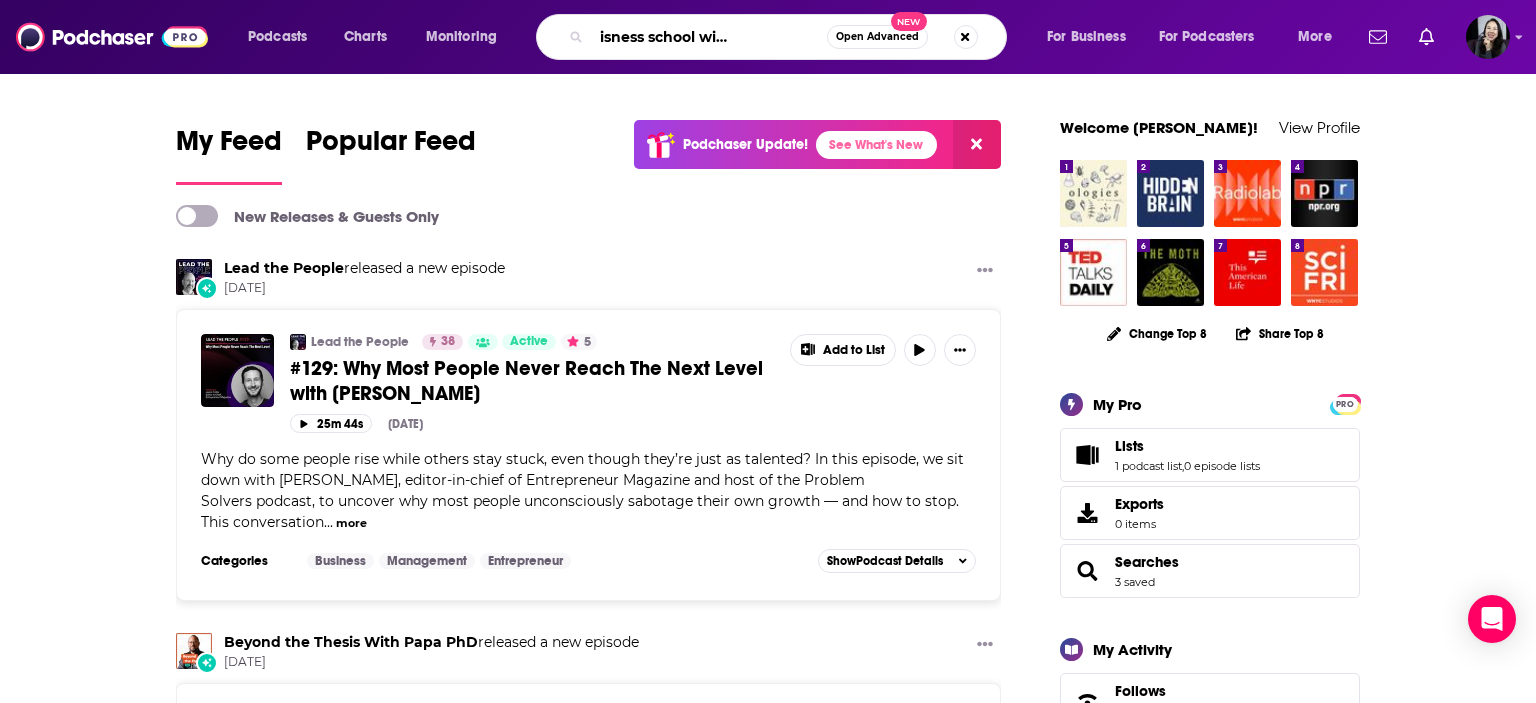 scroll, scrollTop: 0, scrollLeft: 93, axis: horizontal 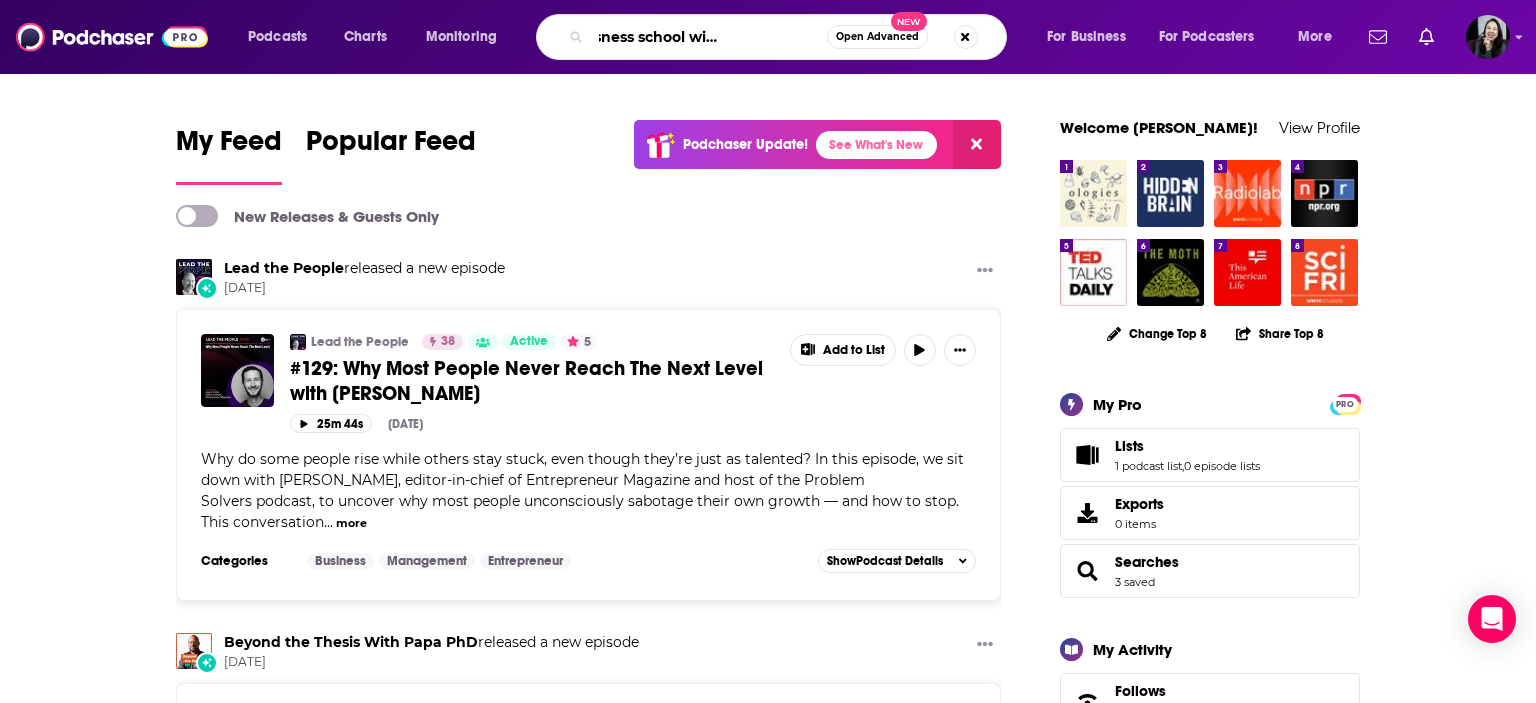 type on "Lifestyle buisness school with [PERSON_NAME]" 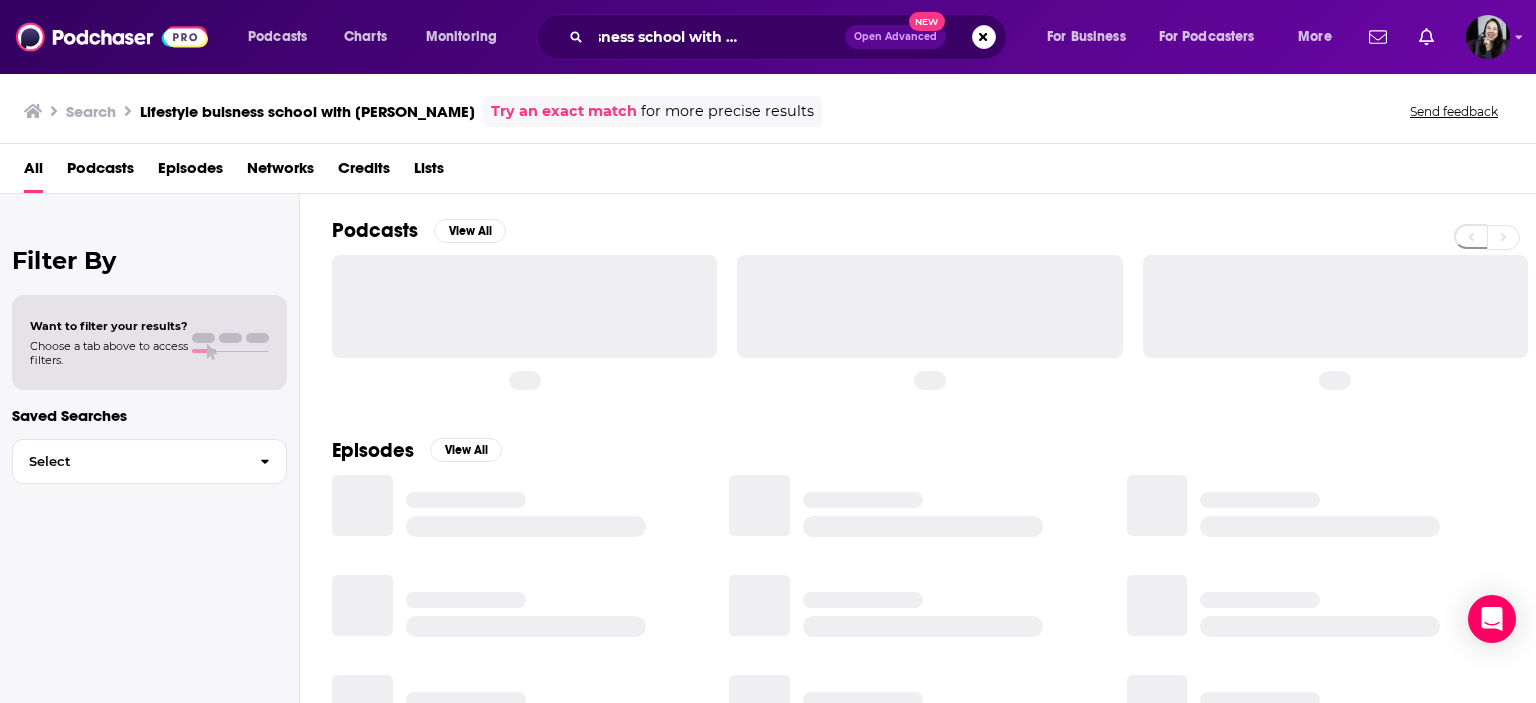 scroll, scrollTop: 0, scrollLeft: 74, axis: horizontal 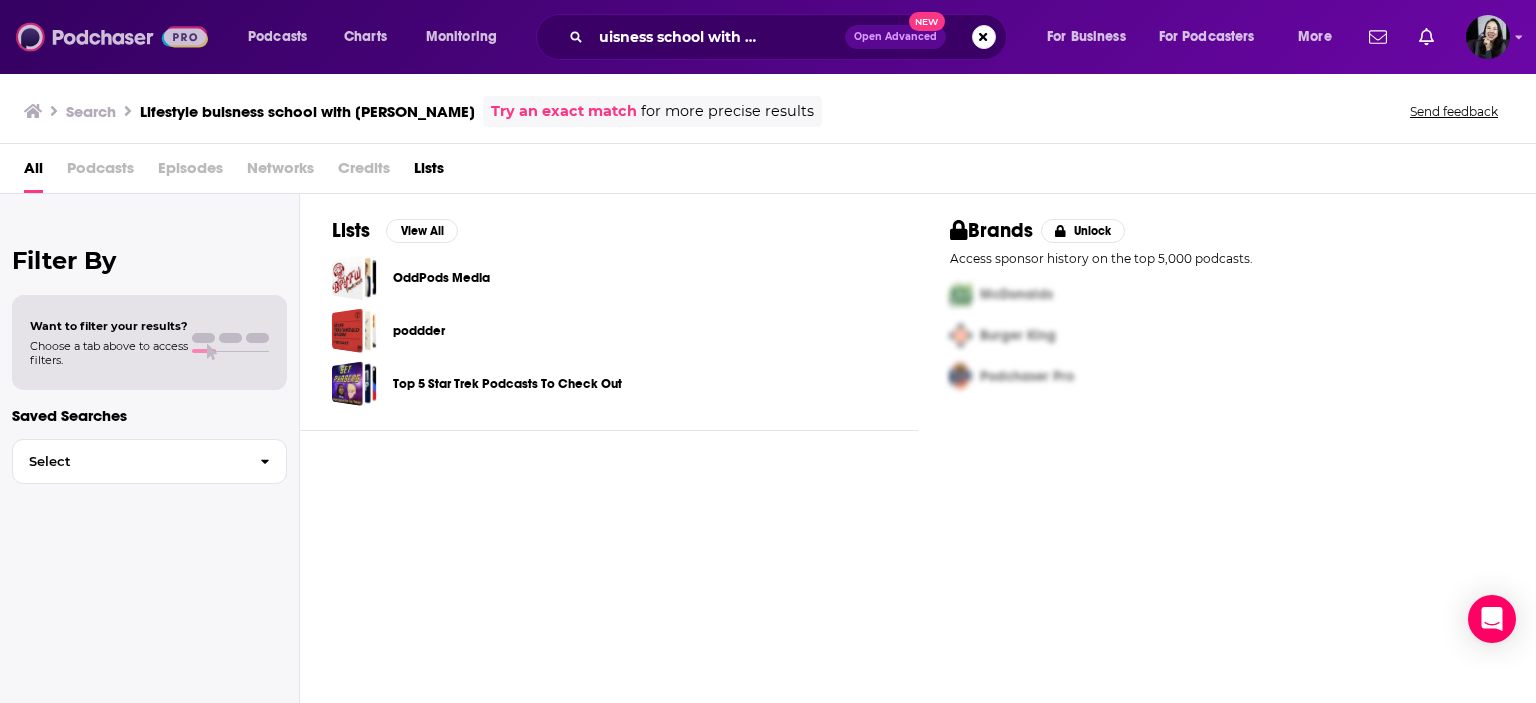 click at bounding box center [112, 37] 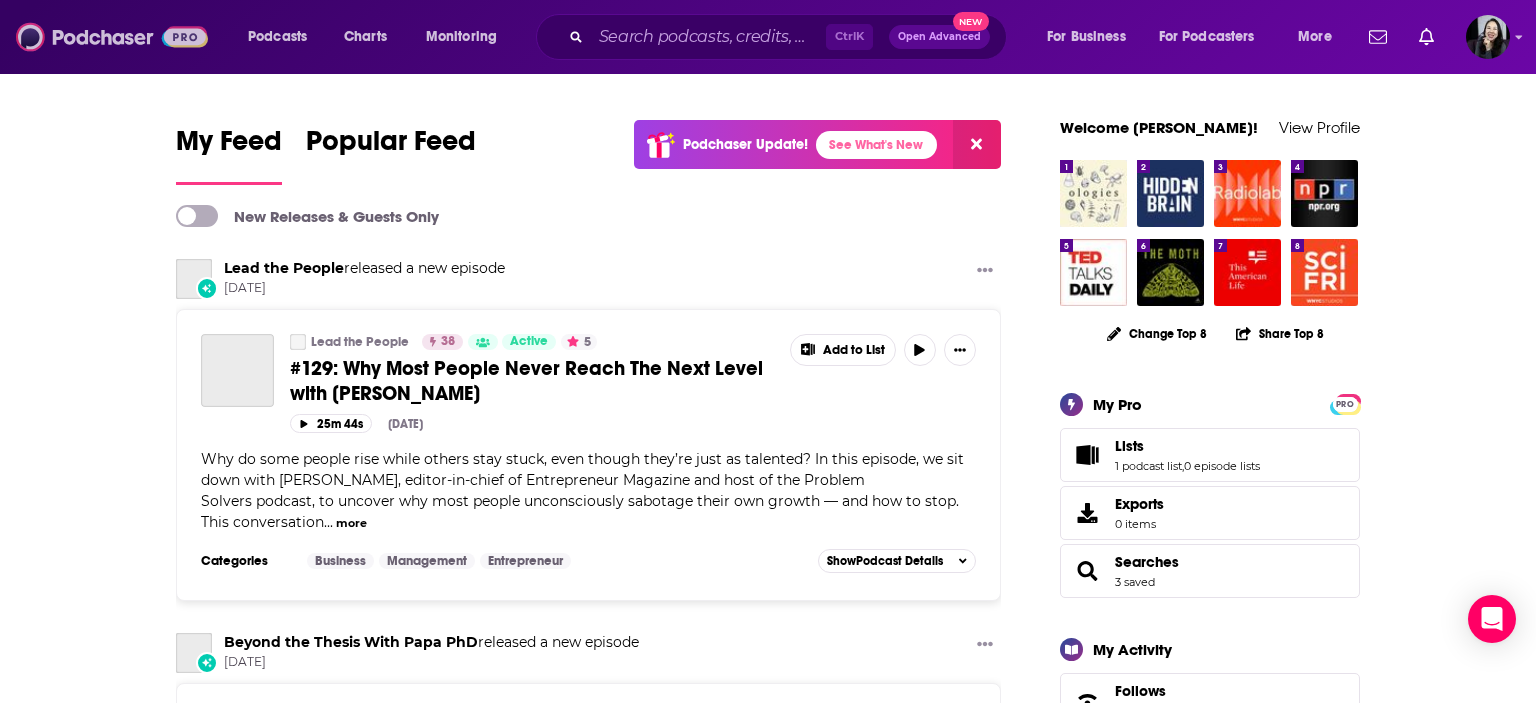 scroll, scrollTop: 0, scrollLeft: 0, axis: both 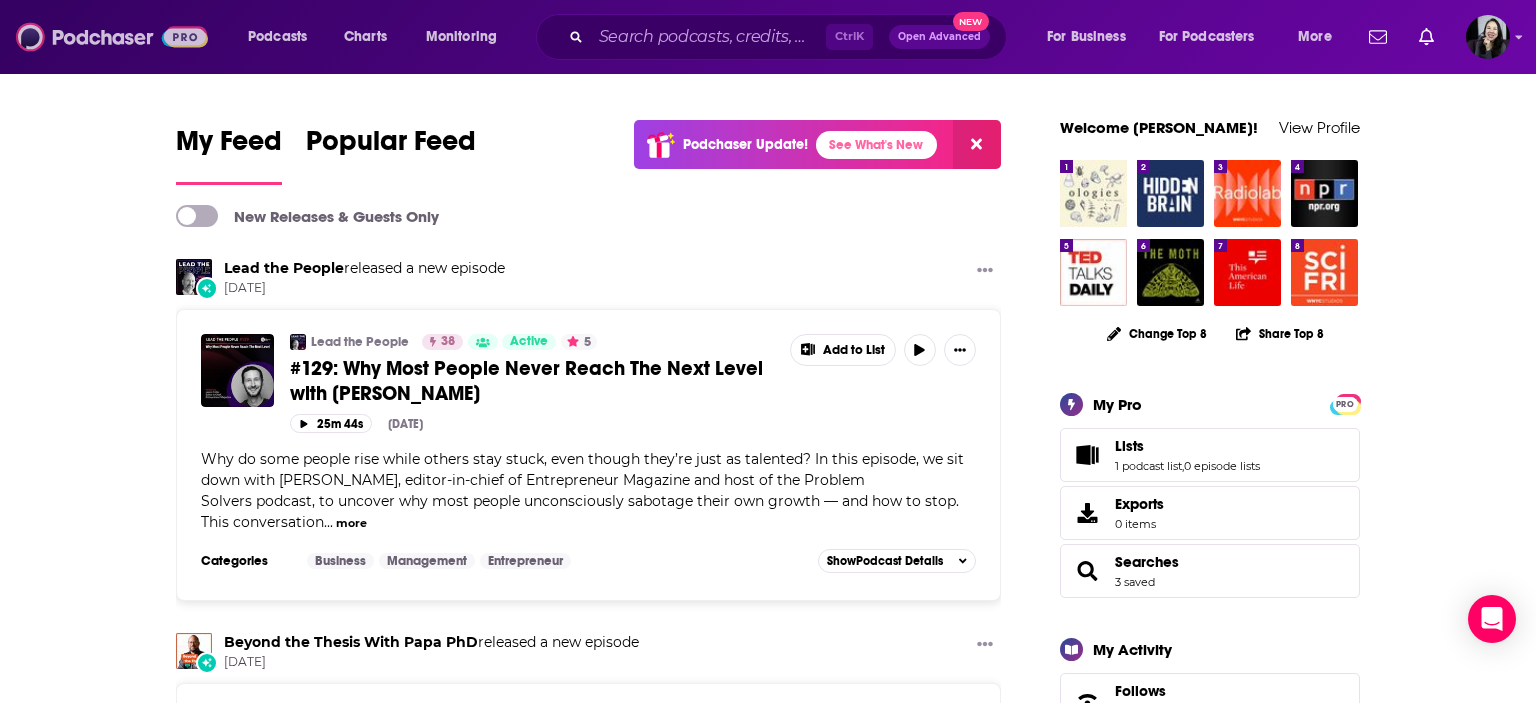click at bounding box center [112, 37] 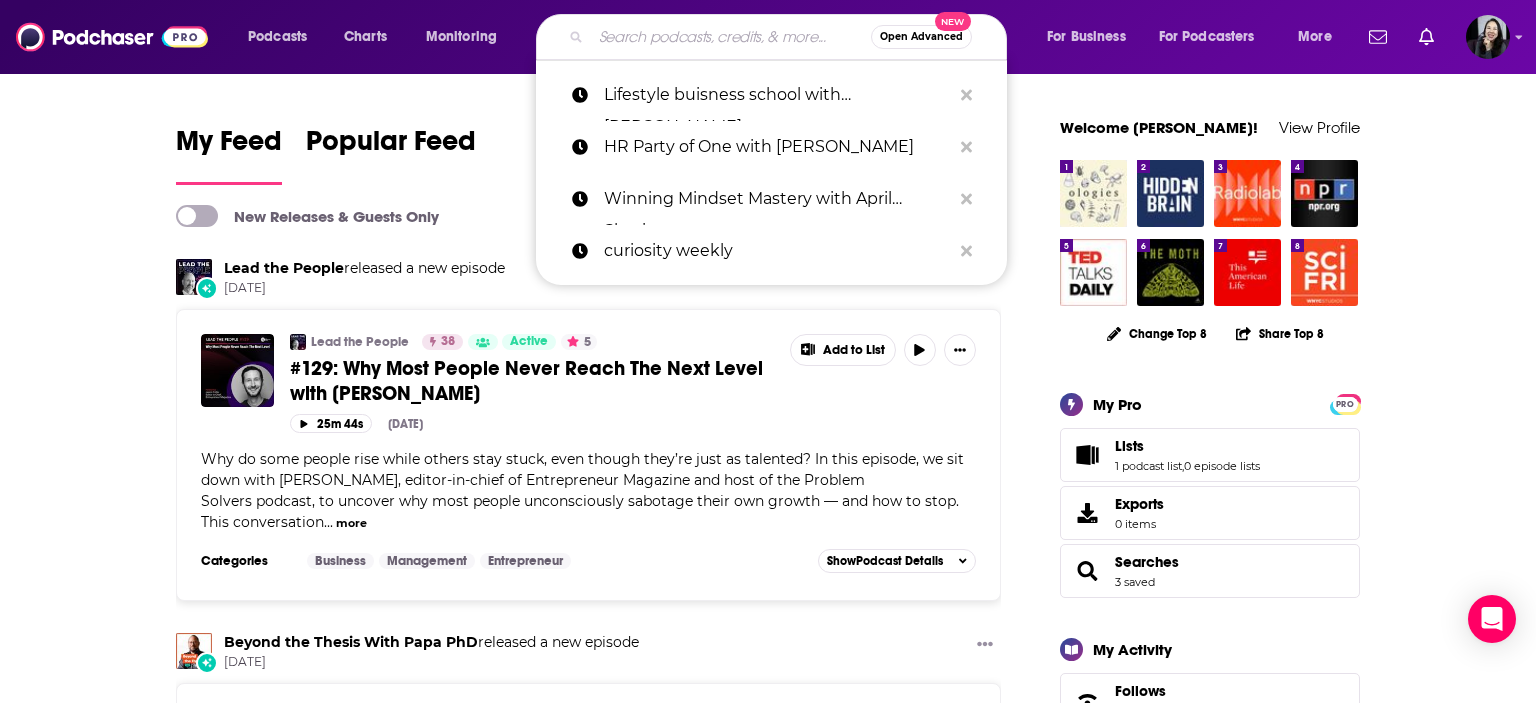 click at bounding box center [731, 37] 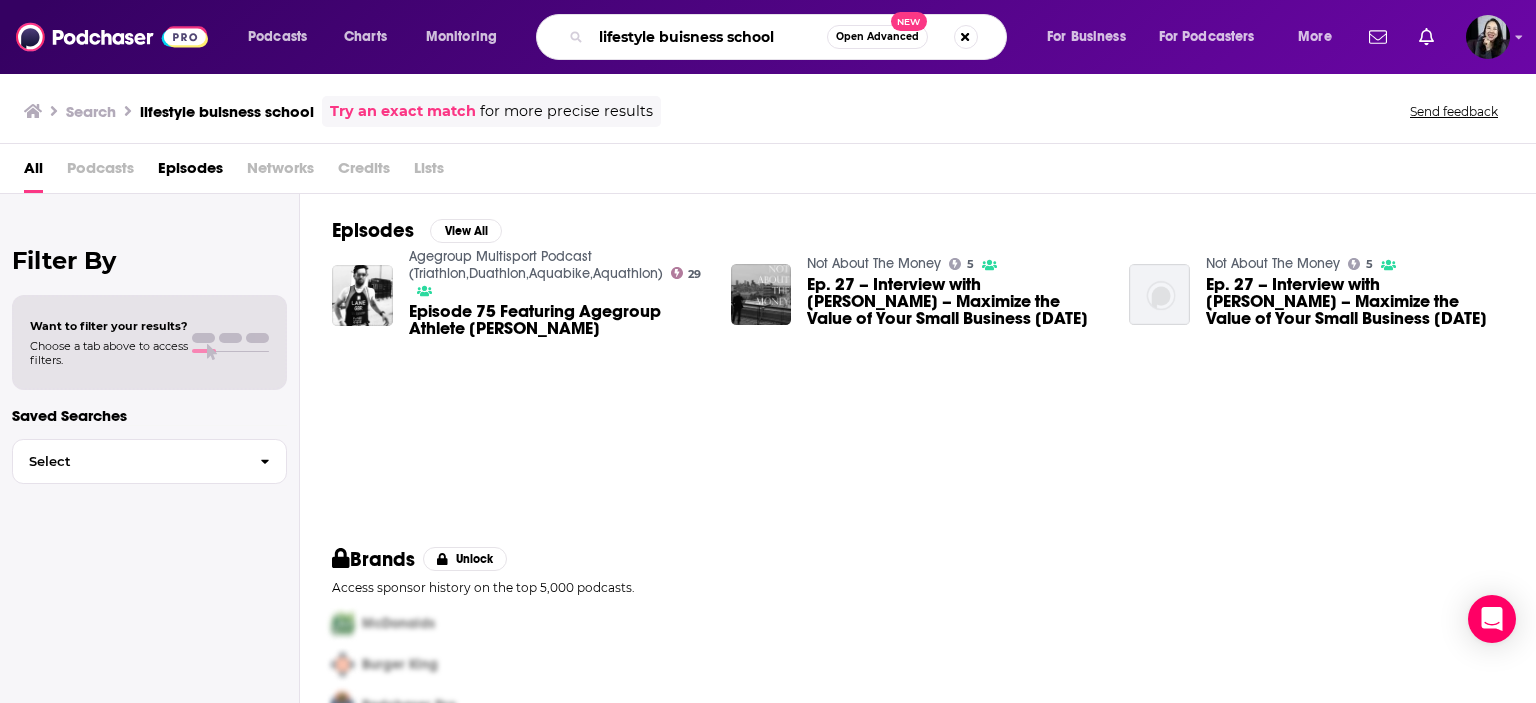 click on "lifestyle buisness school" at bounding box center (709, 37) 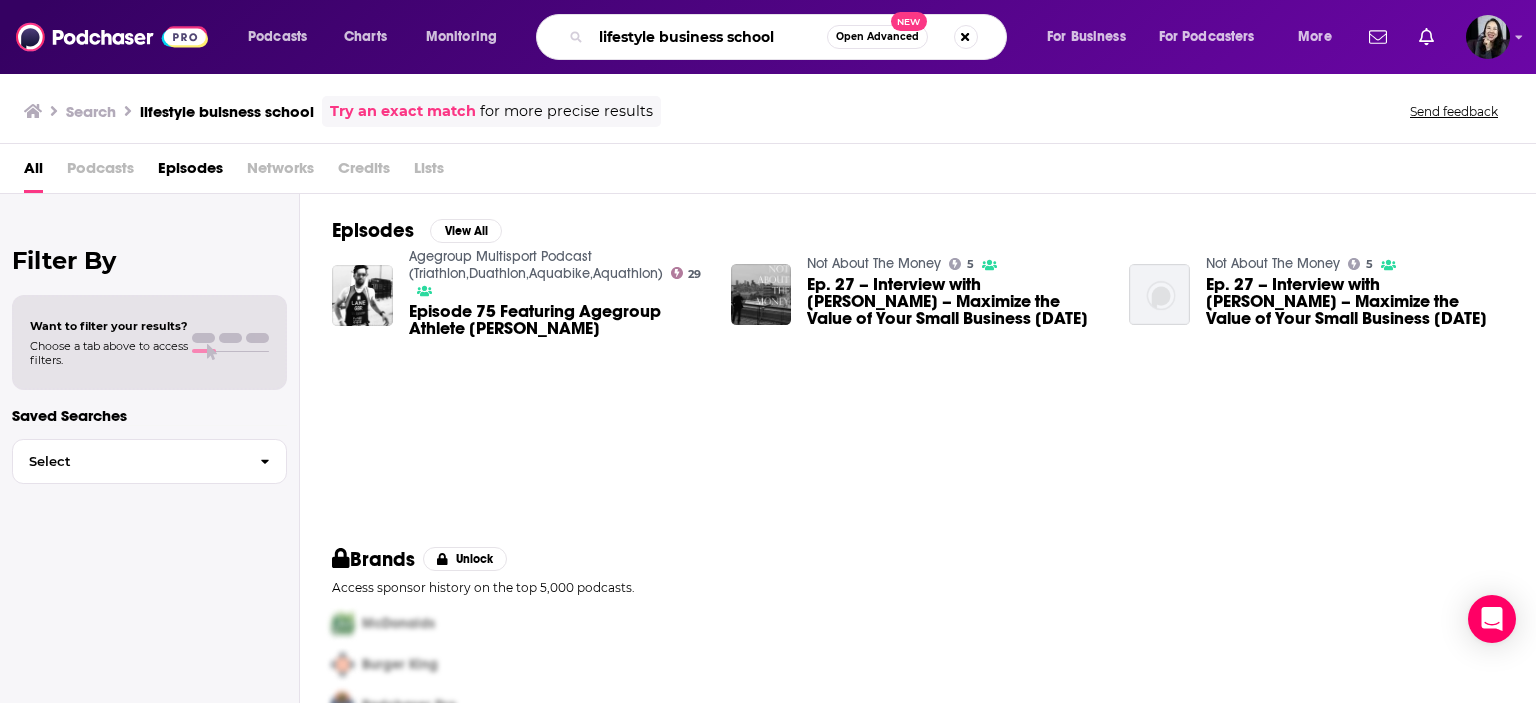 type on "lifestyle business school" 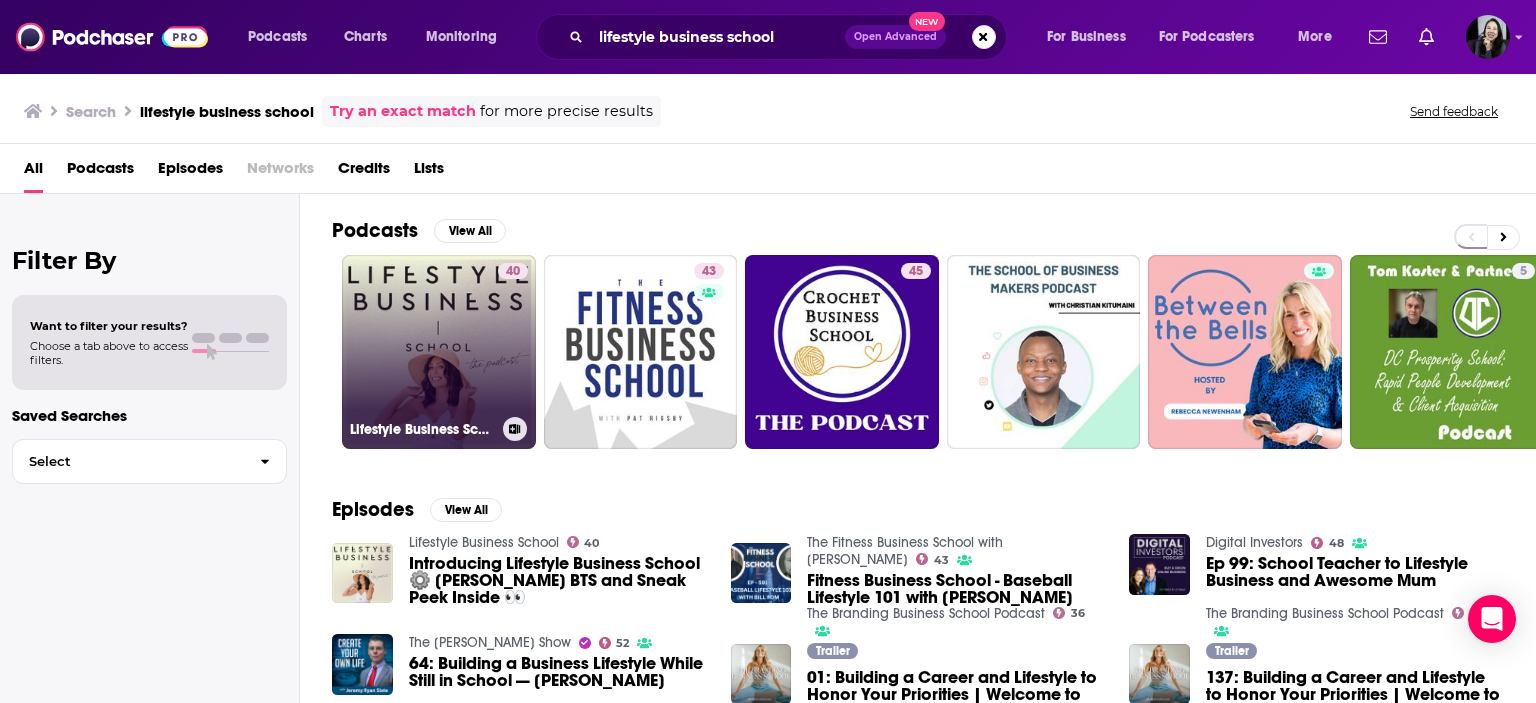click on "40 Lifestyle Business School" at bounding box center (439, 352) 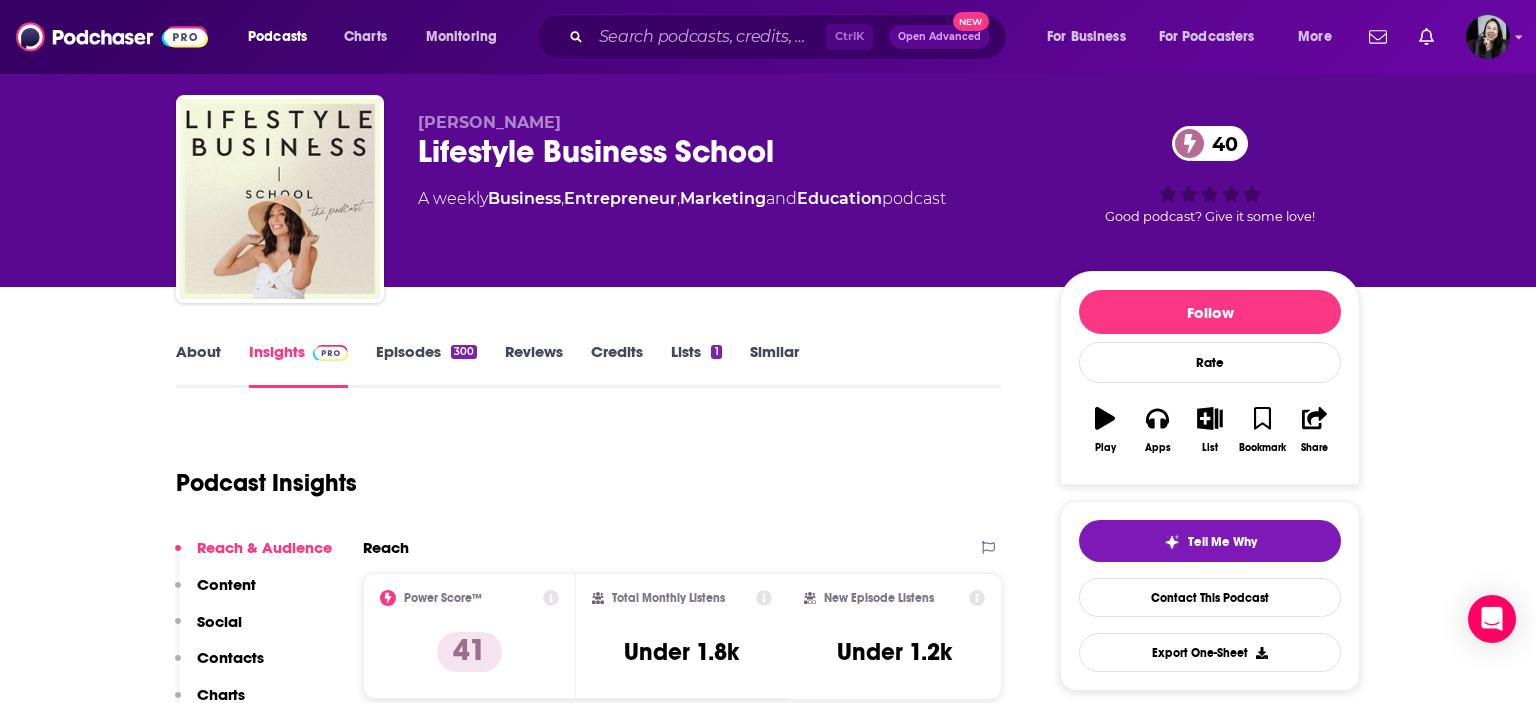 scroll, scrollTop: 0, scrollLeft: 0, axis: both 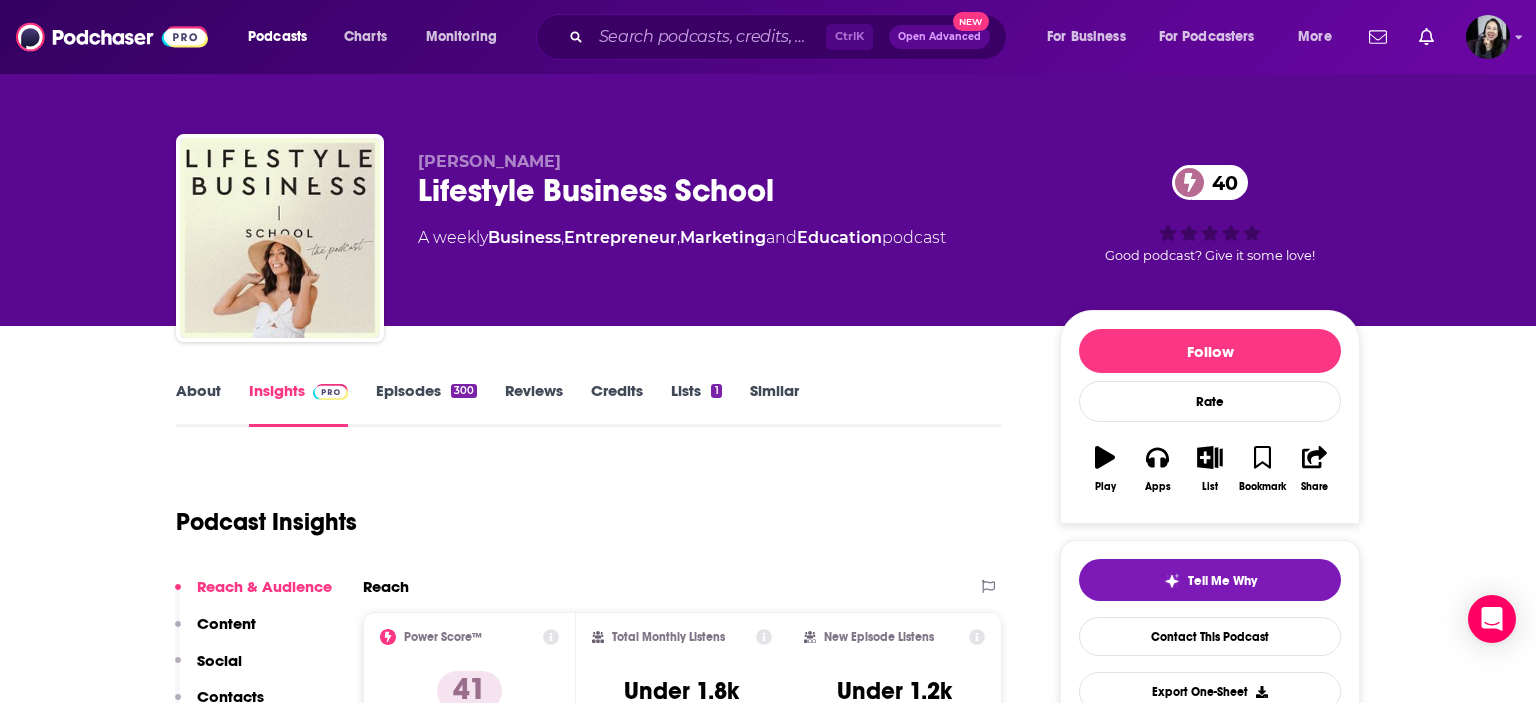 click on "Episodes 300" at bounding box center (426, 404) 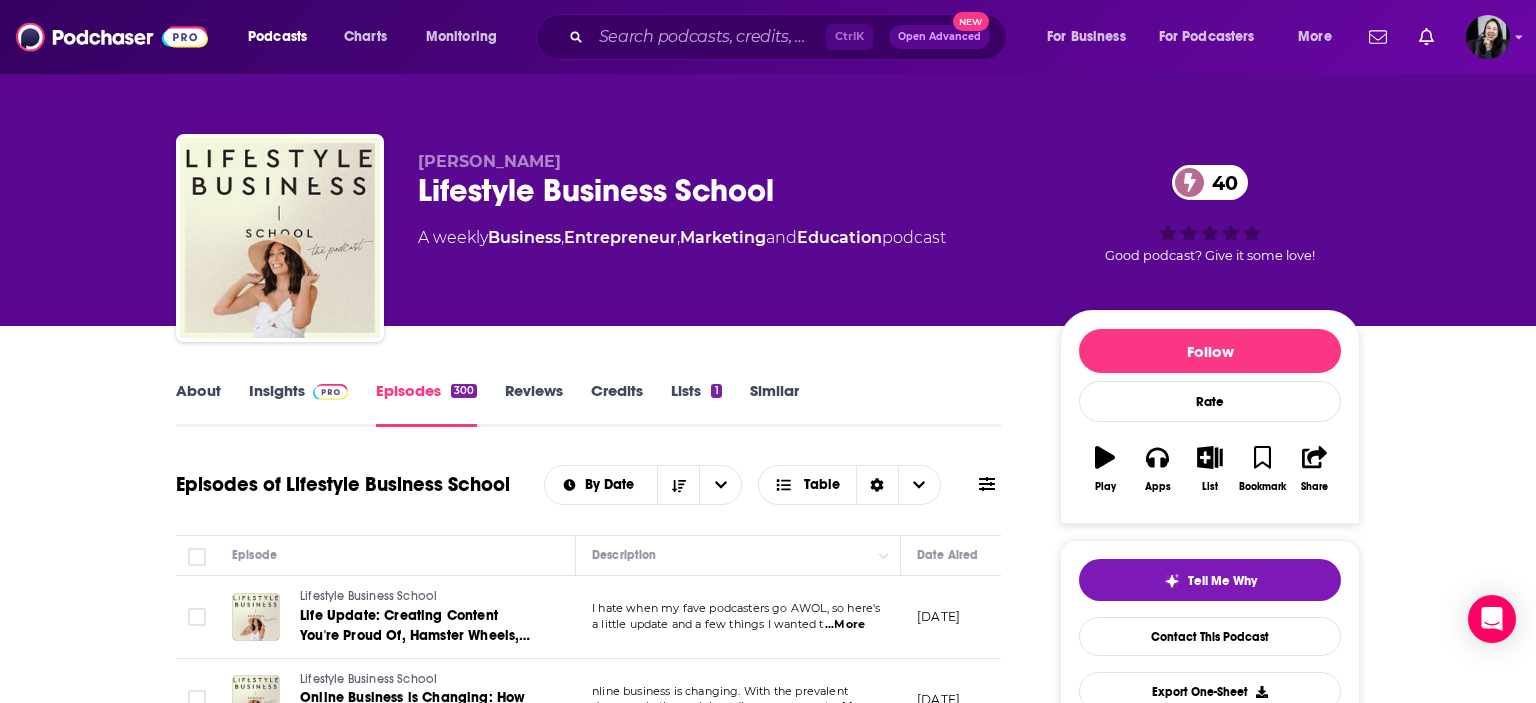 scroll, scrollTop: 367, scrollLeft: 0, axis: vertical 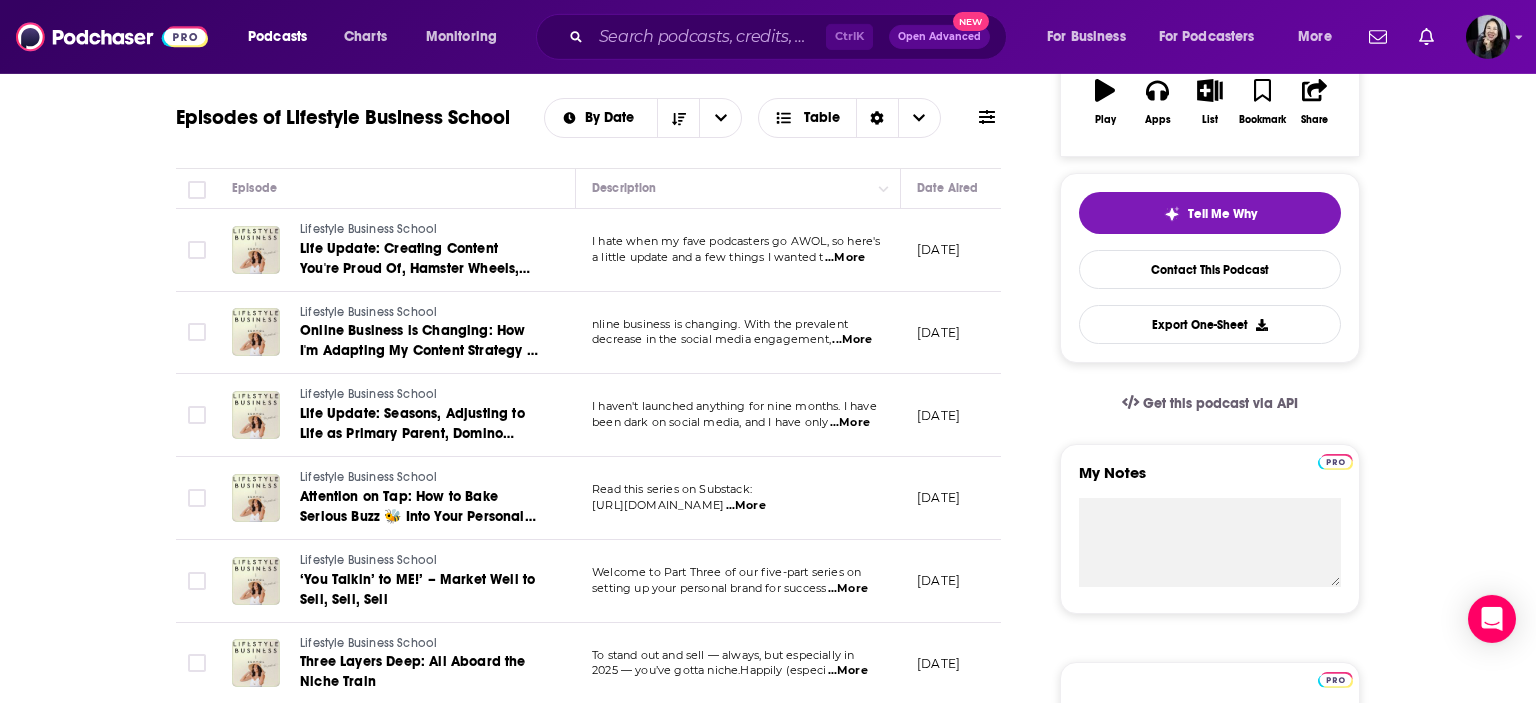 click on "...More" at bounding box center (845, 258) 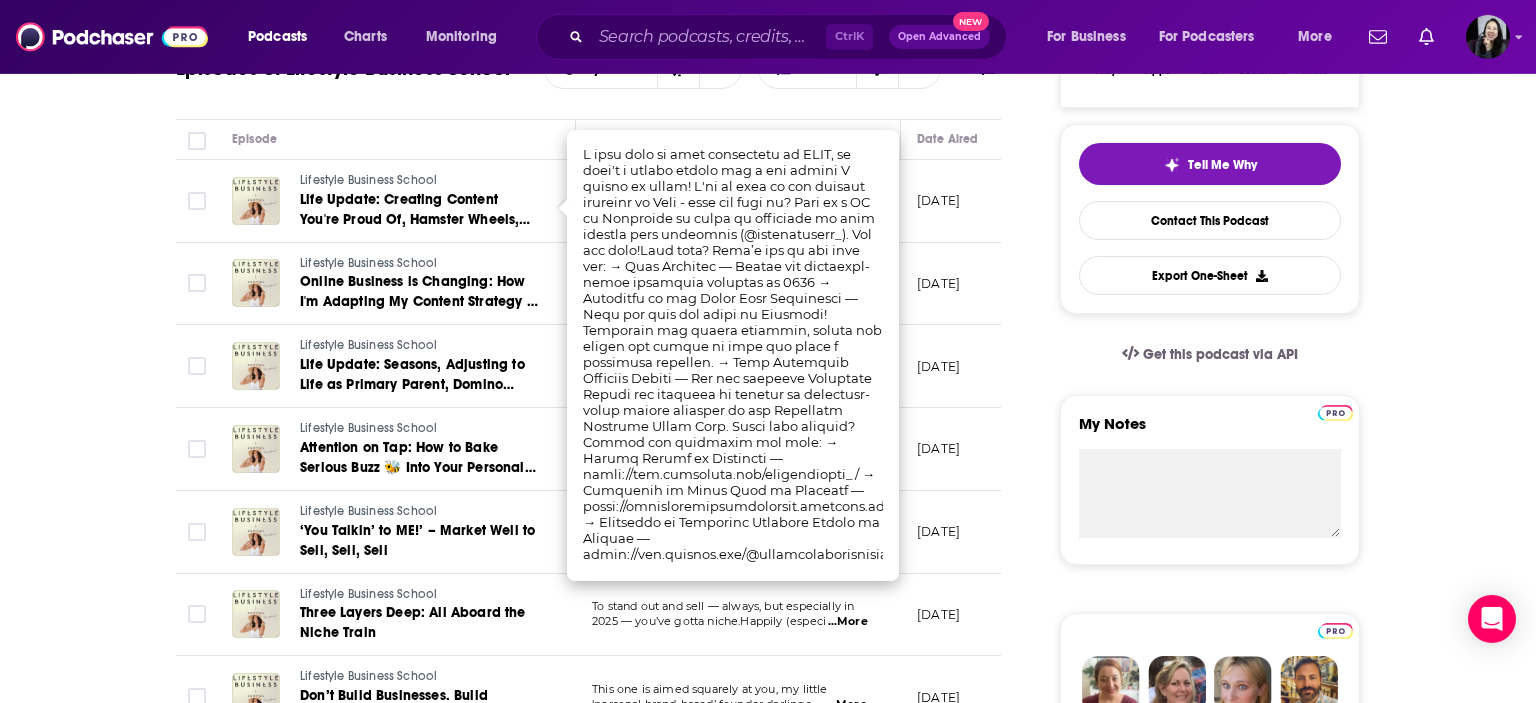 scroll, scrollTop: 424, scrollLeft: 0, axis: vertical 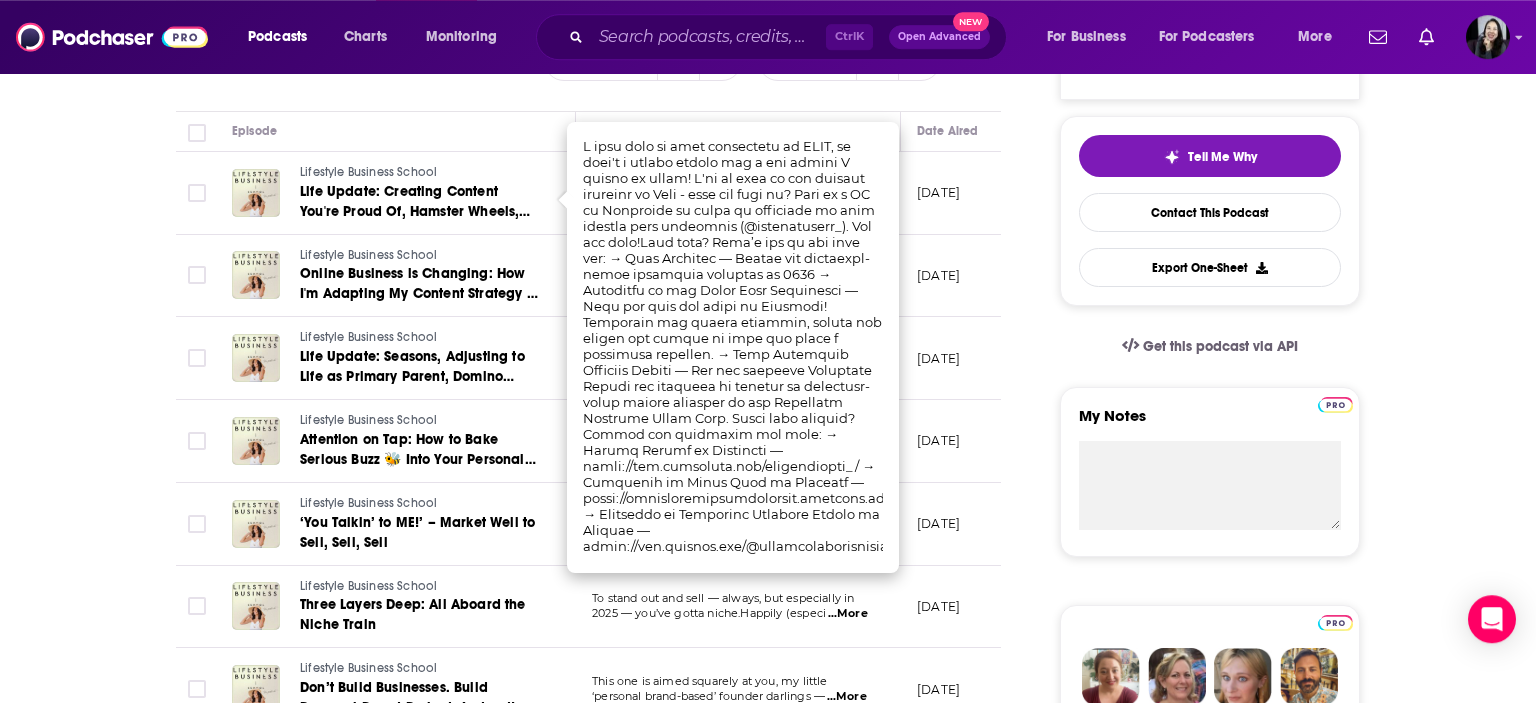 click on "About Insights Episodes 300 Reviews Credits Lists 1 Similar Episodes of Lifestyle Business School By Date Table Episode Description Date Aired Reach Episode Guests Length Lifestyle Business School Life Update: Creating Content You're Proud Of, Hamster Wheels, Getting Your Foundations Right, Making Time for Important Things & More! I hate when my fave podcasters go AWOL, so here's a little update and a few things I wanted t  ...More [DATE] Under 1.1k -- 19:38 s Lifestyle Business School Online Business is Changing: How I'm Adapting My Content Strategy to Keep Up nline business is changing. With the prevalent decrease in the social media engagement,  ...More [DATE] Under 1.2k -- 36:39 s Lifestyle Business School Life Update: Seasons, Adjusting to Life as Primary Parent, Domino Habits and Getting My Spark Back I haven't launched anything for nine months. I have been dark on social media, and I have only  ...More [DATE] Under 1.2k -- 27:33 s Lifestyle Business School  ...More [DATE] --" at bounding box center [768, 1240] 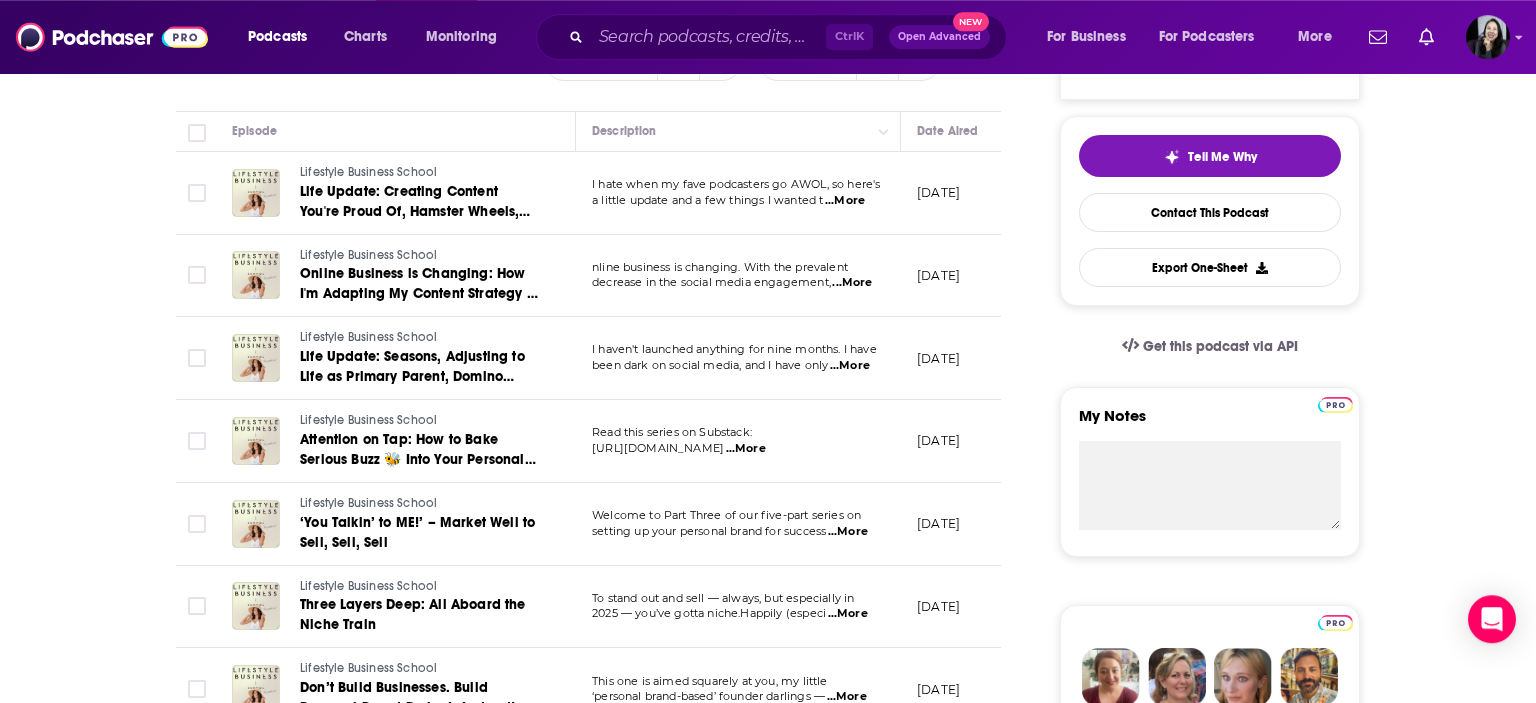 click on "...More" at bounding box center [852, 283] 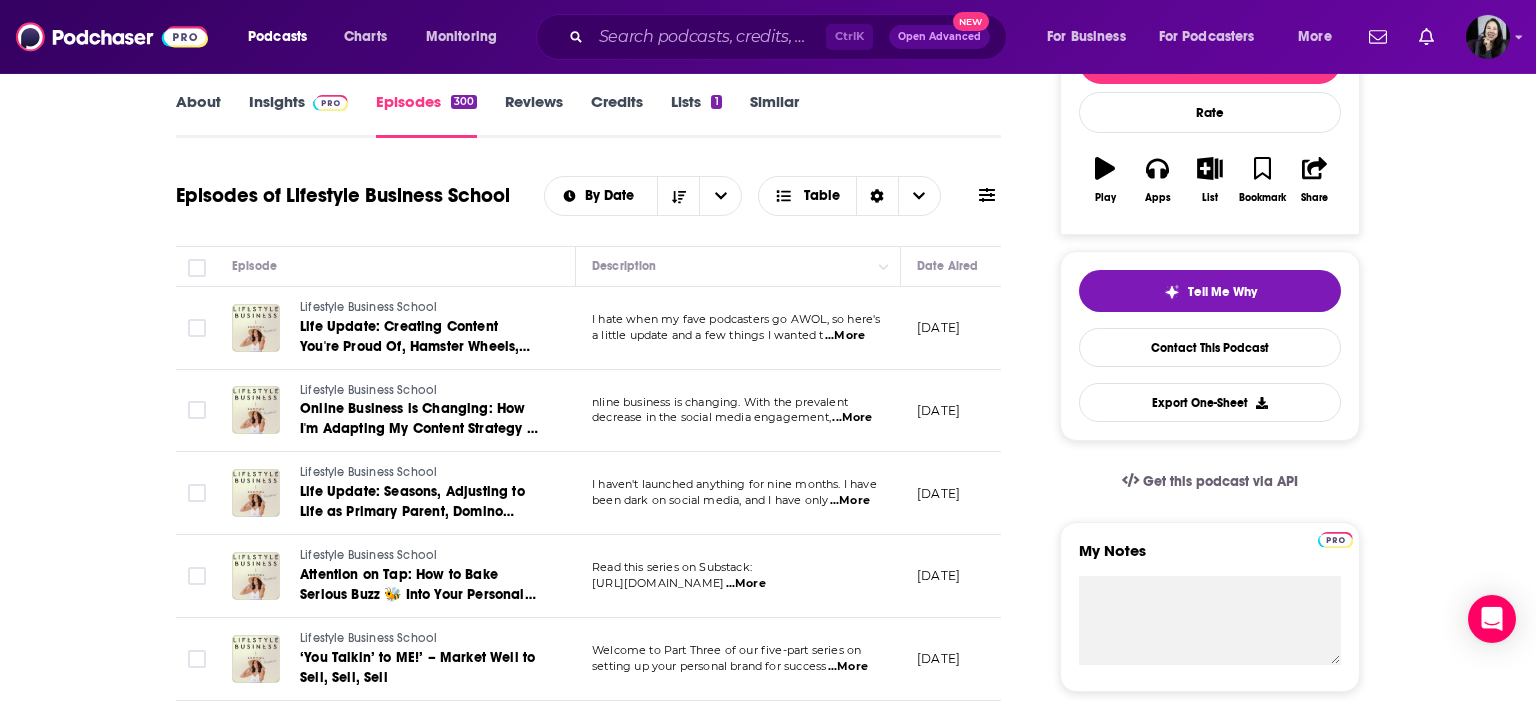 scroll, scrollTop: 350, scrollLeft: 0, axis: vertical 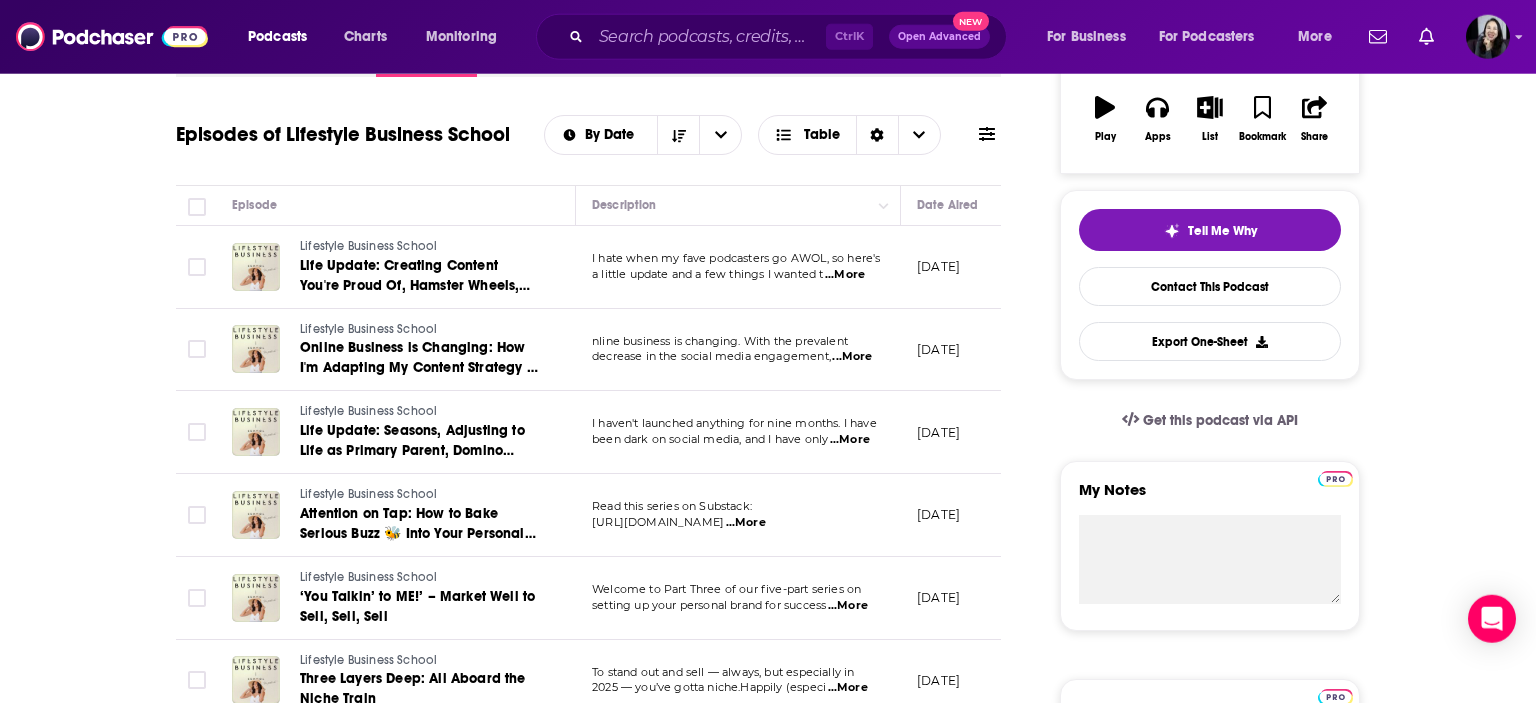 click on "I haven't launched anything for nine months. I have been dark on social media, and I have only  ...More" at bounding box center [738, 432] 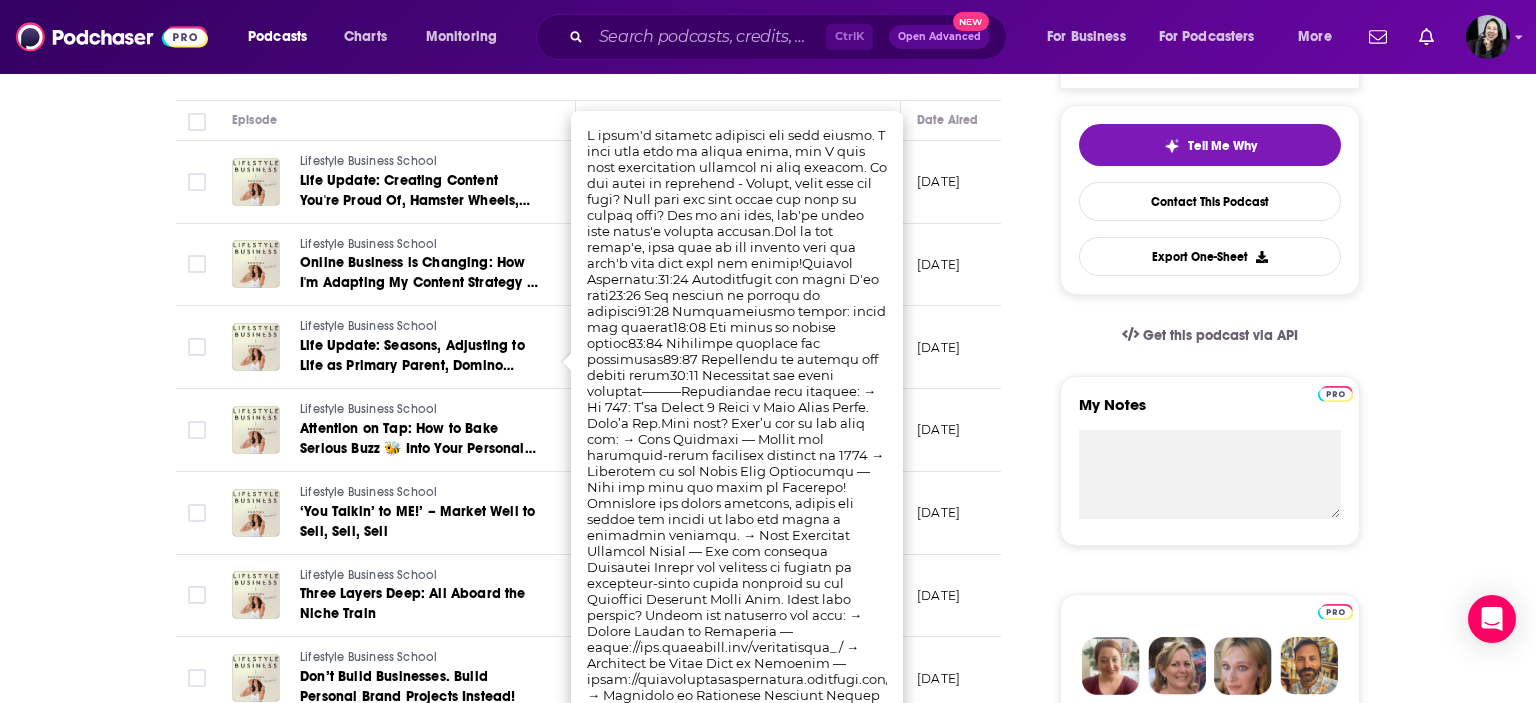 scroll, scrollTop: 436, scrollLeft: 0, axis: vertical 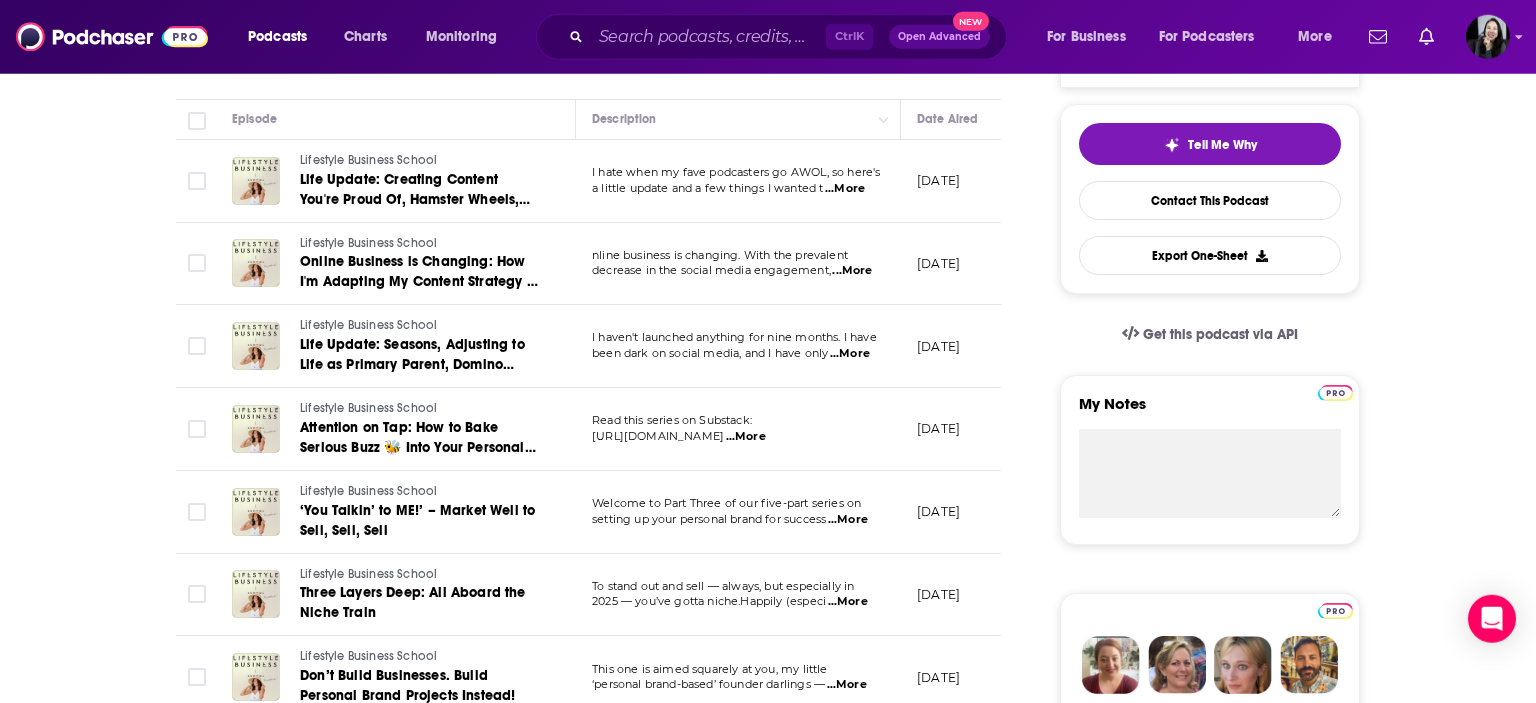 click on "About Insights Episodes 300 Reviews Credits Lists 1 Similar Episodes of Lifestyle Business School By Date Table Episode Description Date Aired Reach Episode Guests Length Lifestyle Business School Life Update: Creating Content You're Proud Of, Hamster Wheels, Getting Your Foundations Right, Making Time for Important Things & More! I hate when my fave podcasters go AWOL, so here's a little update and a few things I wanted t  ...More [DATE] Under 1.1k -- 19:38 s Lifestyle Business School Online Business is Changing: How I'm Adapting My Content Strategy to Keep Up nline business is changing. With the prevalent decrease in the social media engagement,  ...More [DATE] Under 1.2k -- 36:39 s Lifestyle Business School Life Update: Seasons, Adjusting to Life as Primary Parent, Domino Habits and Getting My Spark Back I haven't launched anything for nine months. I have been dark on social media, and I have only  ...More [DATE] Under 1.2k -- 27:33 s Lifestyle Business School  ...More [DATE] --" at bounding box center [768, 1228] 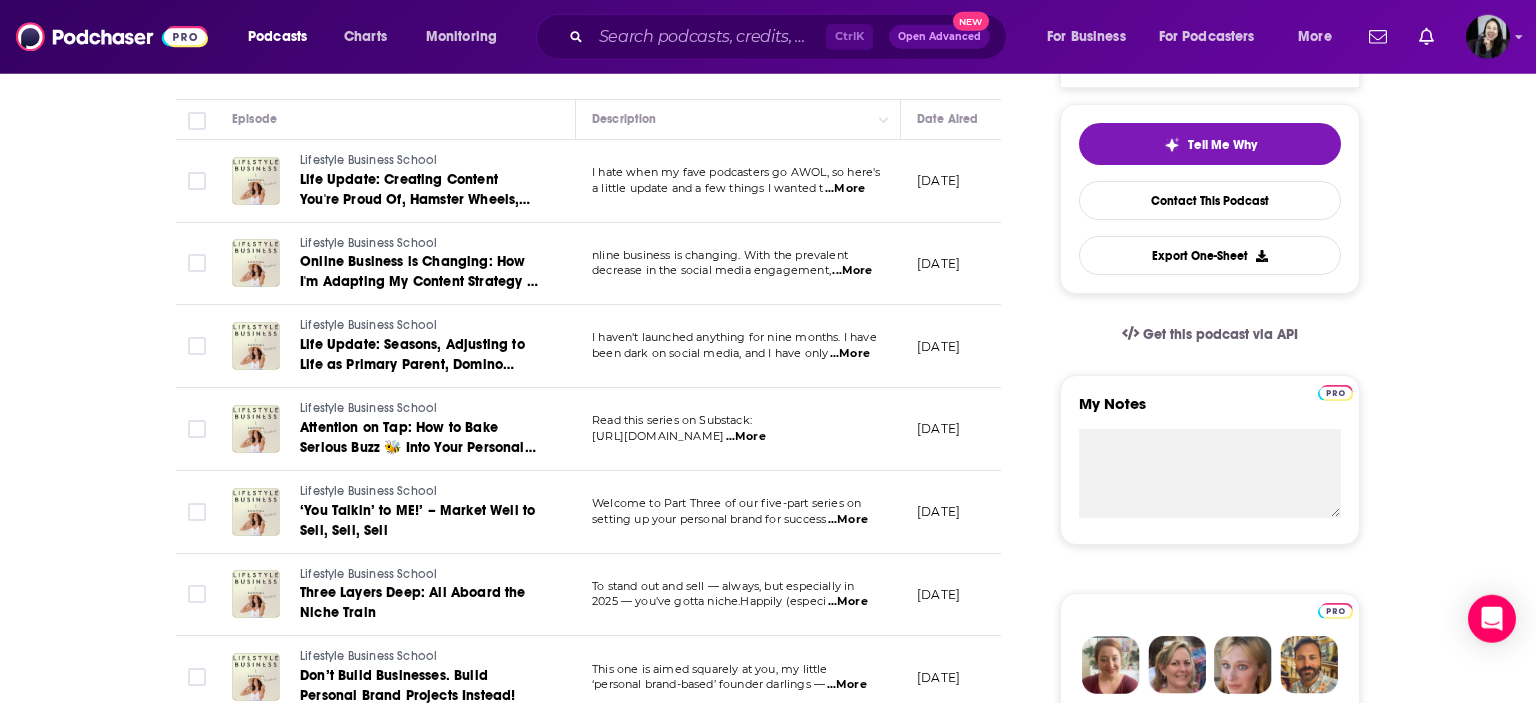 scroll, scrollTop: 0, scrollLeft: 0, axis: both 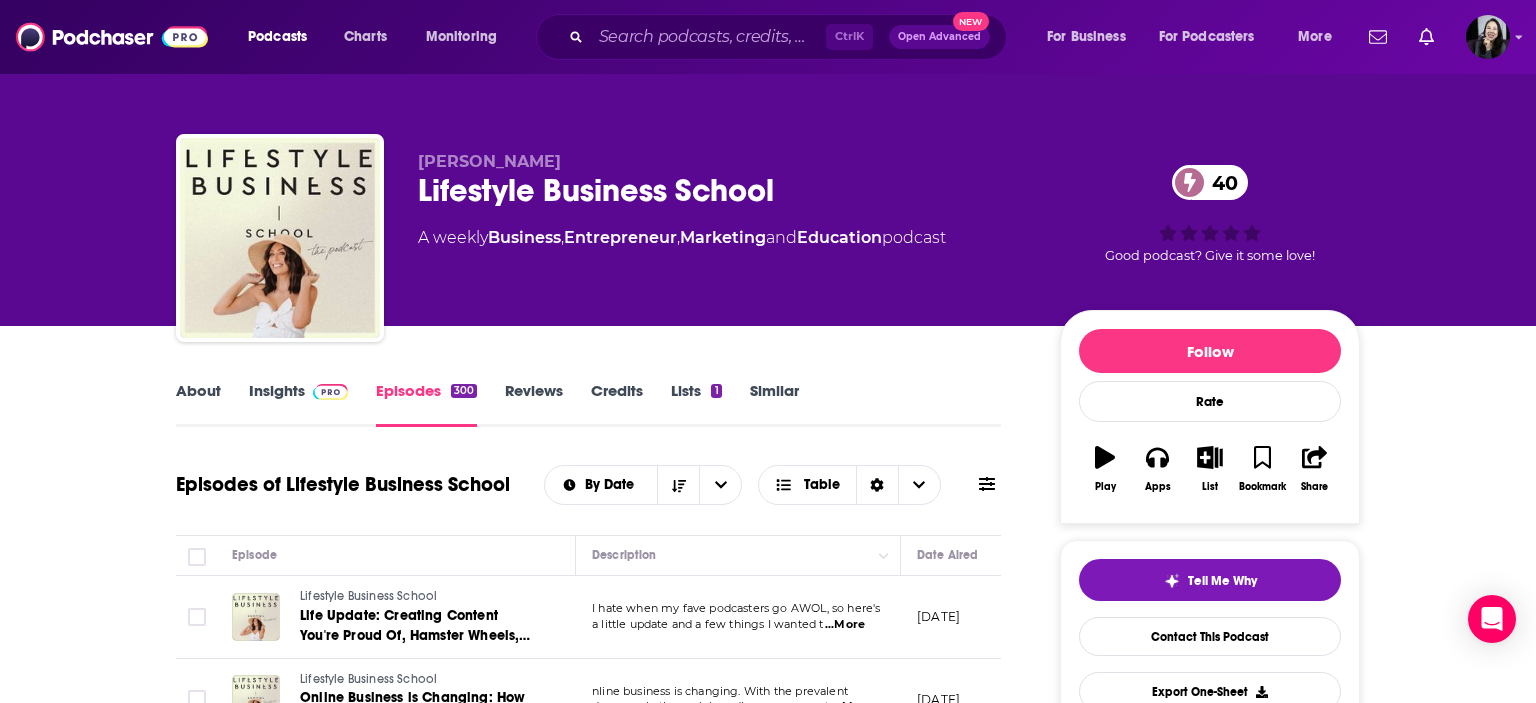 click on "Insights" at bounding box center [298, 404] 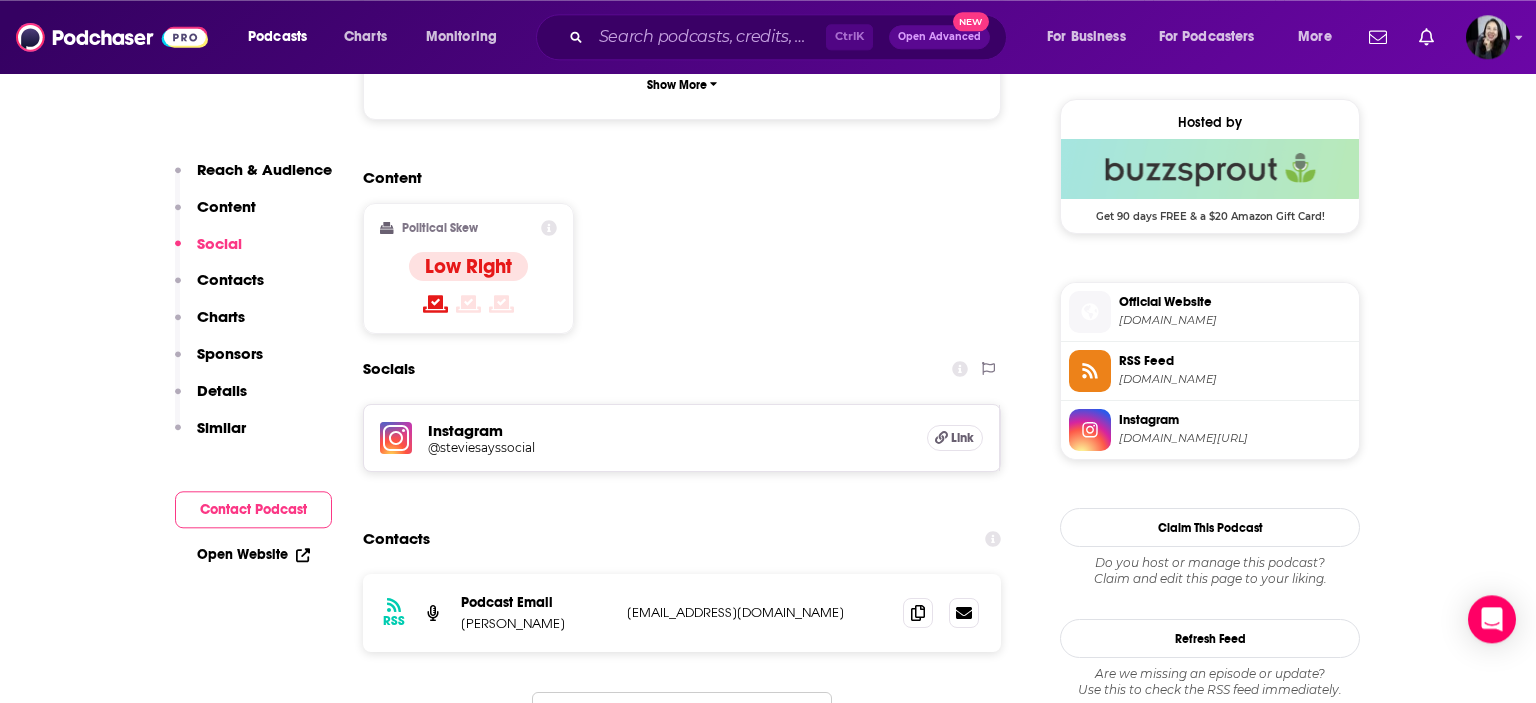 scroll, scrollTop: 1658, scrollLeft: 0, axis: vertical 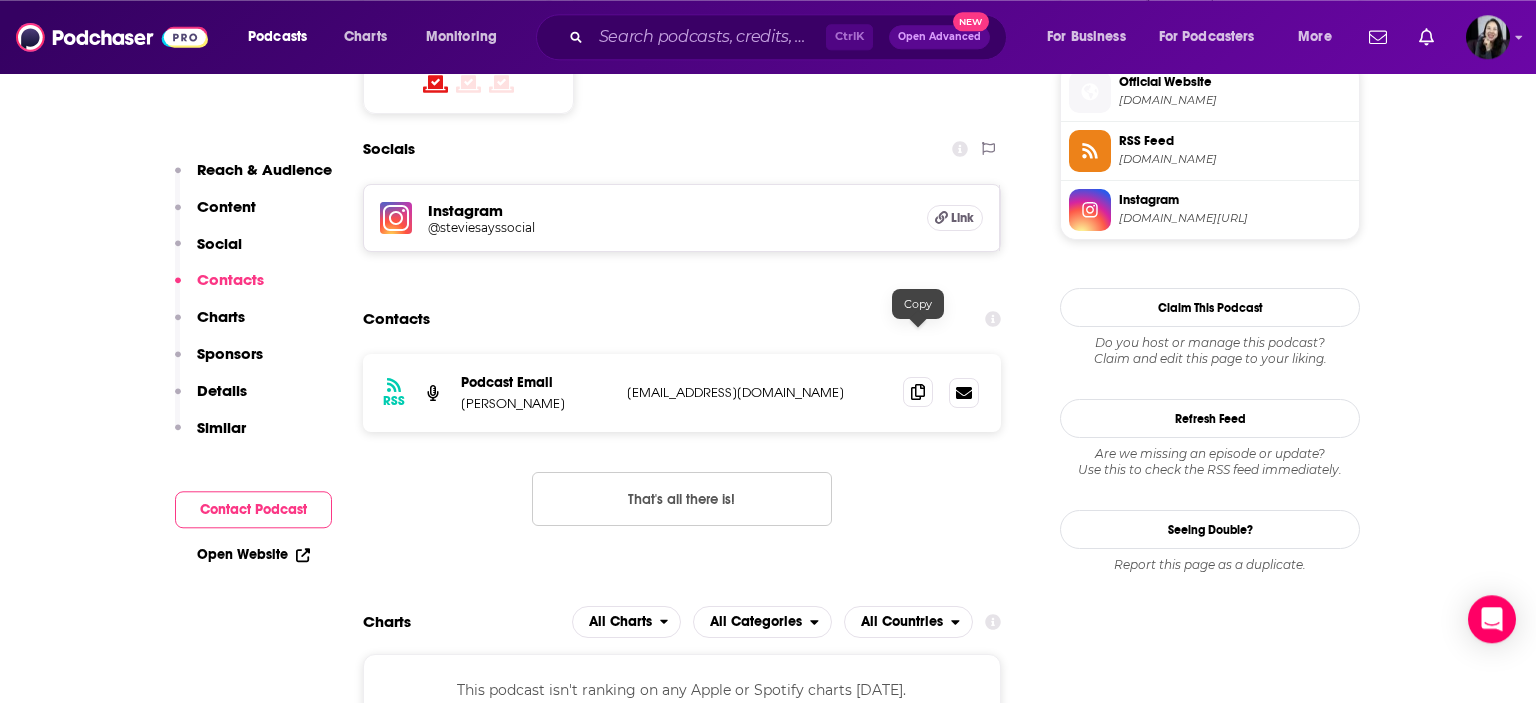 click at bounding box center (918, 392) 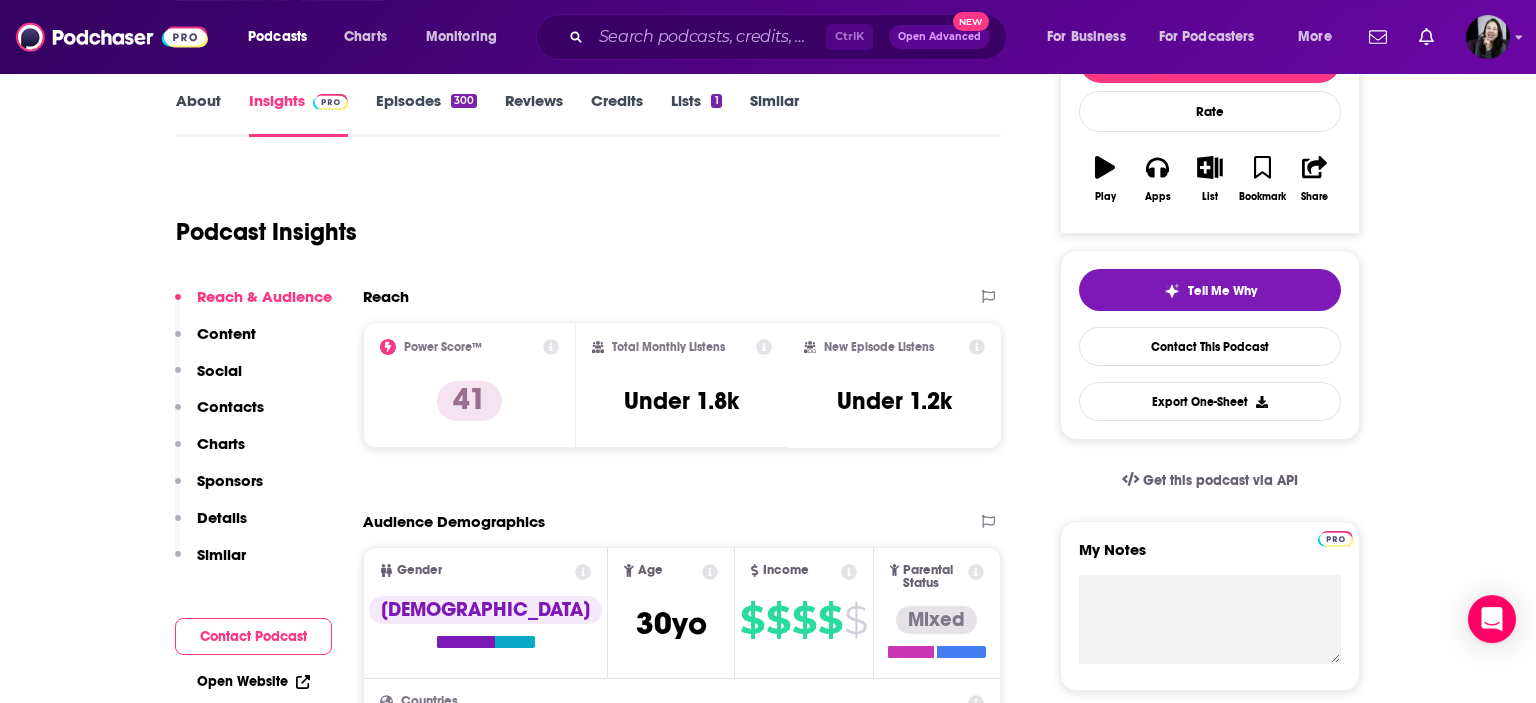 scroll, scrollTop: 0, scrollLeft: 0, axis: both 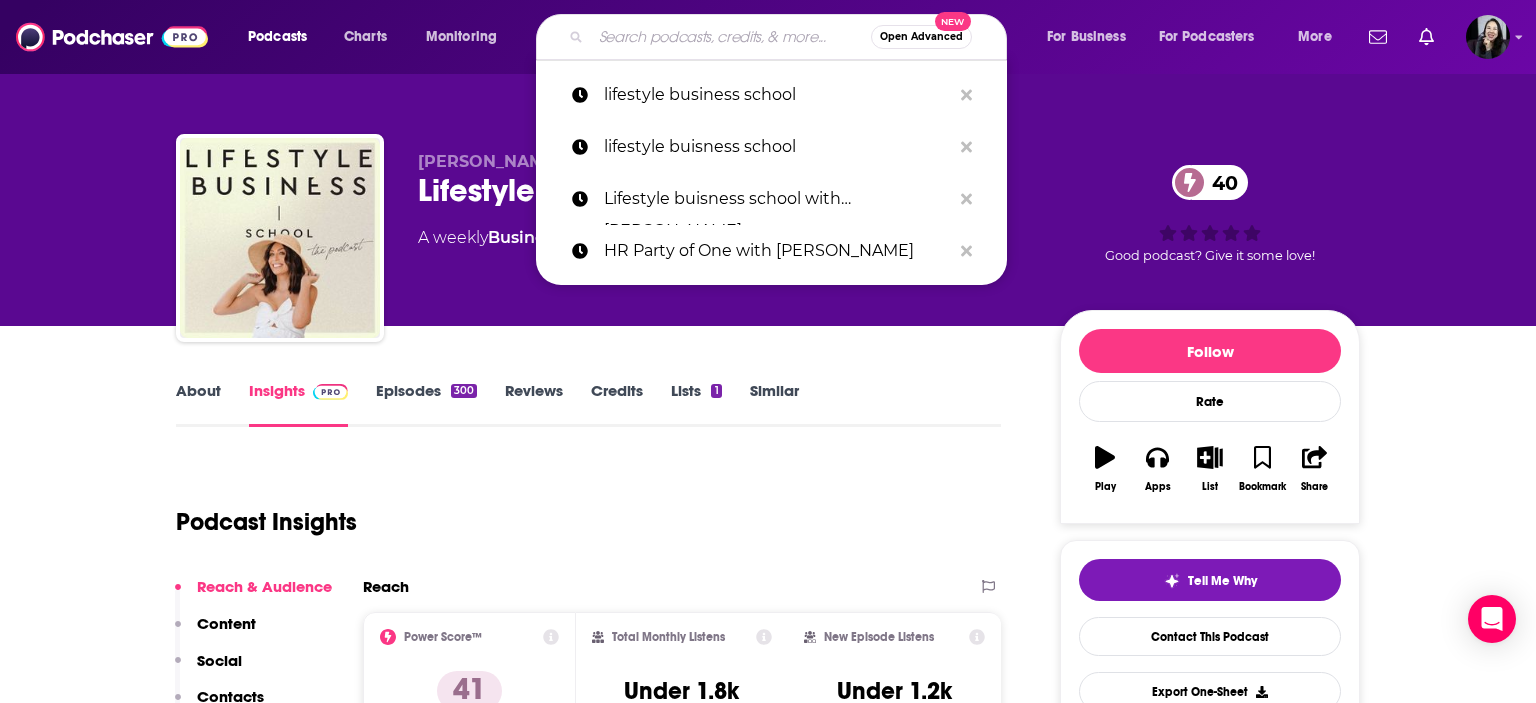 click at bounding box center (731, 37) 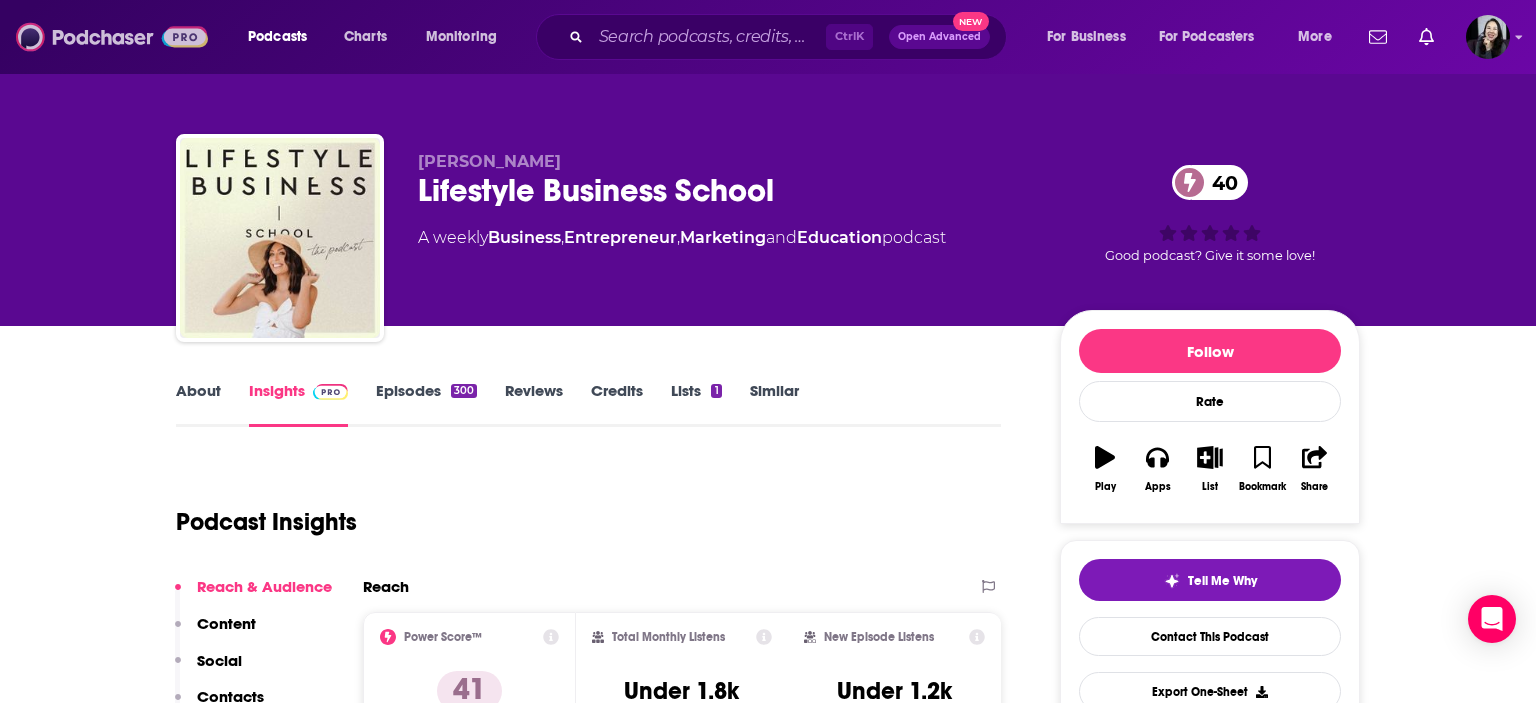 click at bounding box center (112, 37) 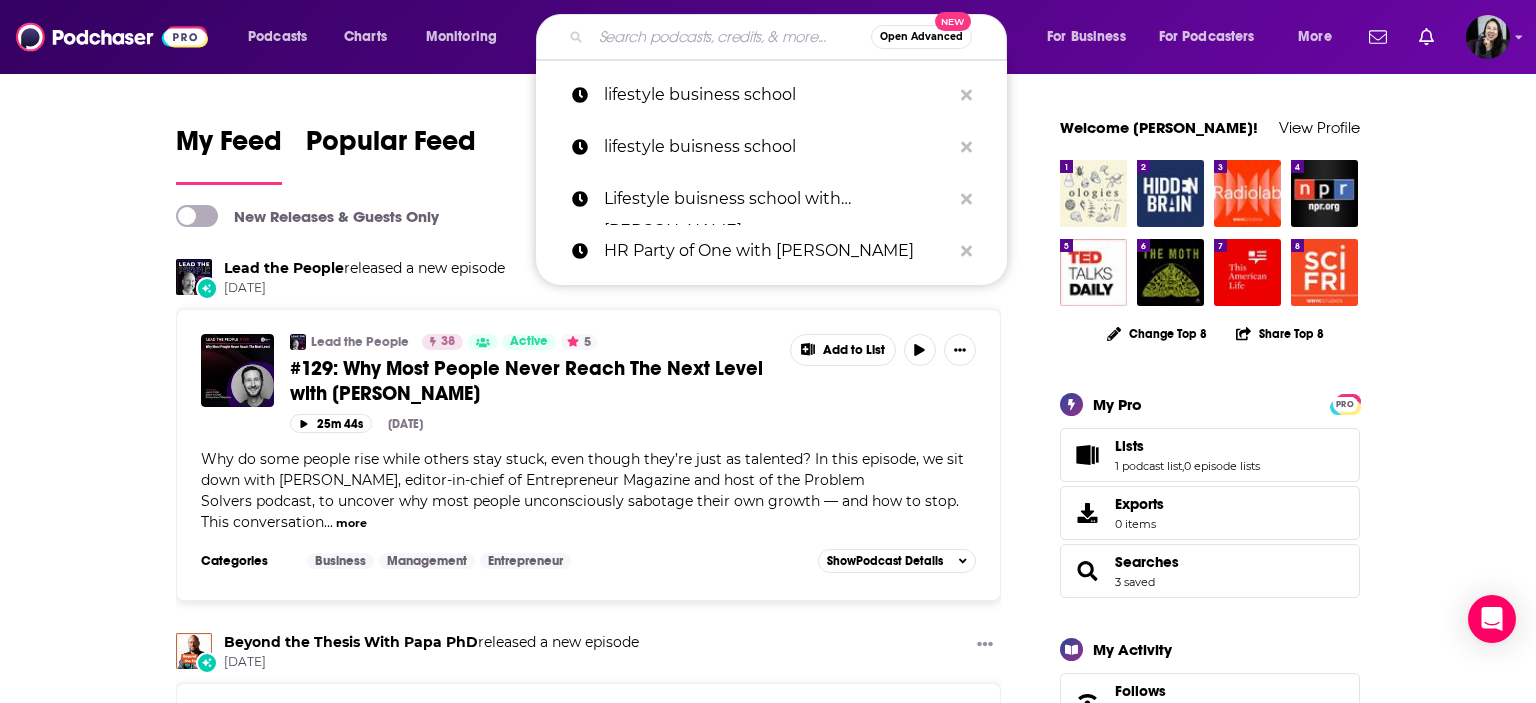 click at bounding box center (731, 37) 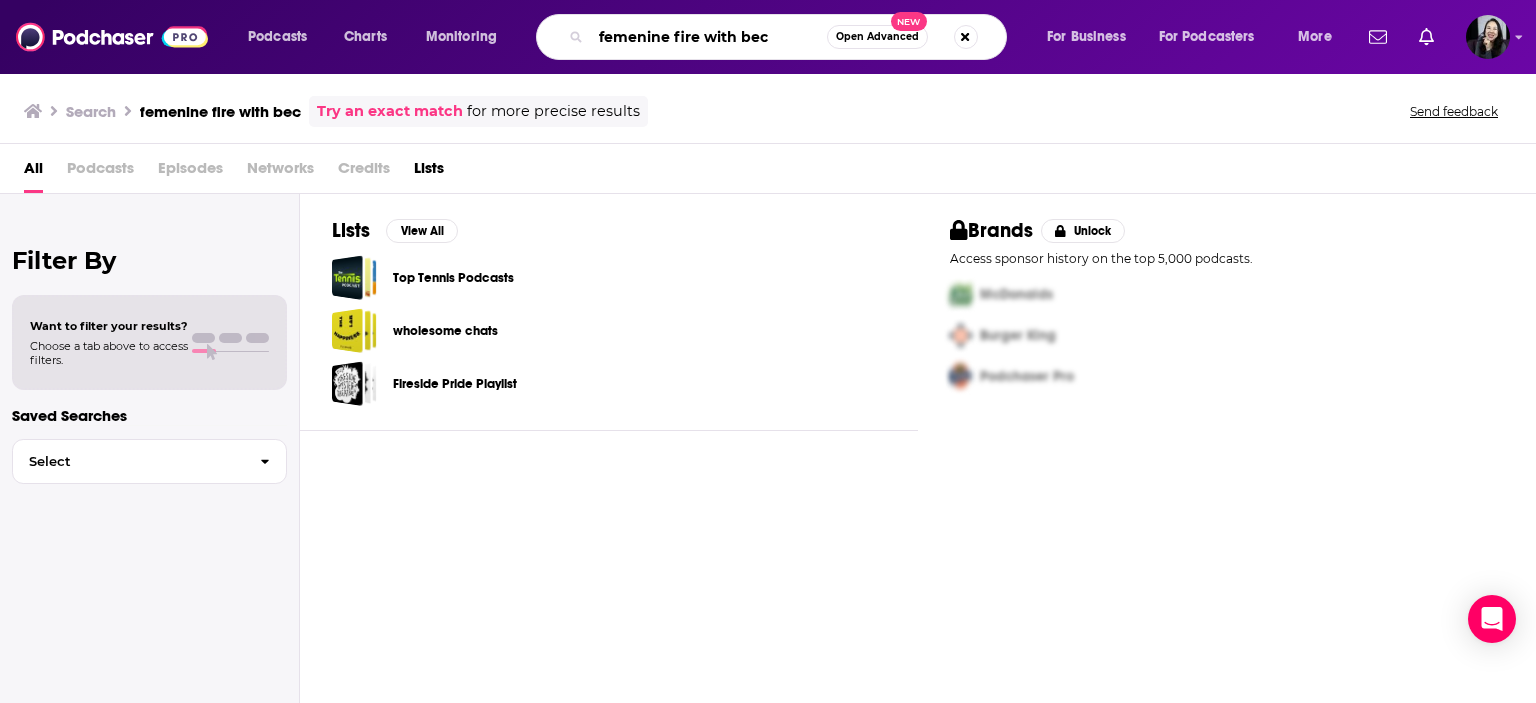 click on "femenine fire with bec" at bounding box center (709, 37) 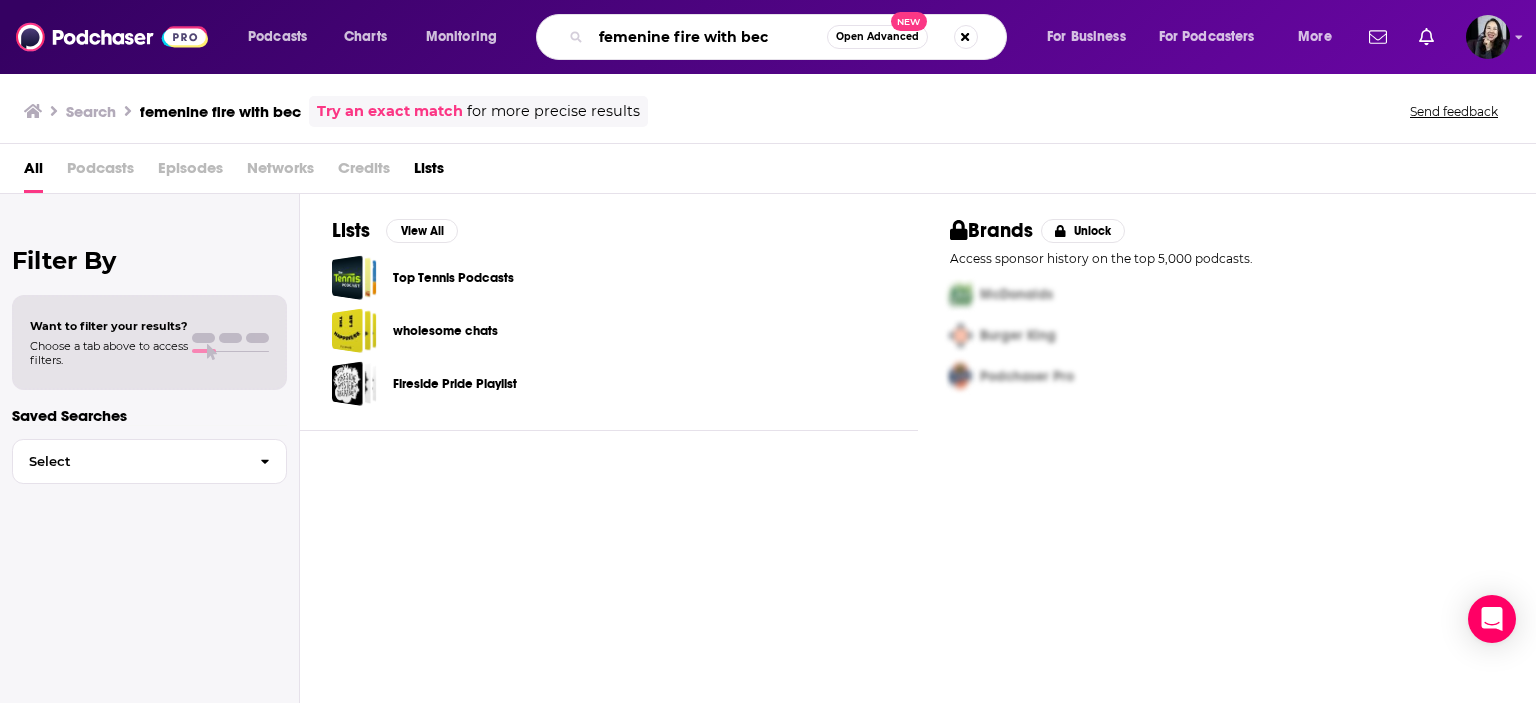 click on "femenine fire with bec" at bounding box center [709, 37] 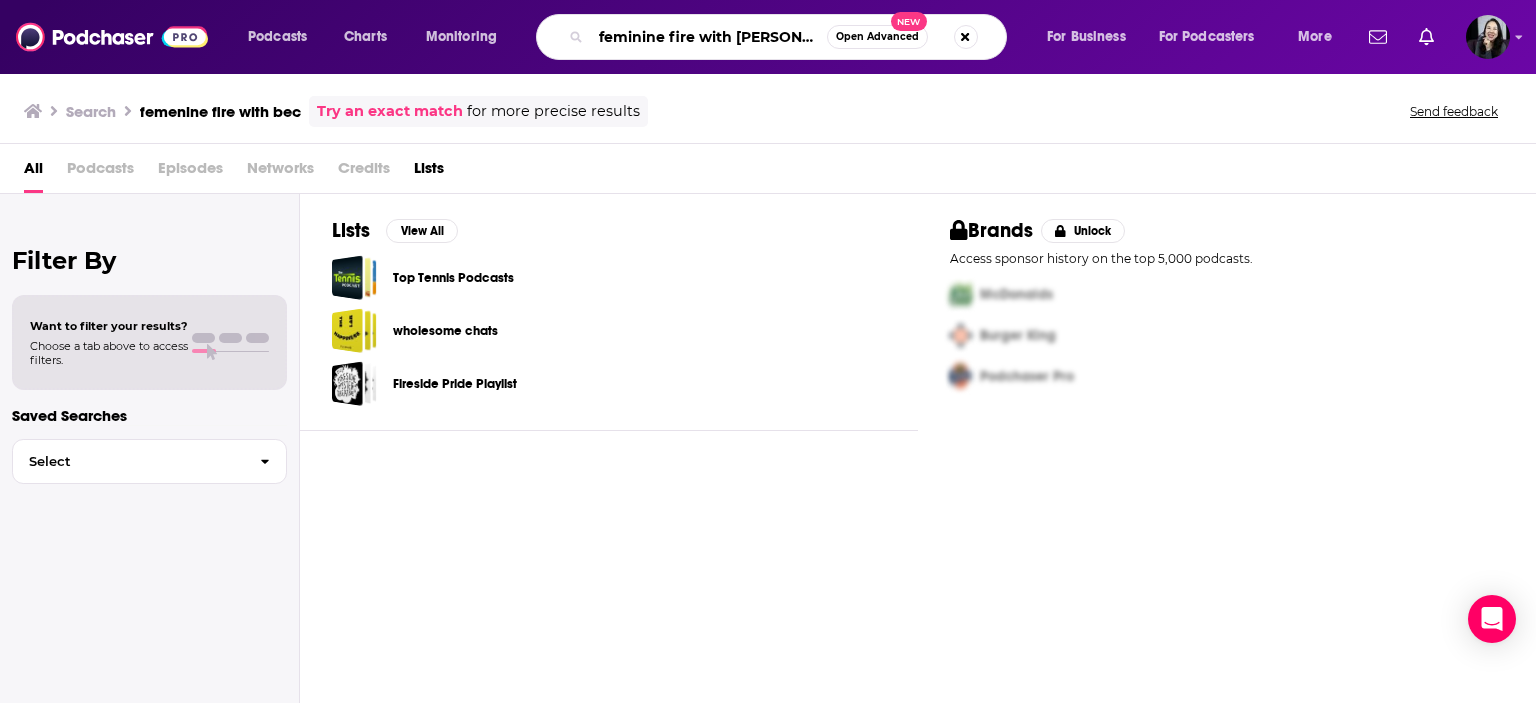 click on "feminine fire with [PERSON_NAME]" at bounding box center (709, 37) 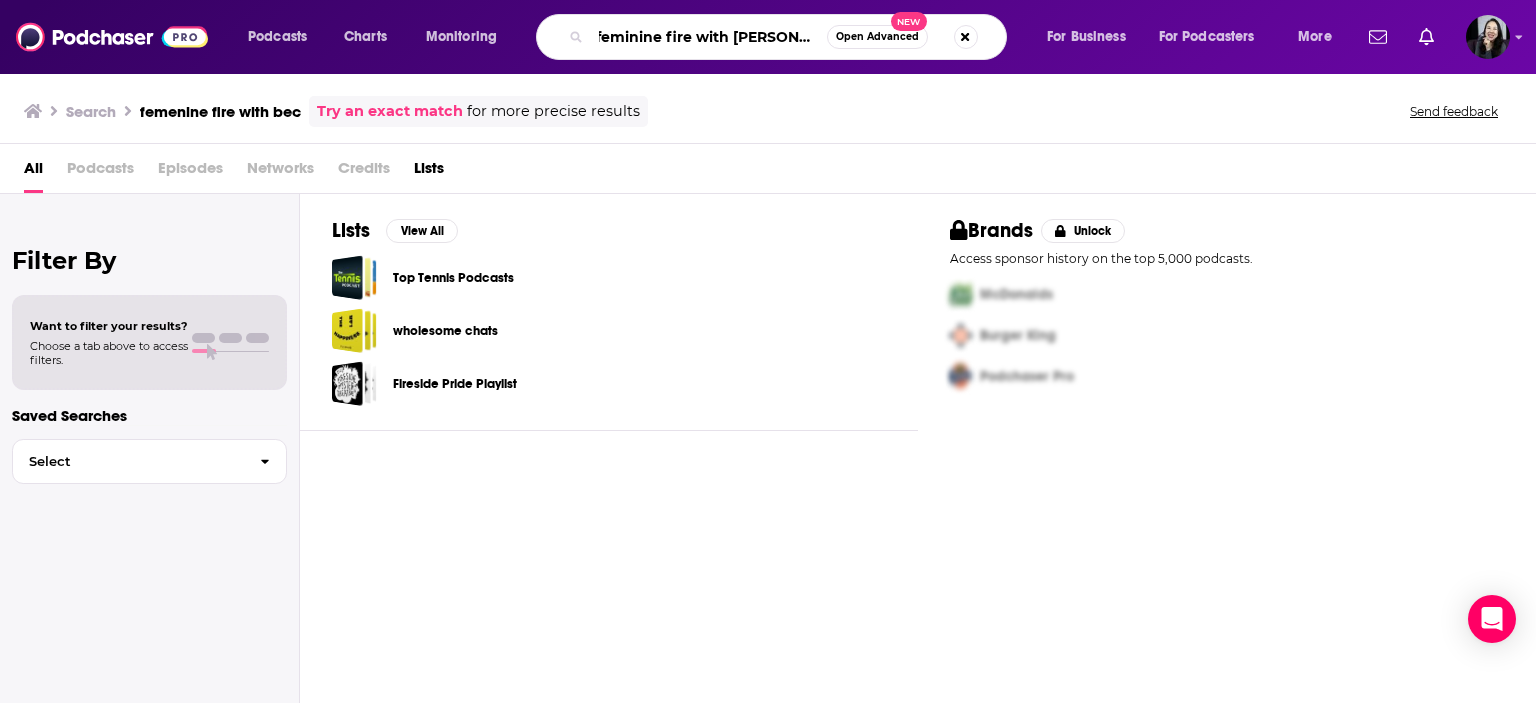 type on "feminine fire with [PERSON_NAME]" 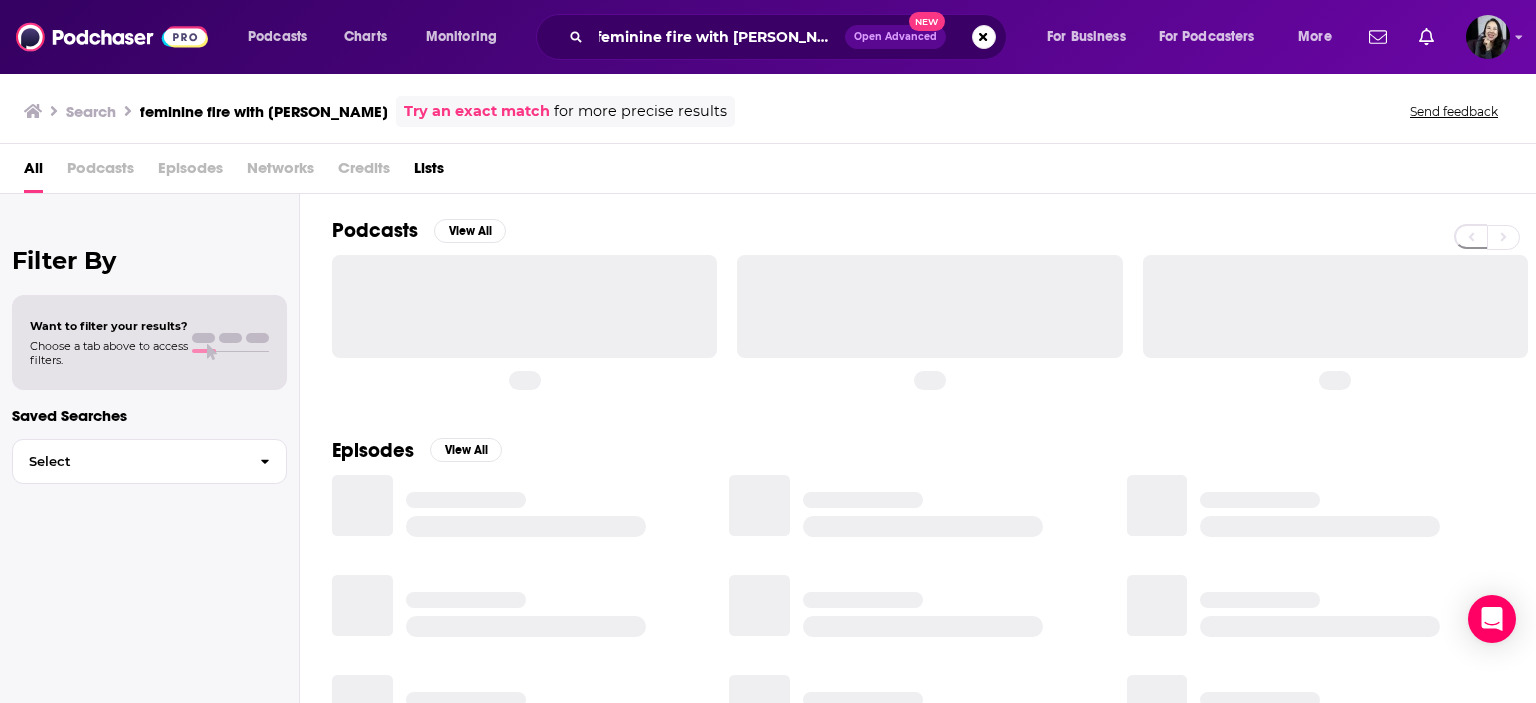 scroll, scrollTop: 0, scrollLeft: 0, axis: both 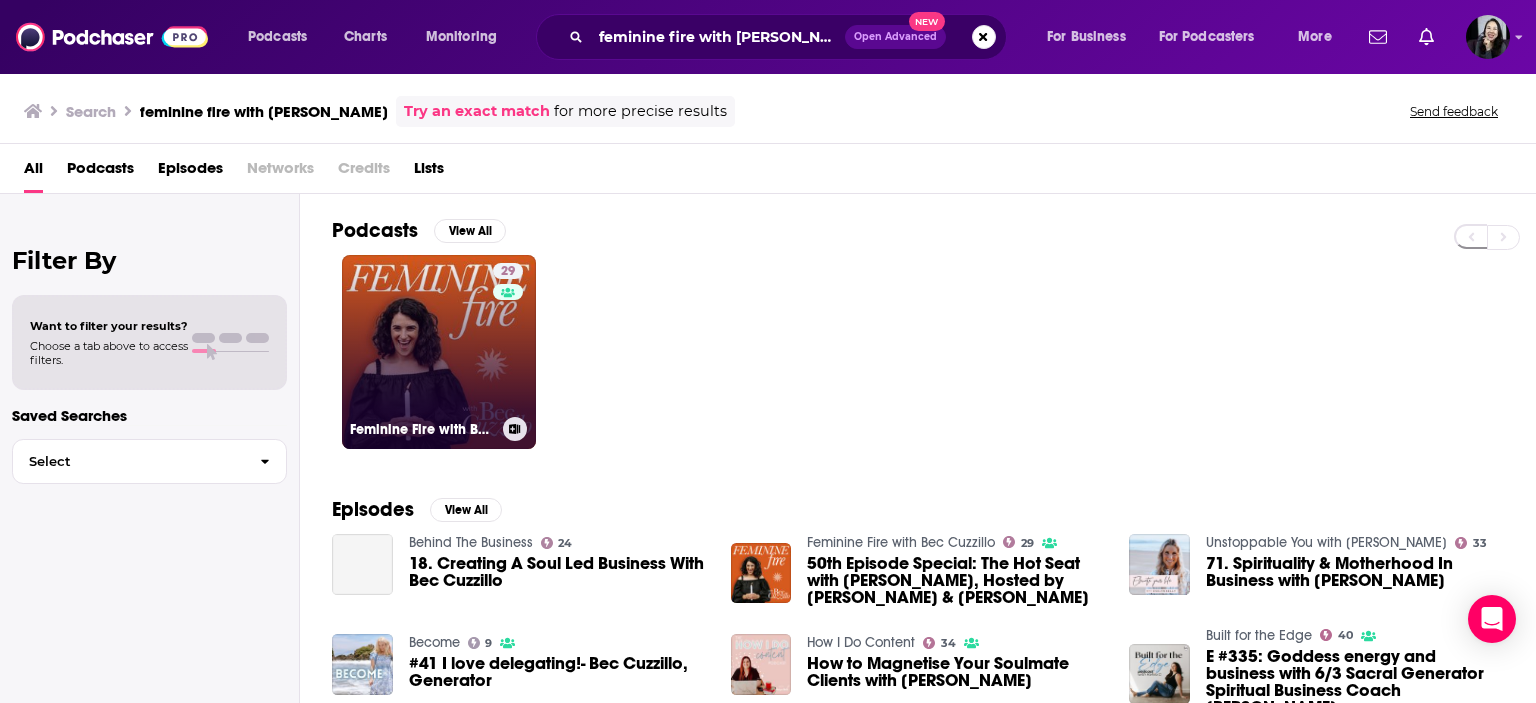 click on "29 Feminine Fire with [PERSON_NAME]" at bounding box center [439, 352] 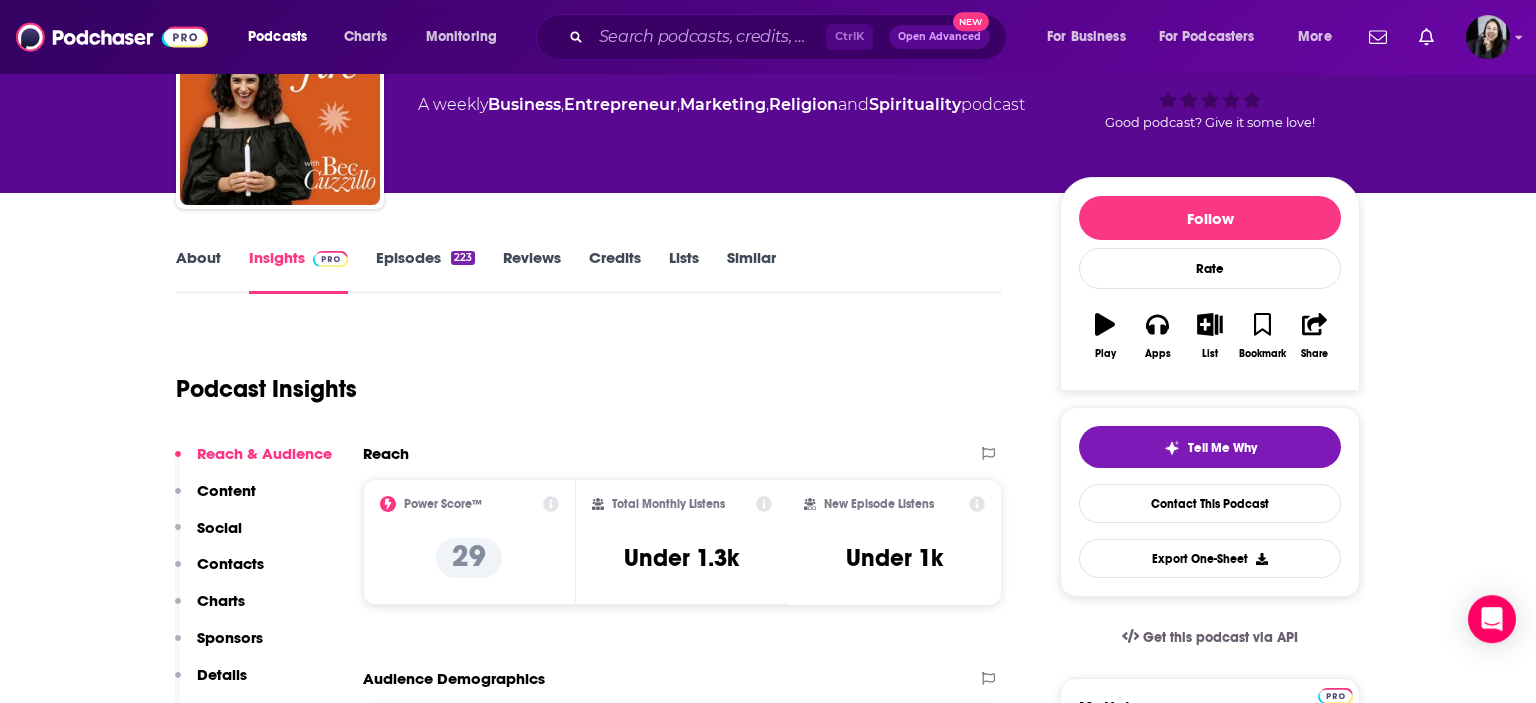 scroll, scrollTop: 130, scrollLeft: 0, axis: vertical 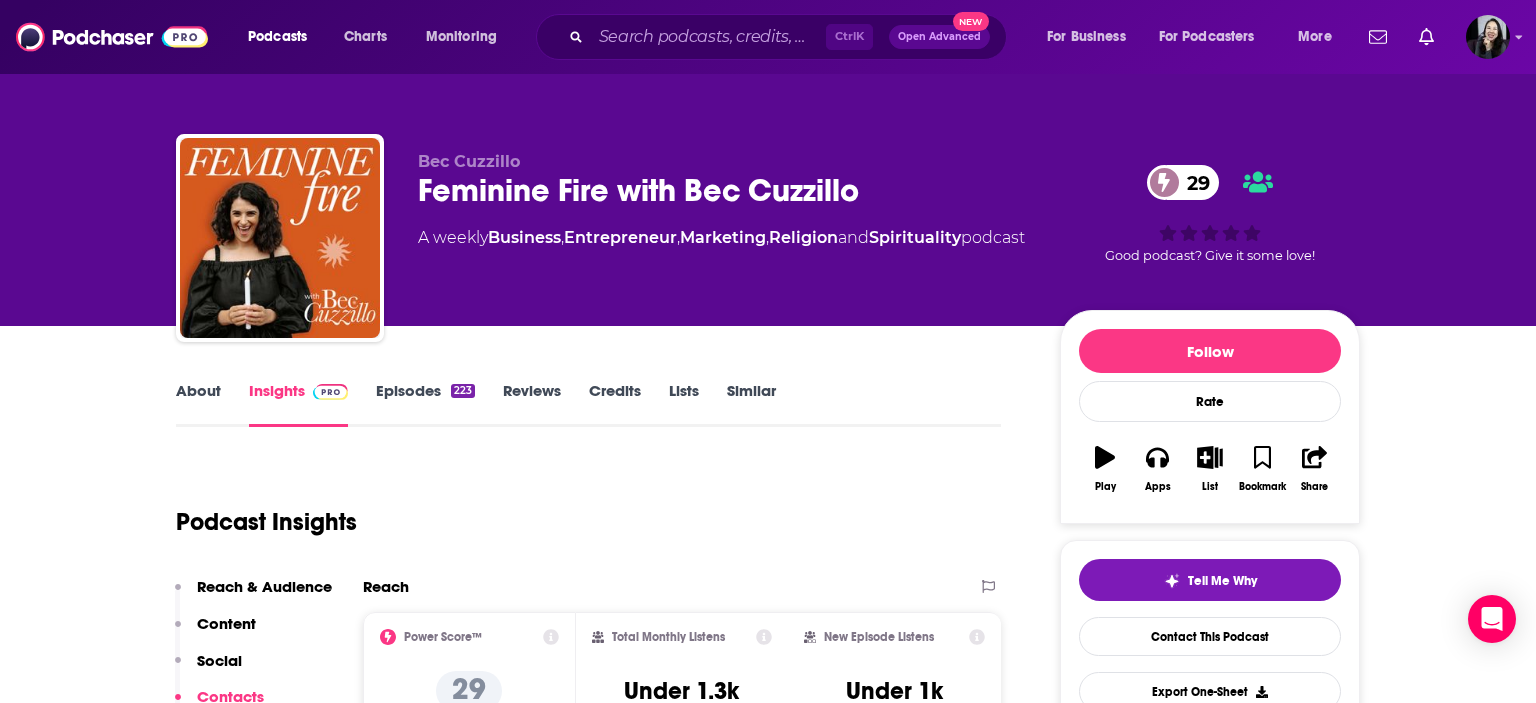 click on "Episodes 223" at bounding box center (425, 404) 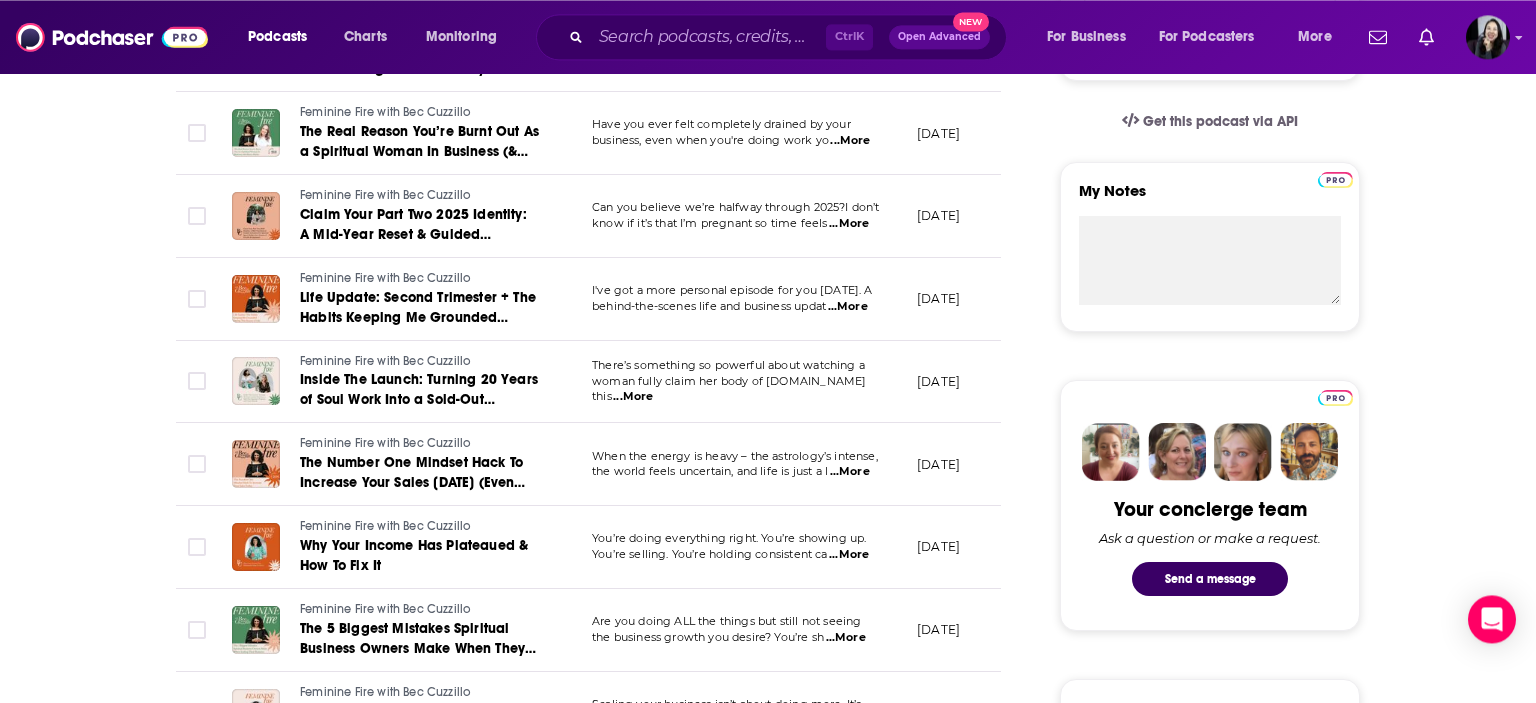 scroll, scrollTop: 678, scrollLeft: 0, axis: vertical 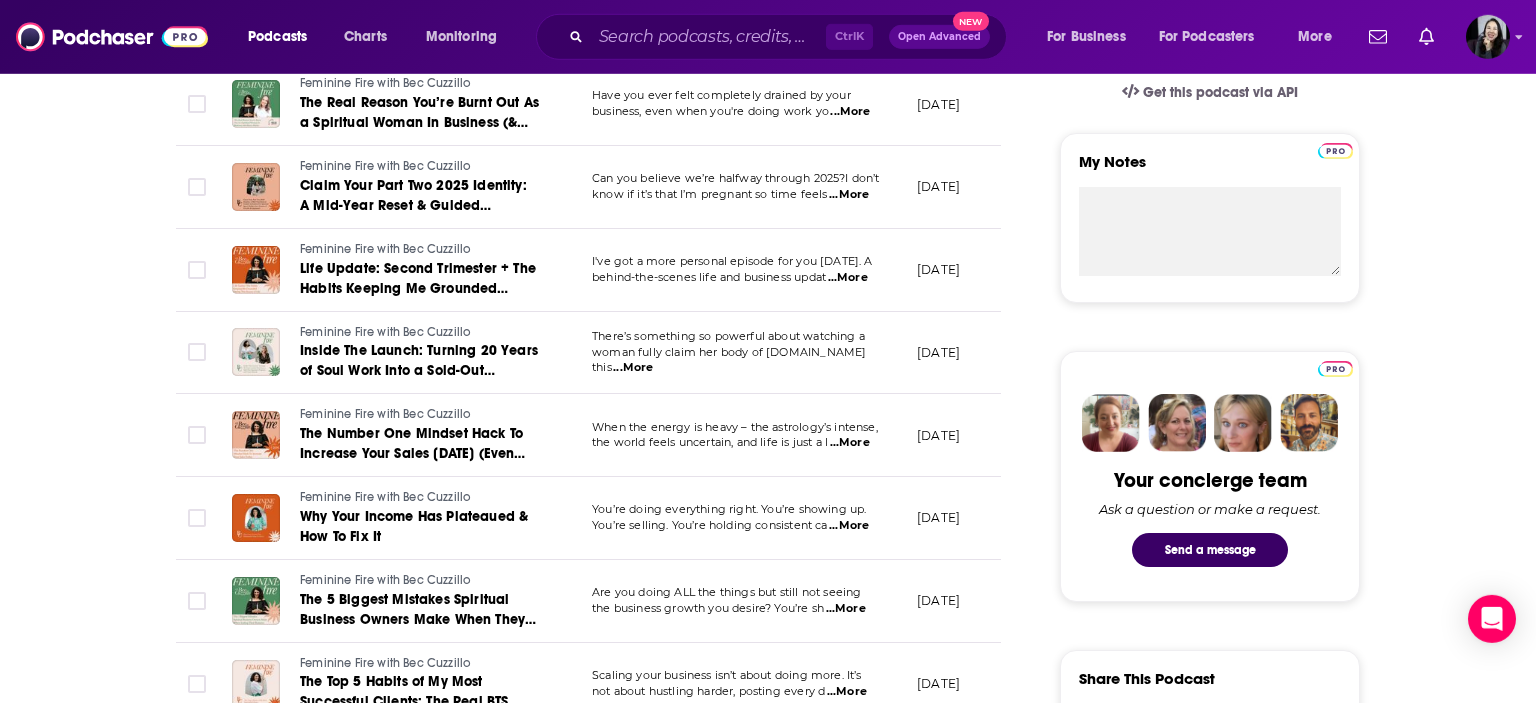 click on "...More" at bounding box center (850, 443) 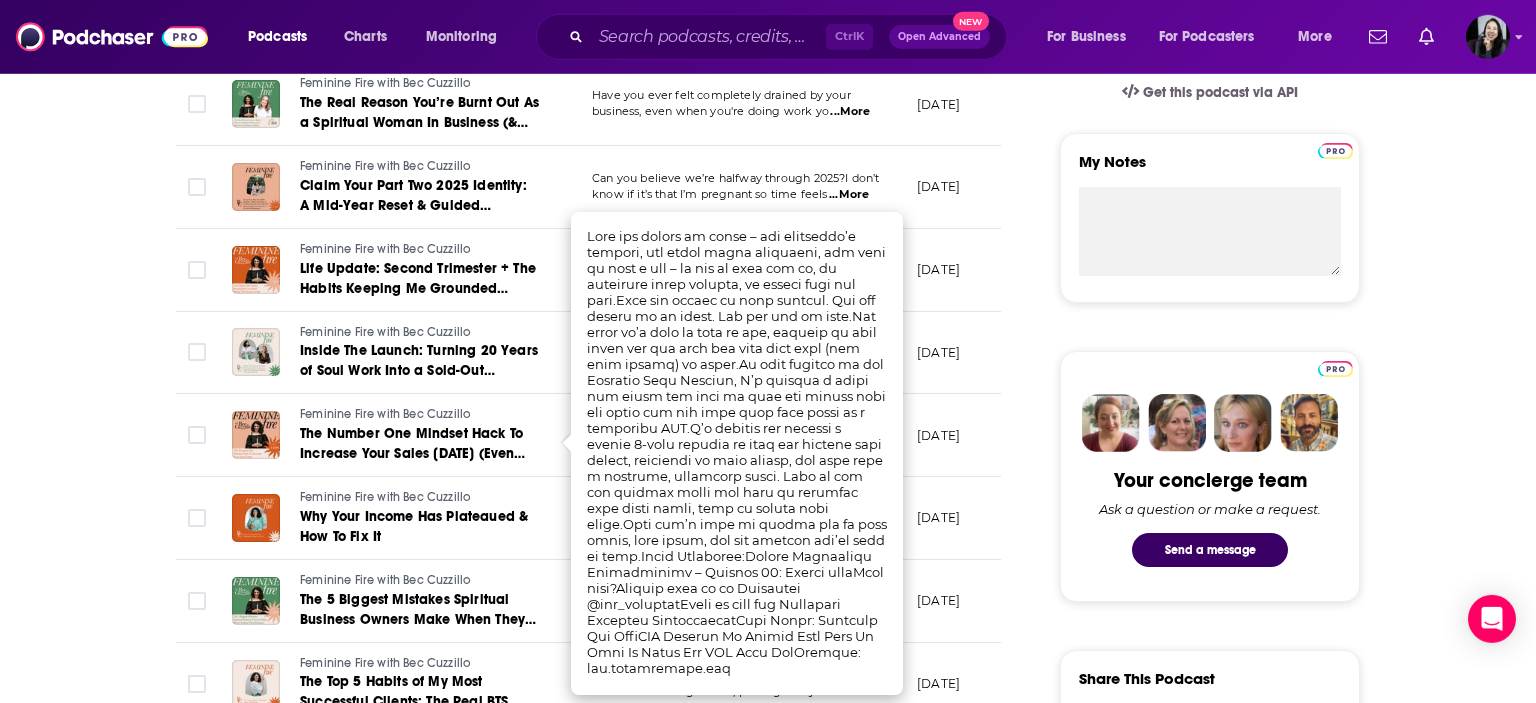 scroll, scrollTop: 0, scrollLeft: 0, axis: both 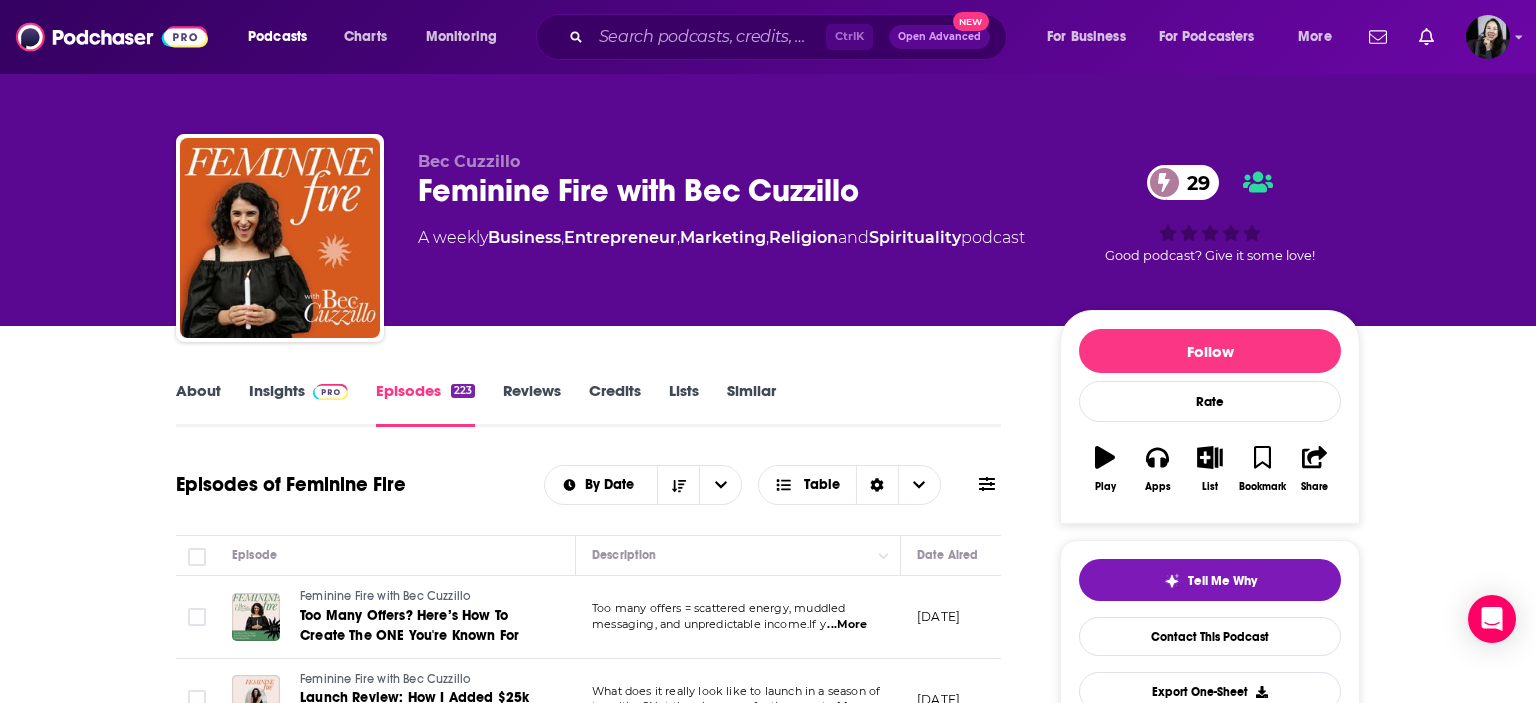 click on "Insights" at bounding box center (298, 404) 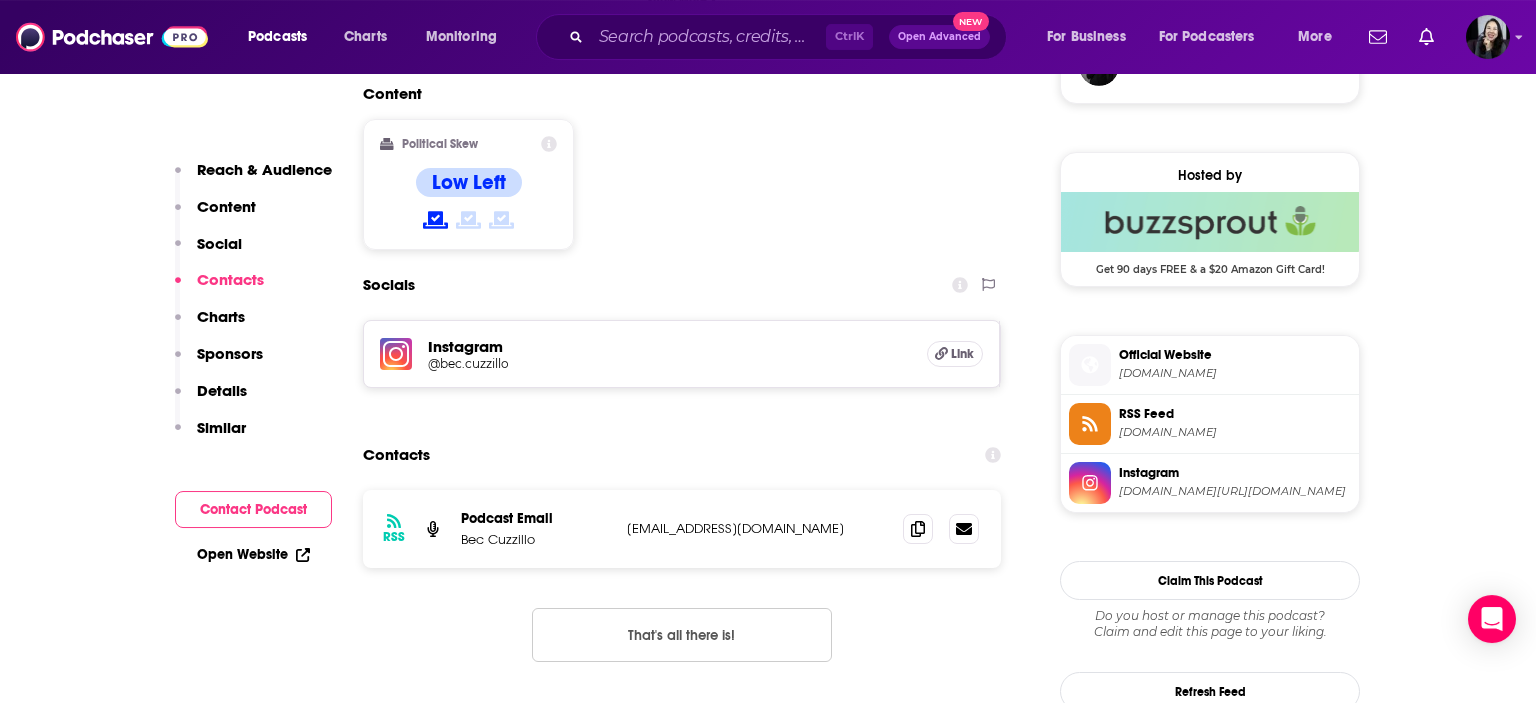 scroll, scrollTop: 1549, scrollLeft: 0, axis: vertical 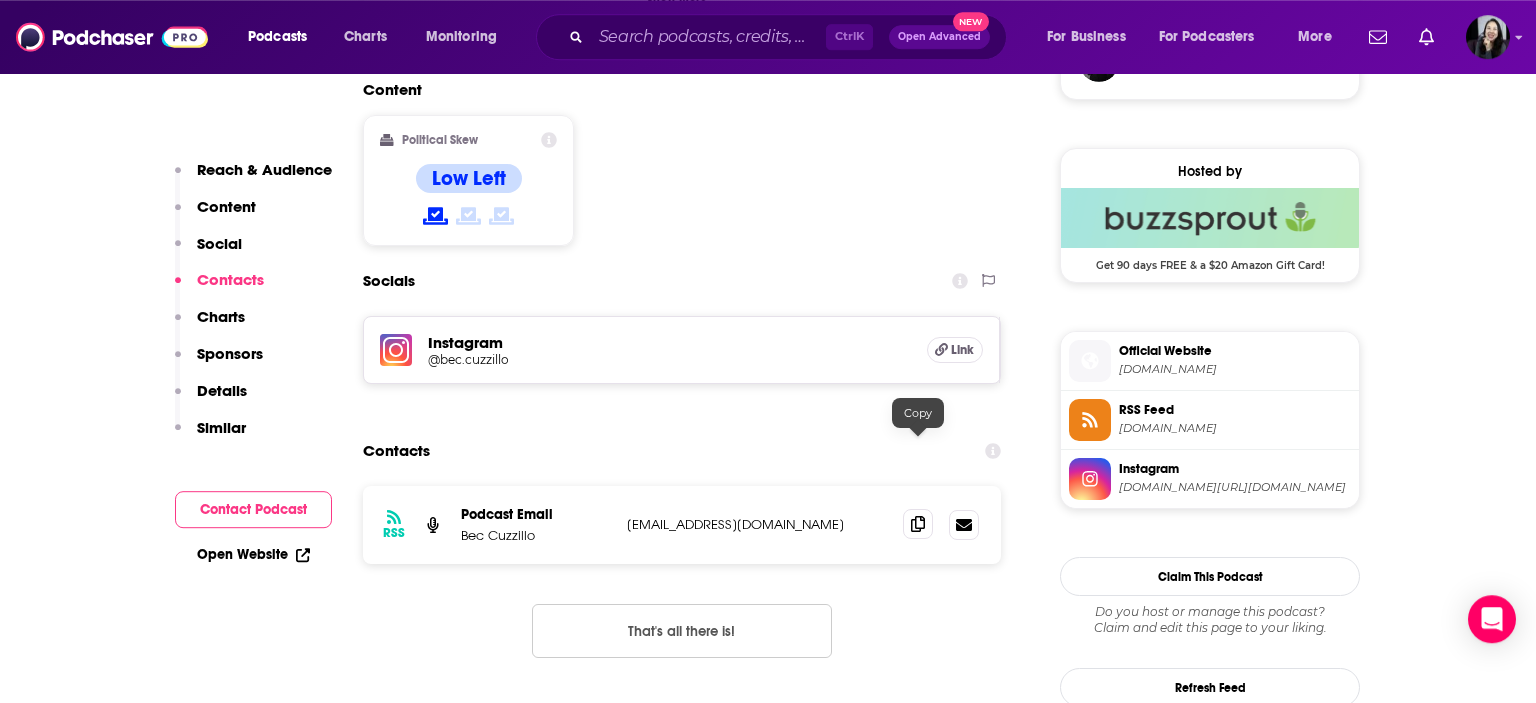 click 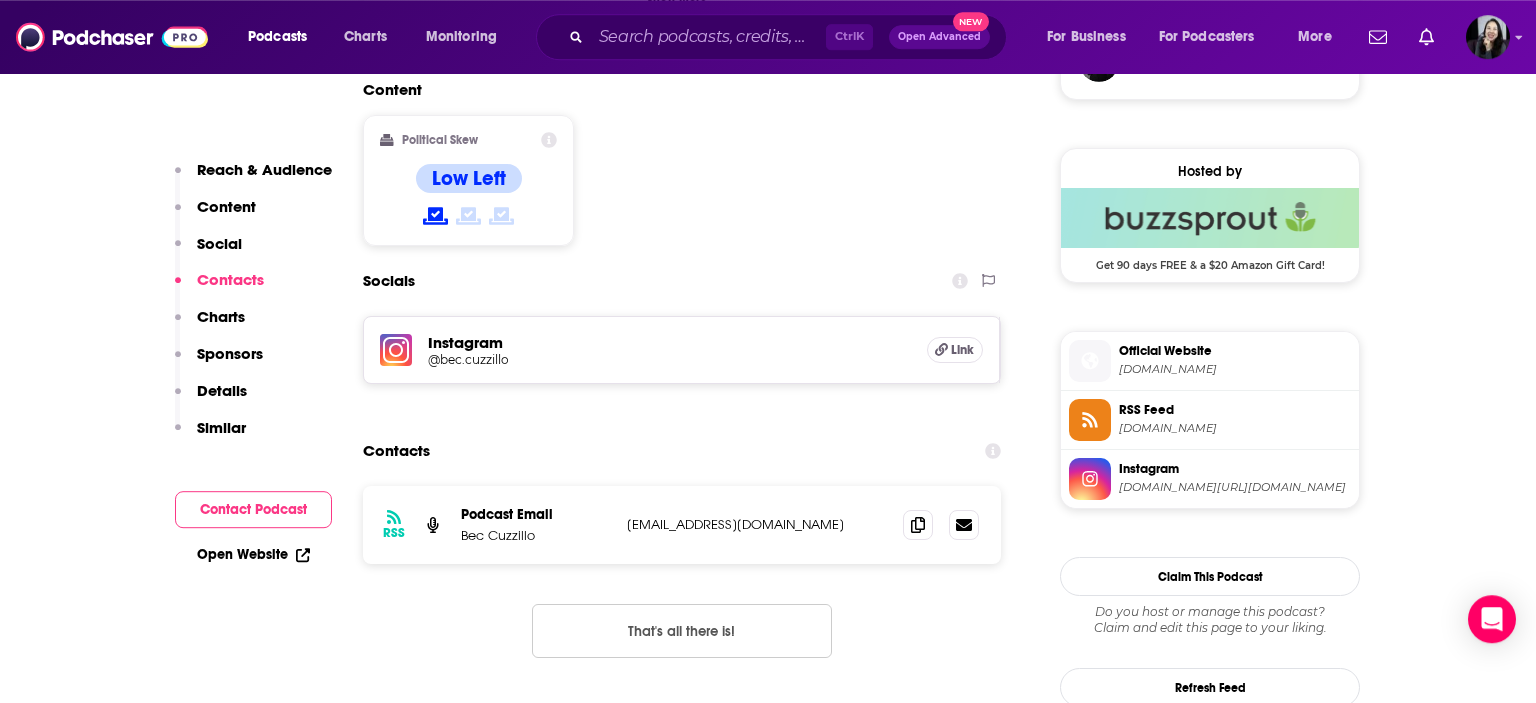 scroll, scrollTop: 0, scrollLeft: 0, axis: both 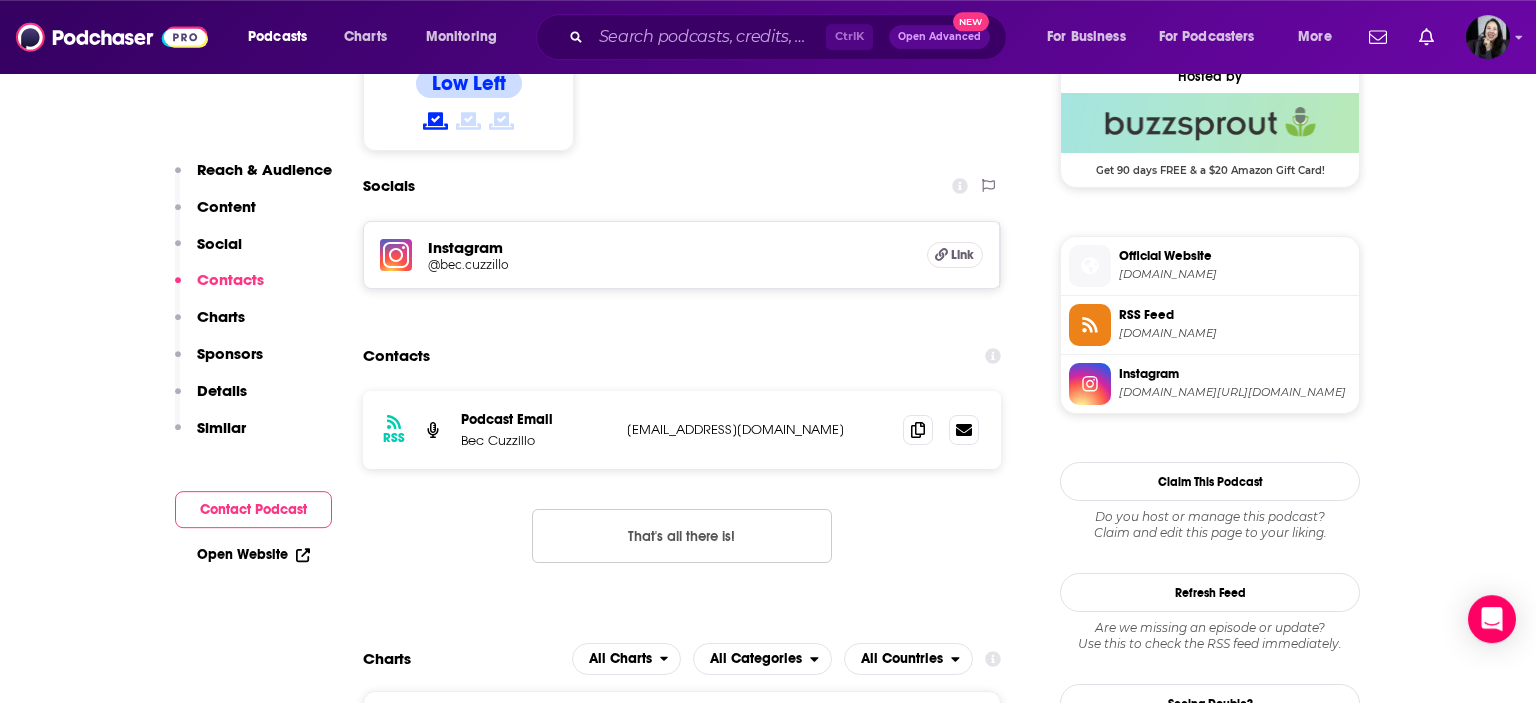 click on "Instagram" at bounding box center [669, 247] 